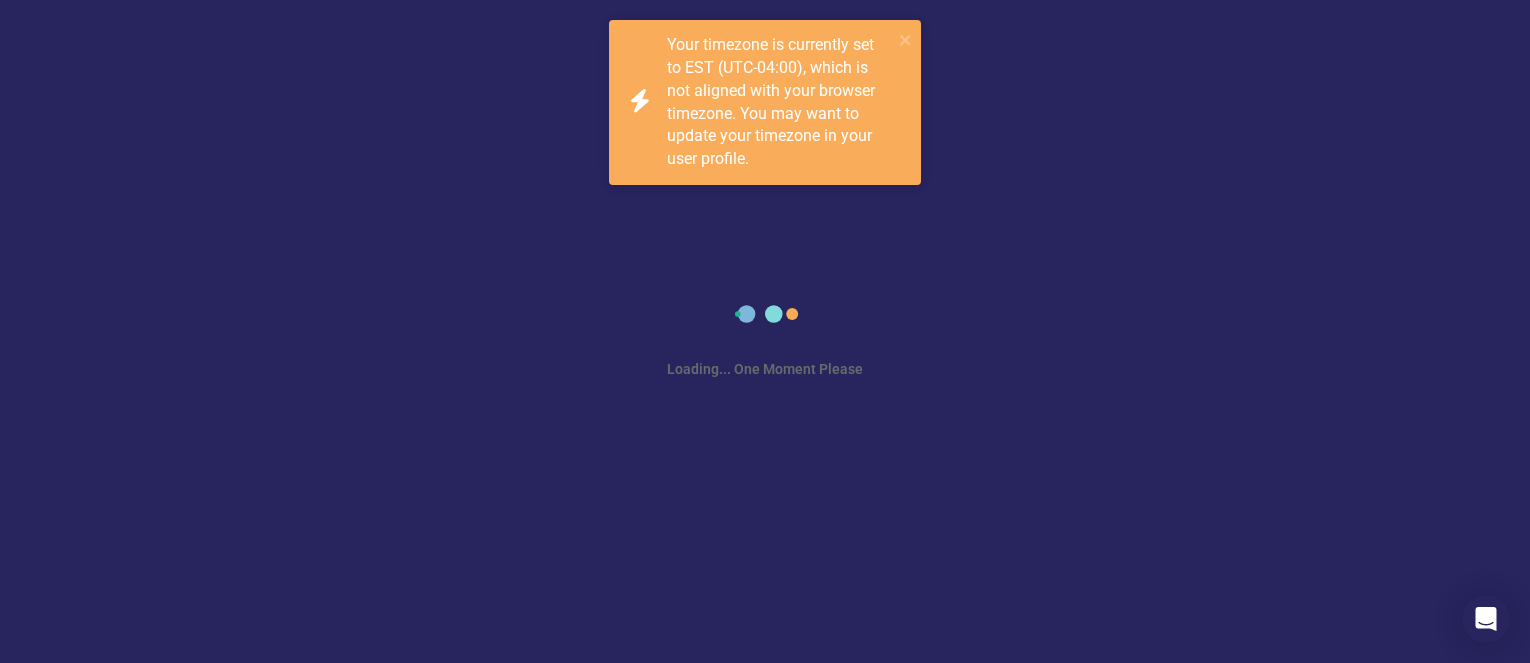 scroll, scrollTop: 0, scrollLeft: 0, axis: both 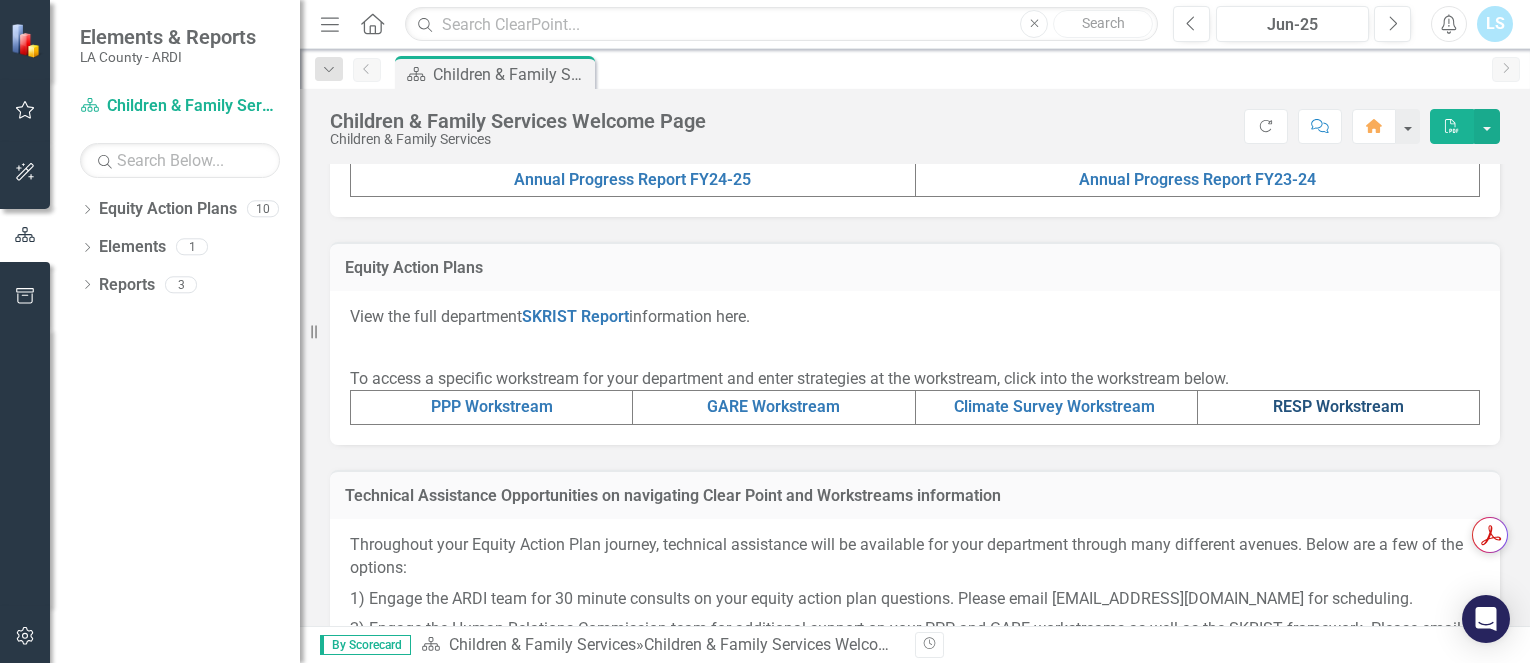 click on "RESP Workstream" at bounding box center (1338, 406) 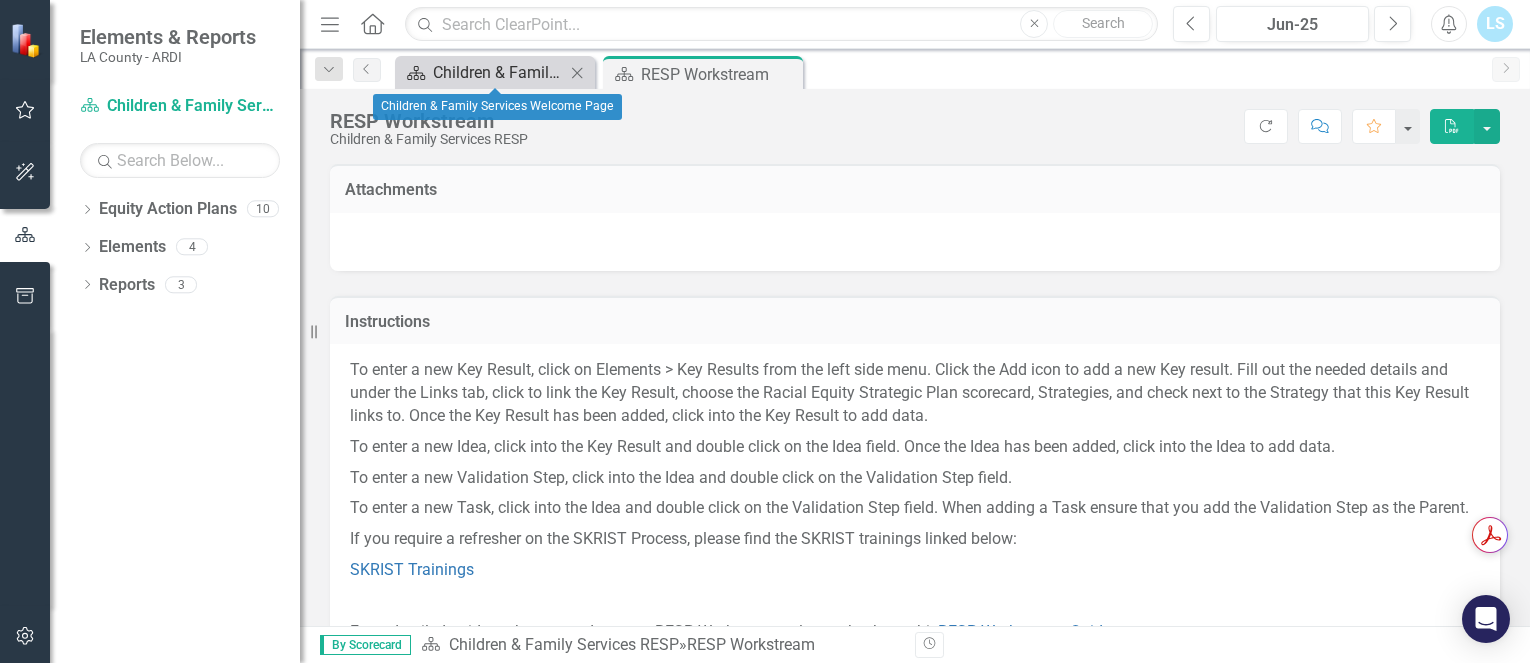 click on "Children & Family Services Welcome Page" at bounding box center [499, 72] 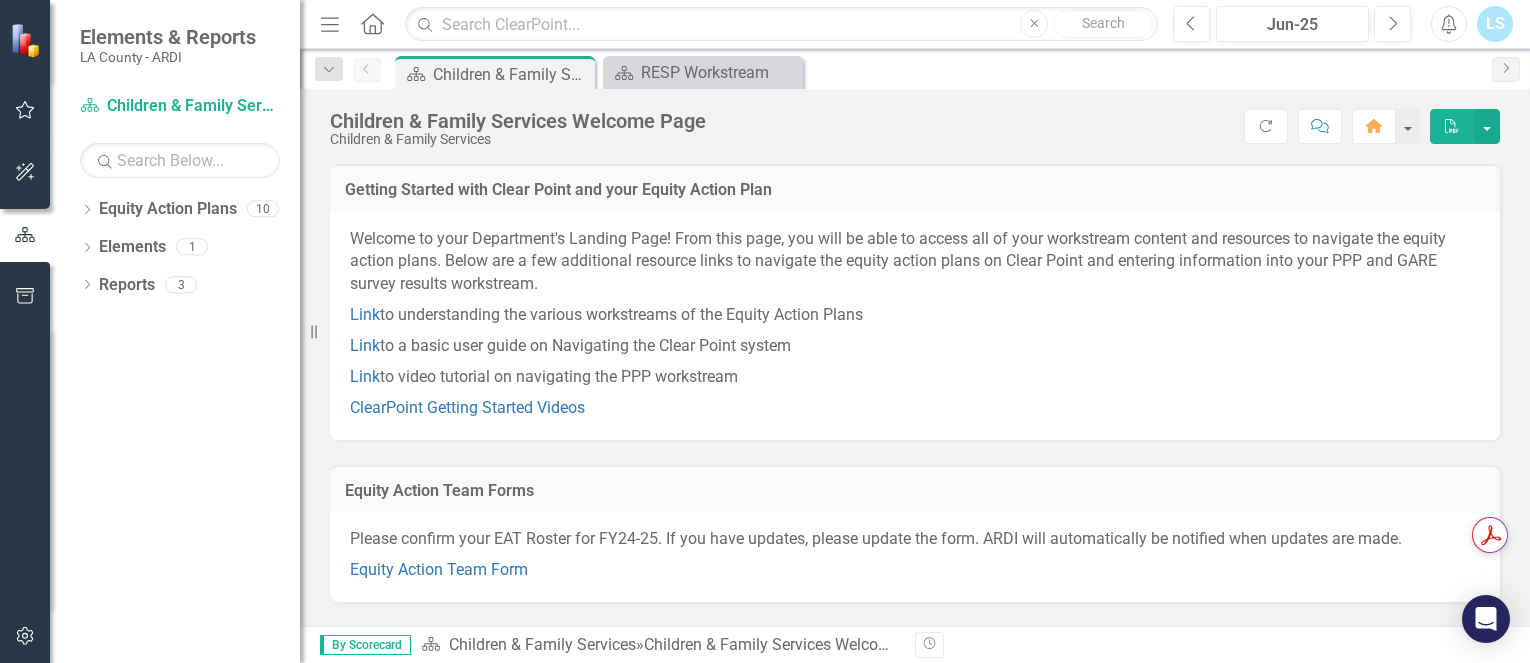 scroll, scrollTop: 8, scrollLeft: 0, axis: vertical 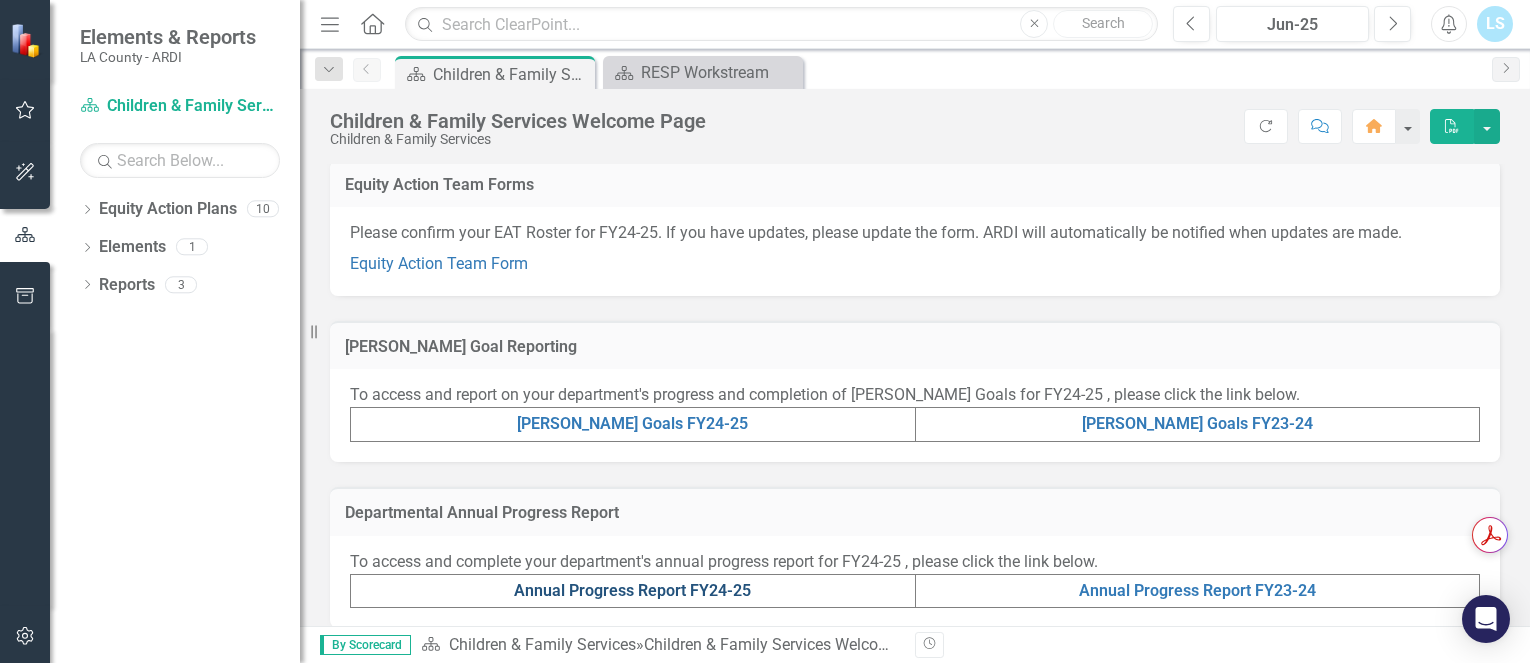 click on "Annual Progress Report FY24-25" at bounding box center (632, 590) 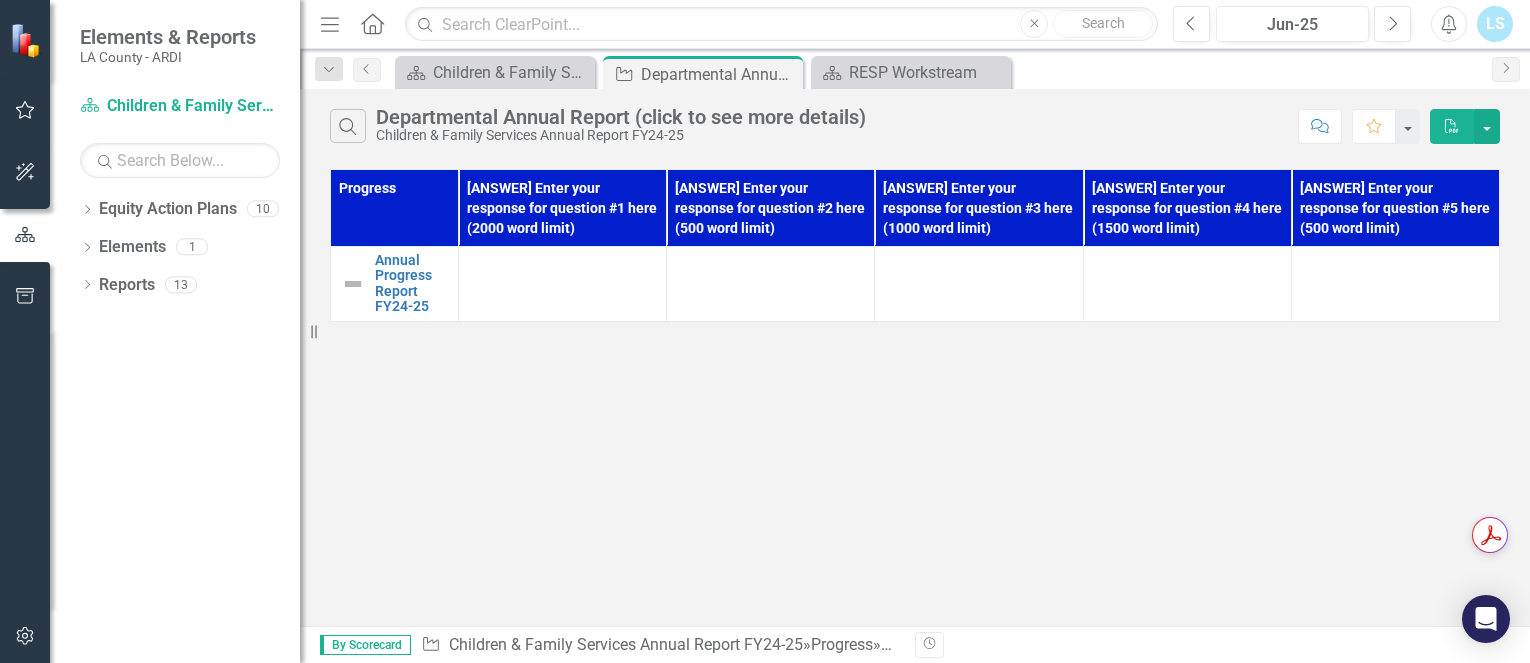click on "[ANSWER] Enter your response for question #1 here (2000 word limit)" at bounding box center [563, 208] 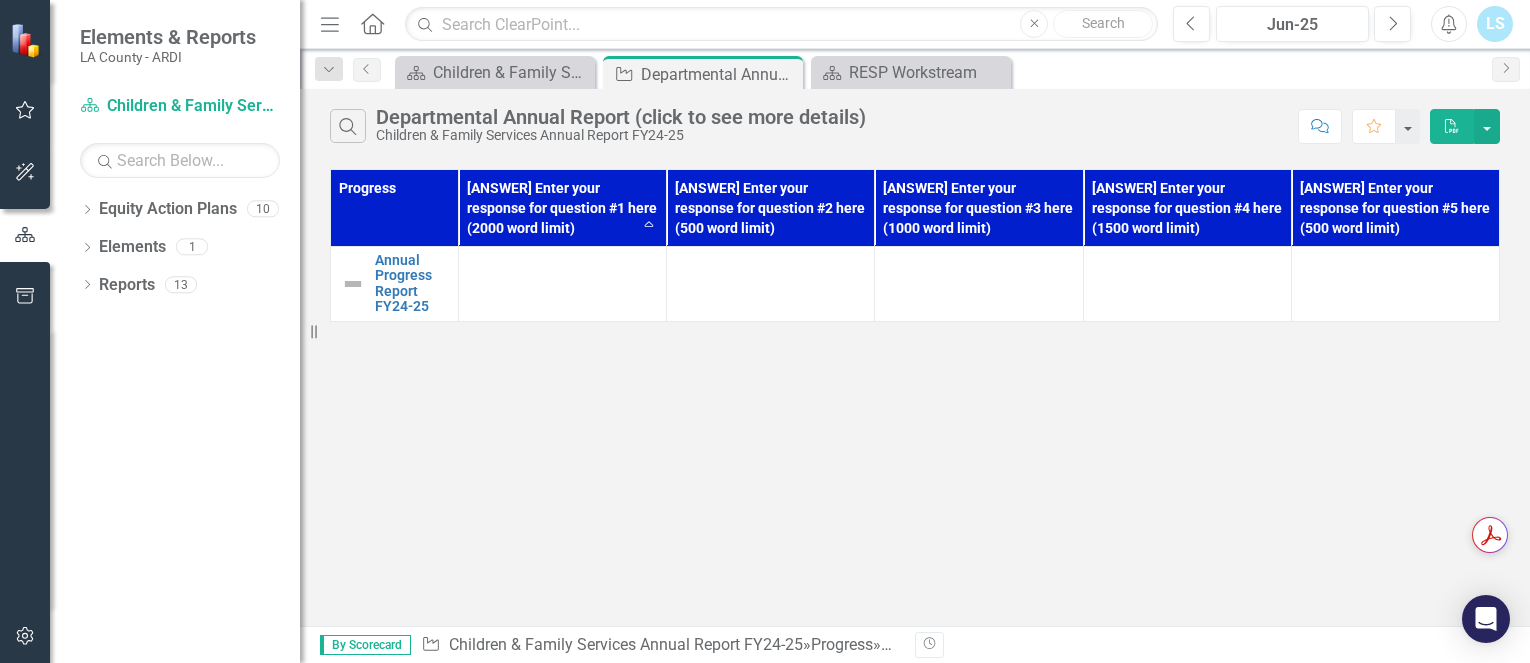click on "[ANSWER] Enter your response for question #1 here (2000 word limit) Sort Ascending" at bounding box center (563, 208) 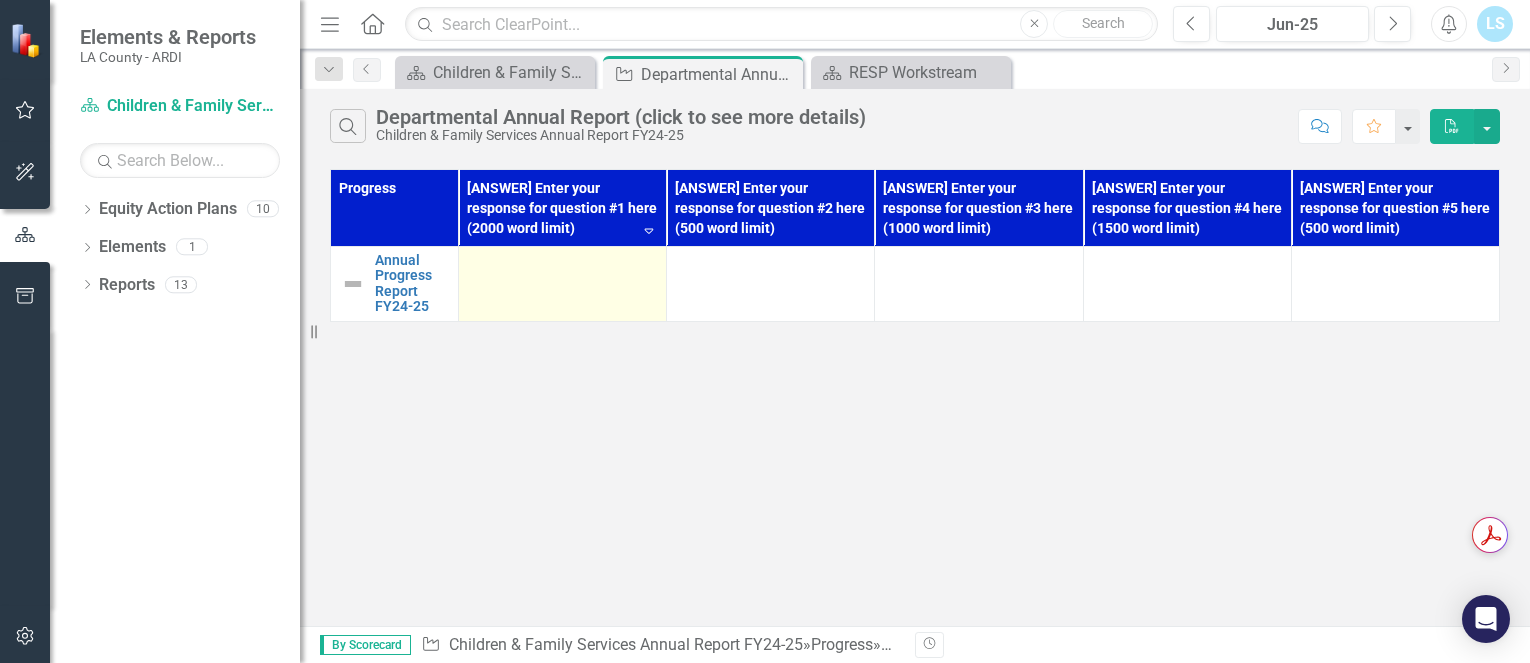 click at bounding box center (563, 284) 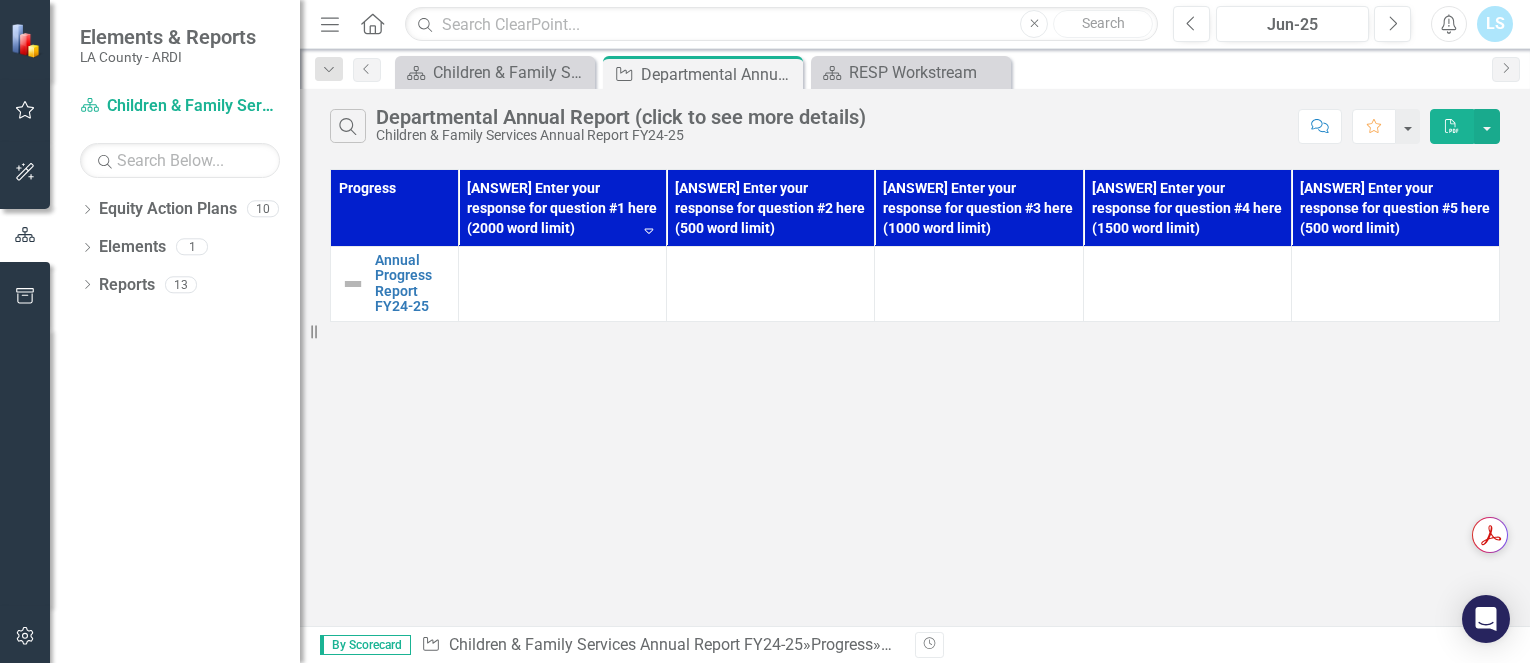 click on "[ANSWER] Enter your response for question #1 here (2000 word limit) Sort Descending" at bounding box center [563, 208] 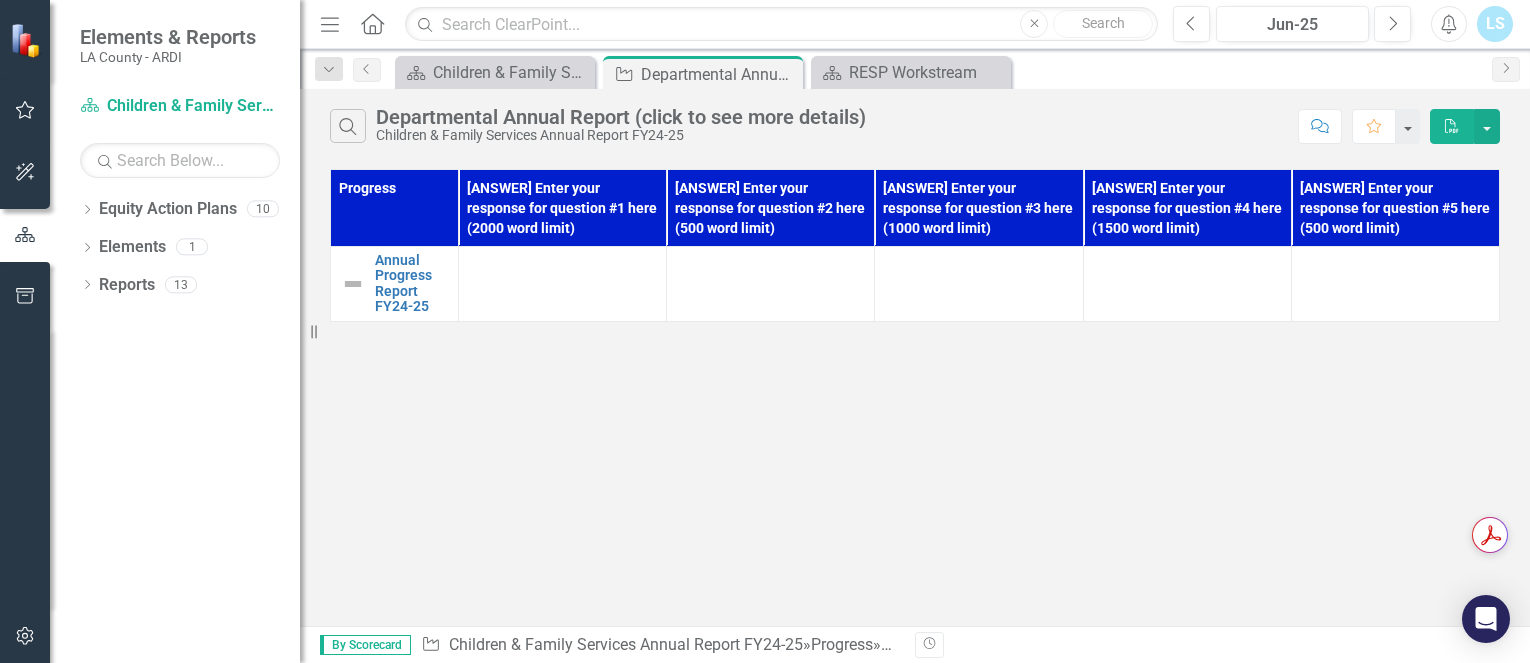 click on "[ANSWER] Enter your response for question #1 here (2000 word limit)" at bounding box center (563, 208) 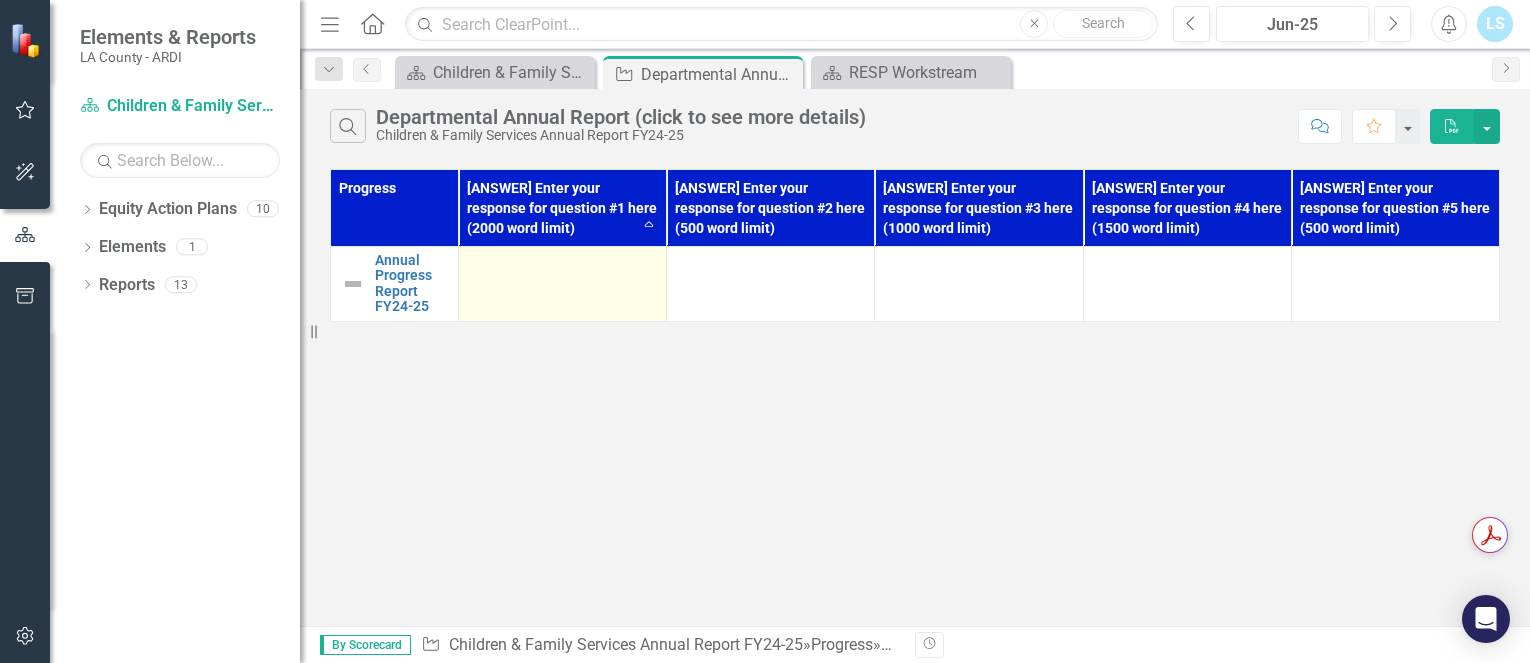 click at bounding box center [563, 284] 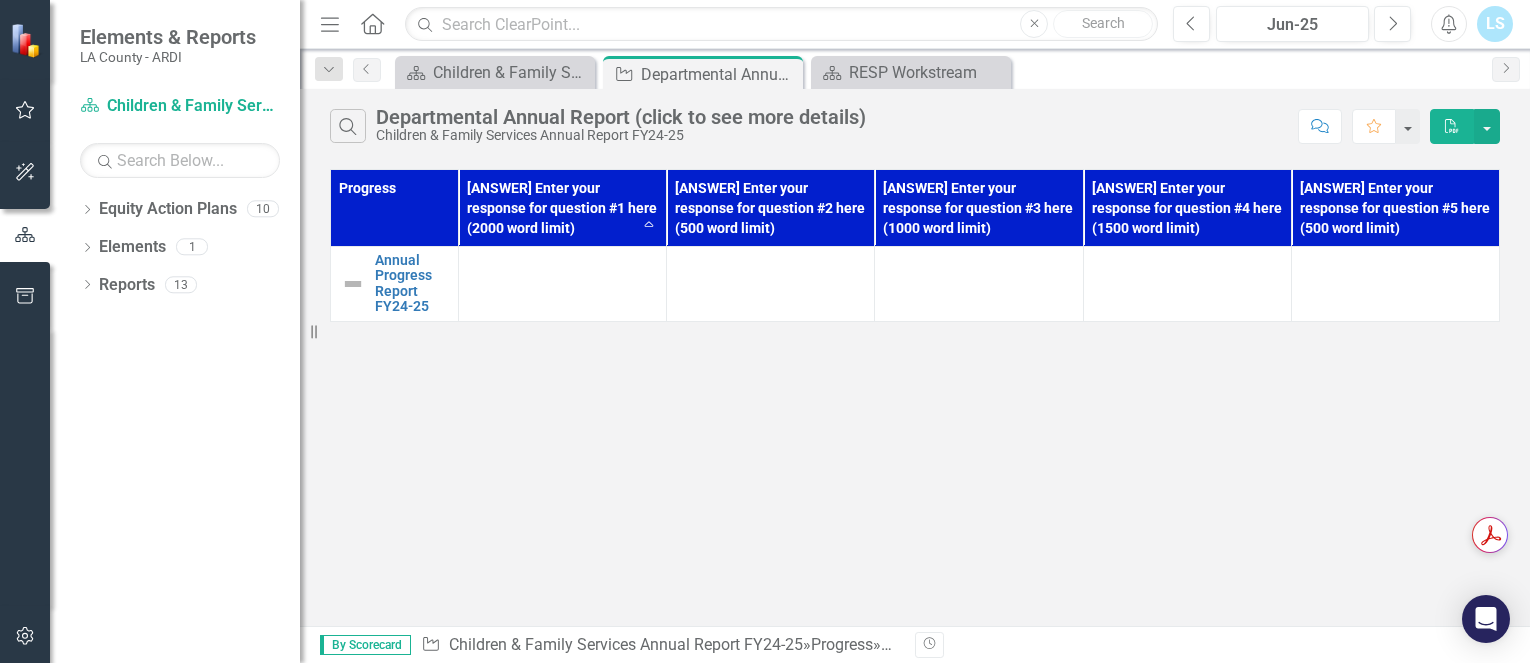 drag, startPoint x: 507, startPoint y: 288, endPoint x: 511, endPoint y: 191, distance: 97.082436 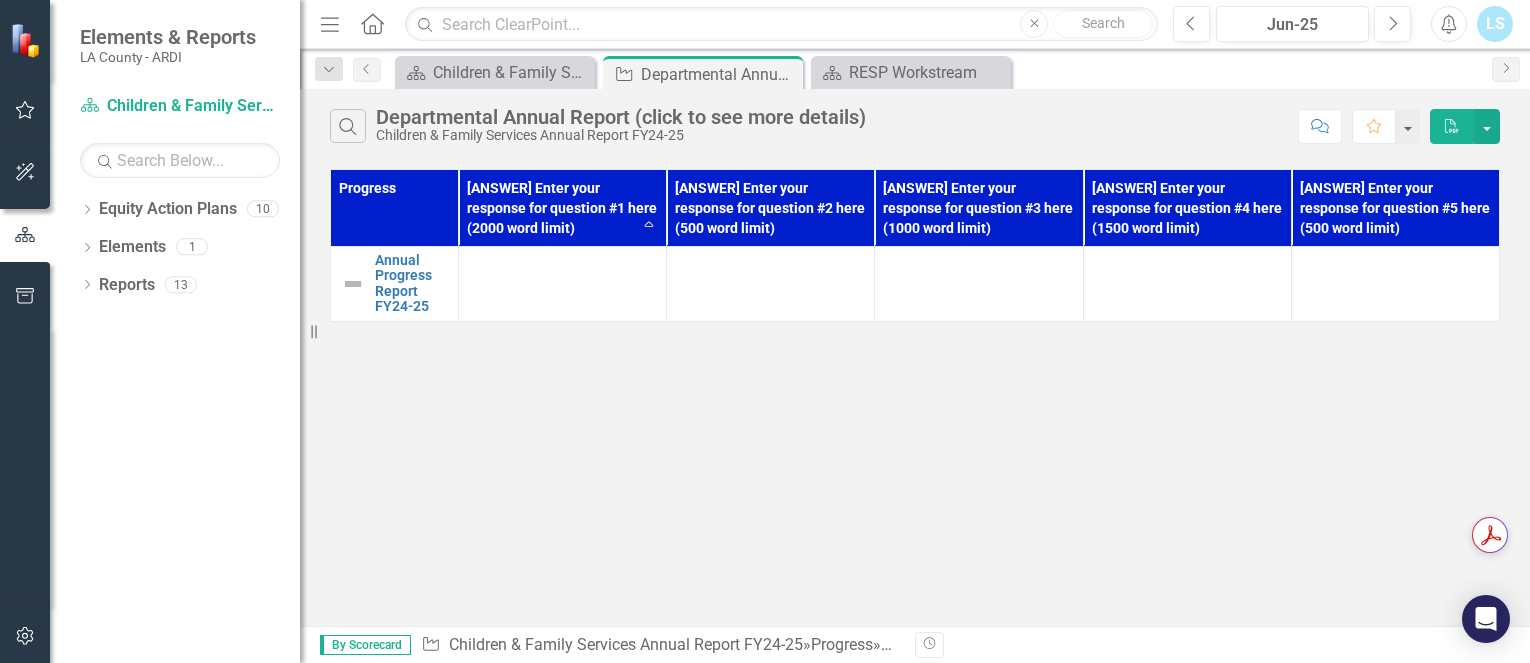click on "[ANSWER] Enter your response for question #1 here (2000 word limit) Sort Ascending" at bounding box center (563, 208) 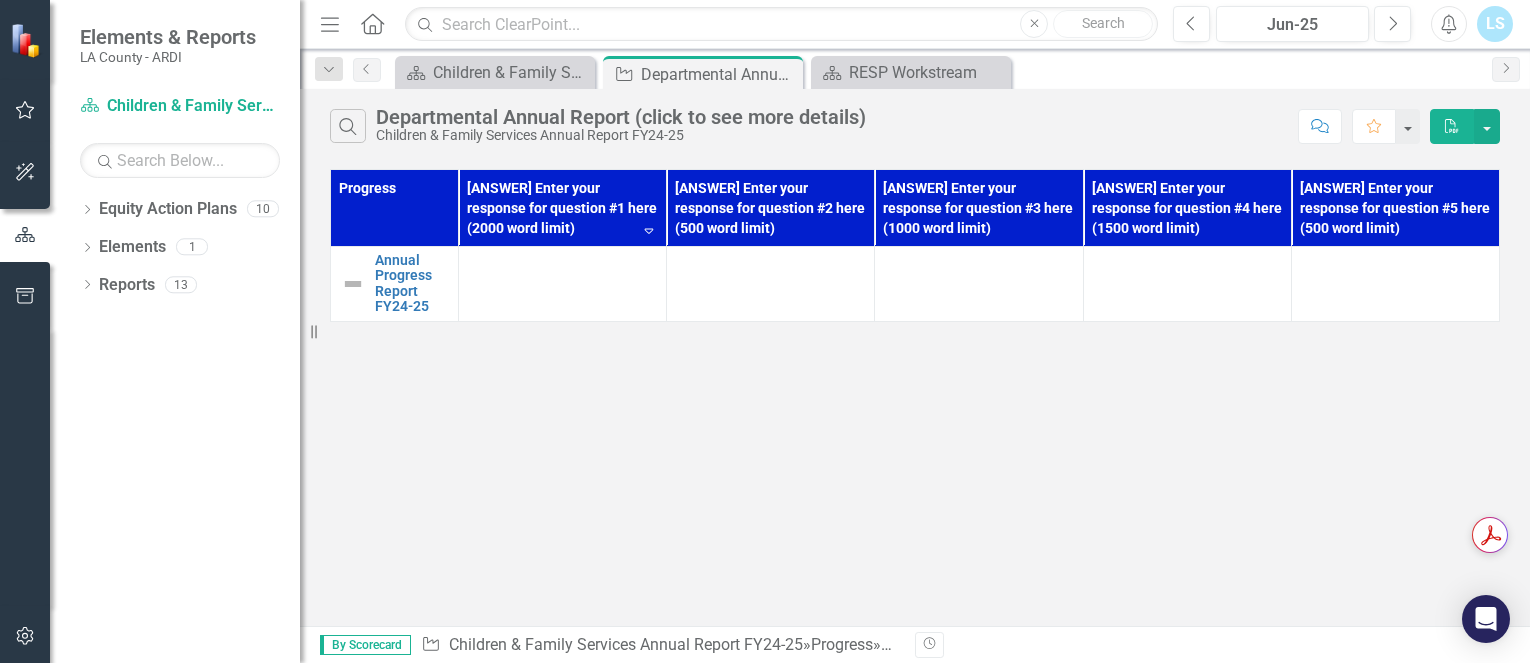 click on "[ANSWER] Enter your response for question #1 here (2000 word limit) Sort Descending" at bounding box center [563, 208] 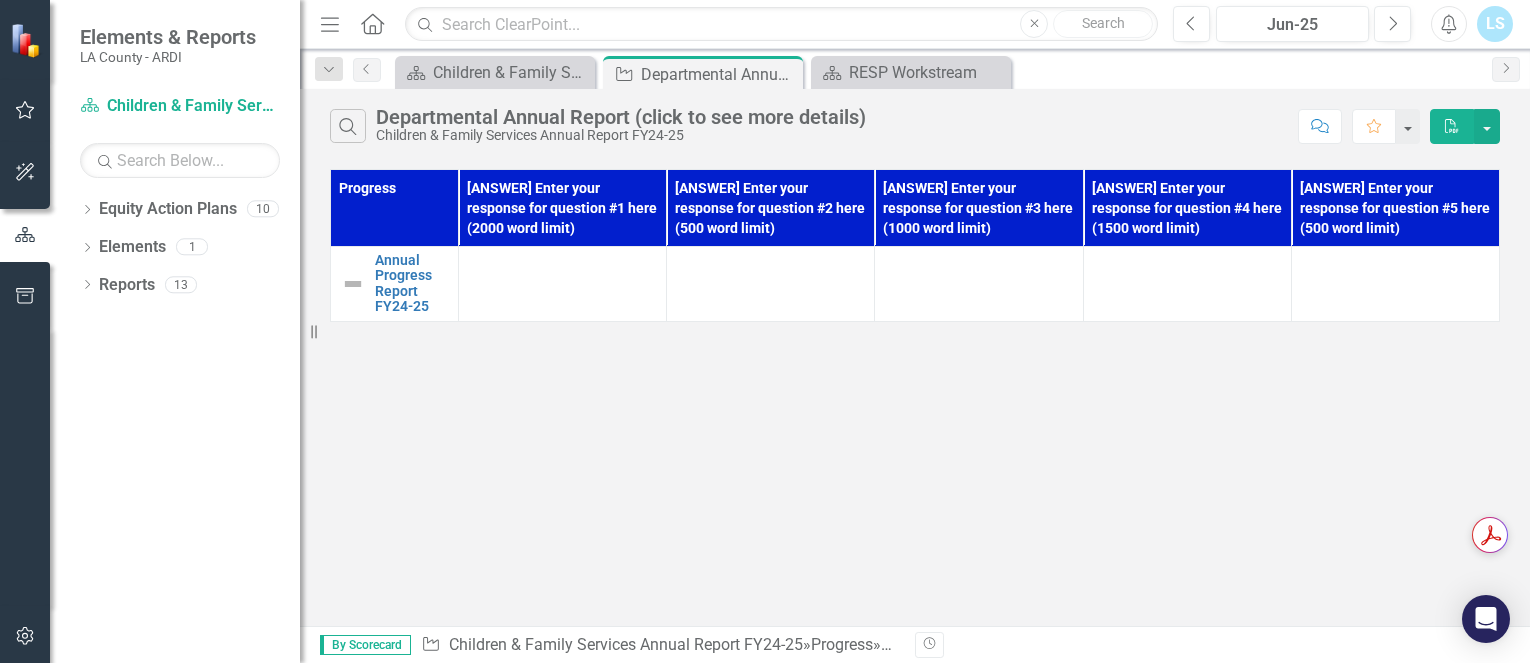 click on "[ANSWER] Enter your response for question #1 here (2000 word limit)" at bounding box center (563, 208) 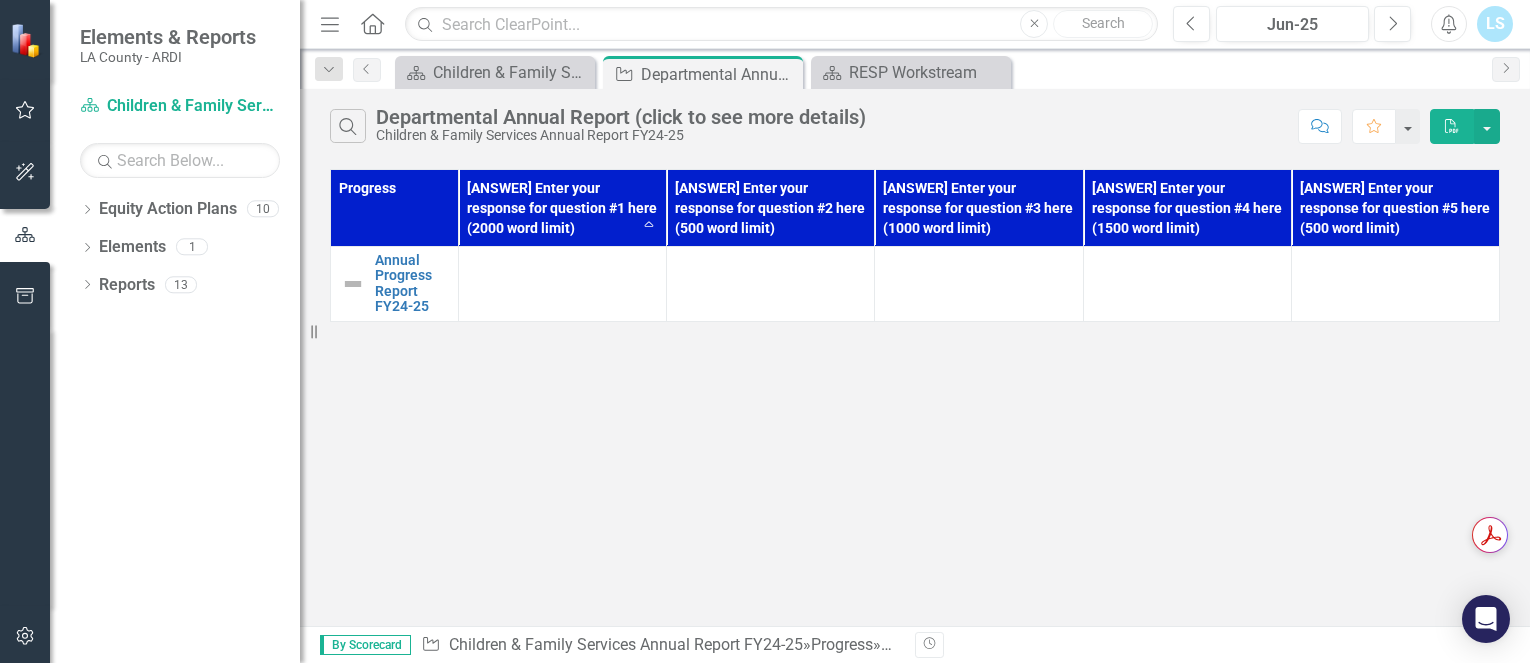 click on "[ANSWER] Enter your response for question #2 here (500 word limit)" at bounding box center [771, 208] 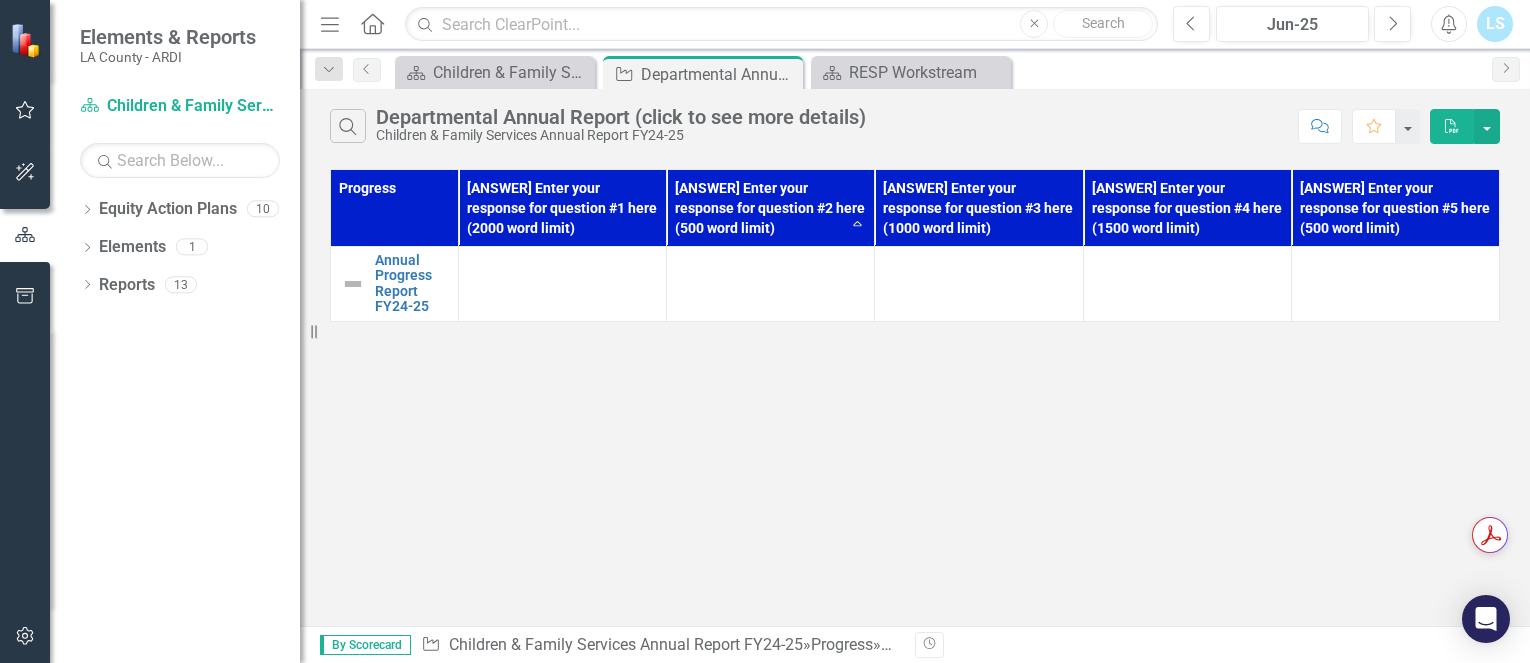 click on "[ANSWER] Enter your response for question #2 here (500 word limit) Sort Ascending" at bounding box center (771, 208) 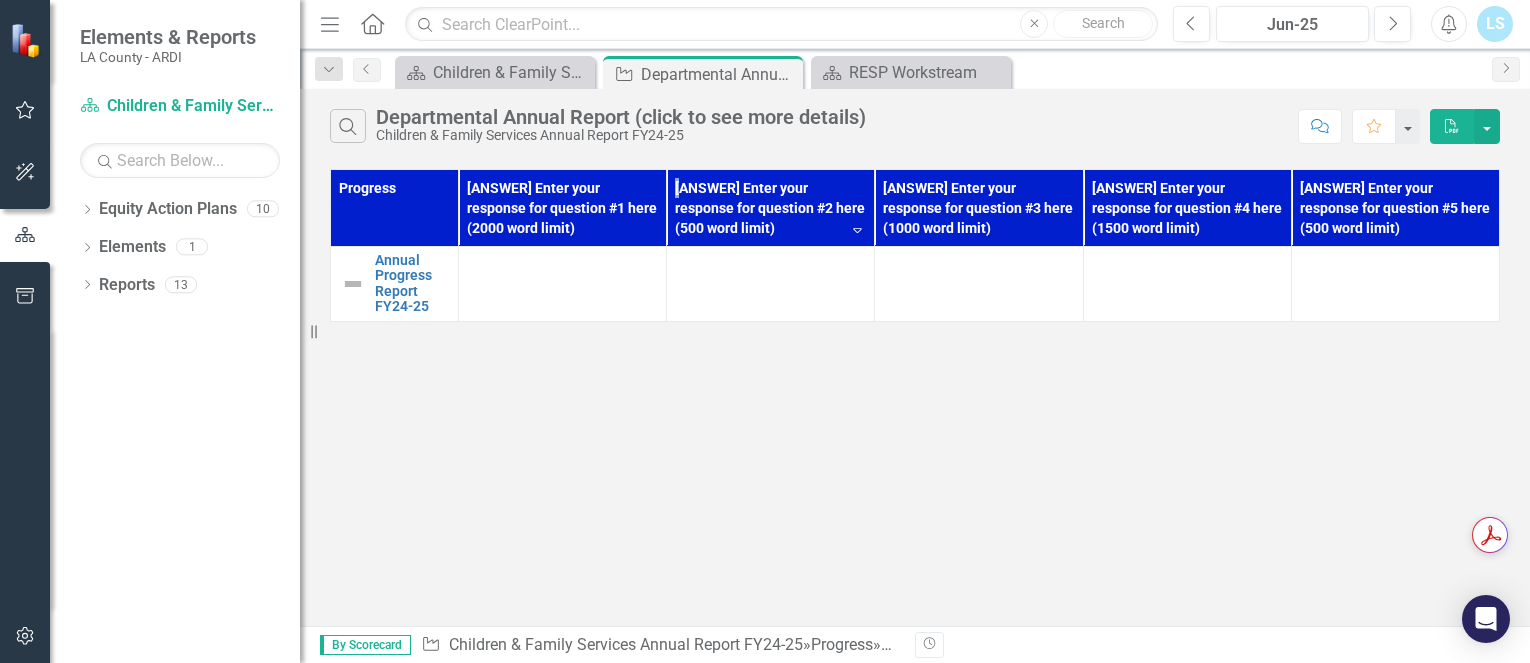 click on "[ANSWER] Enter your response for question #2 here (500 word limit) Sort Descending" at bounding box center (771, 208) 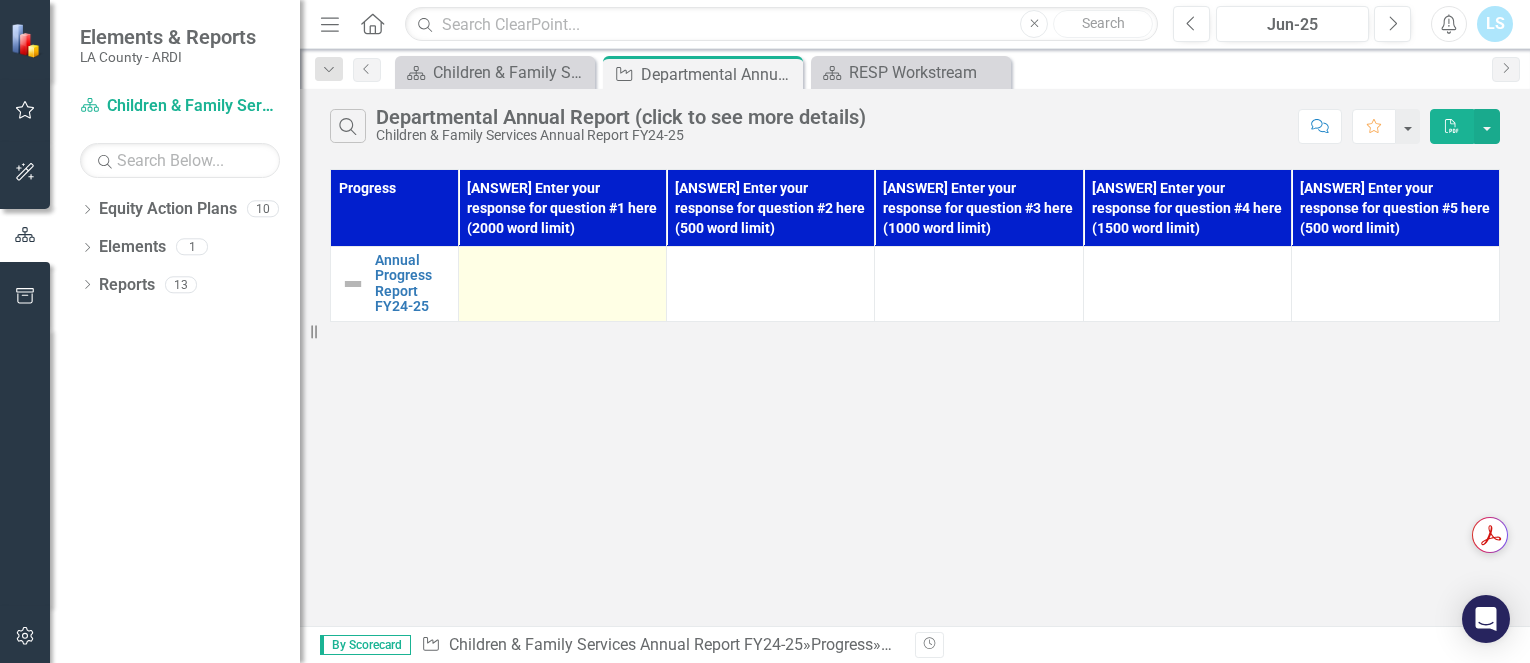 click at bounding box center [563, 284] 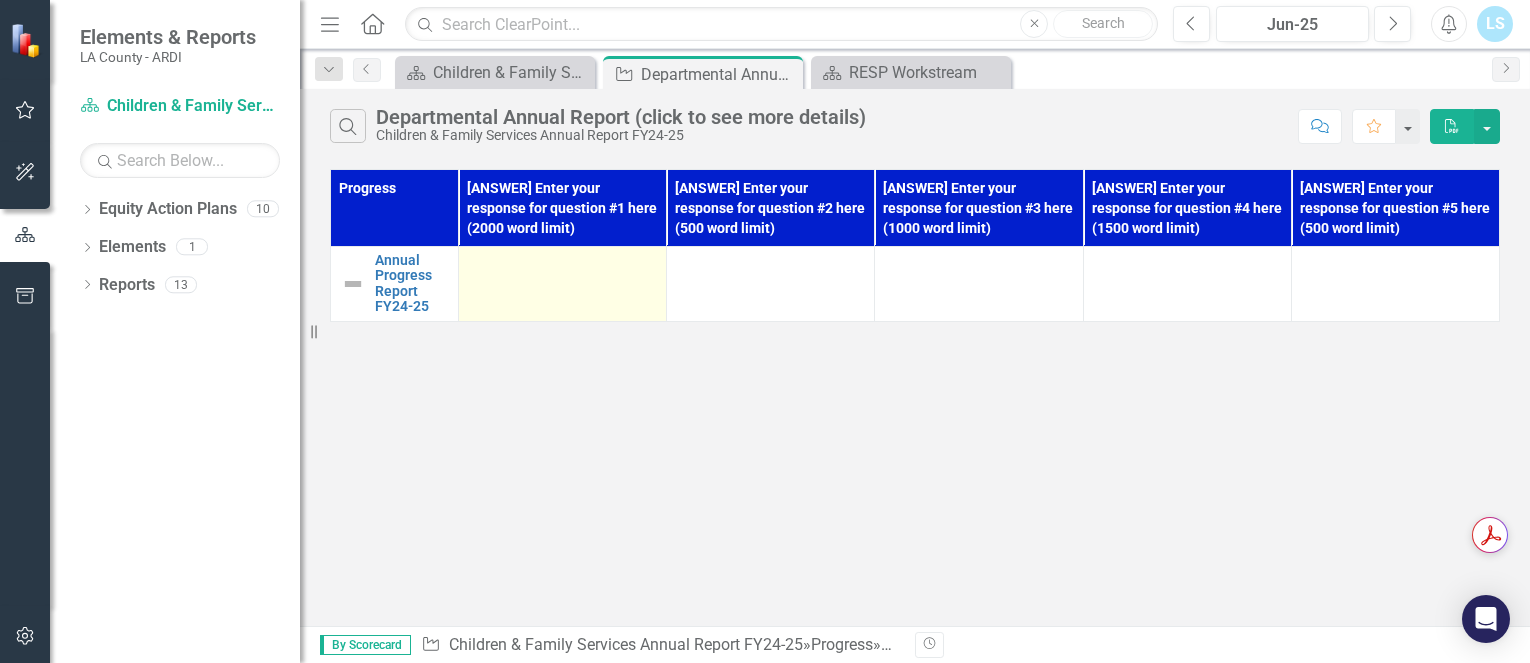 drag, startPoint x: 548, startPoint y: 286, endPoint x: 499, endPoint y: 277, distance: 49.819675 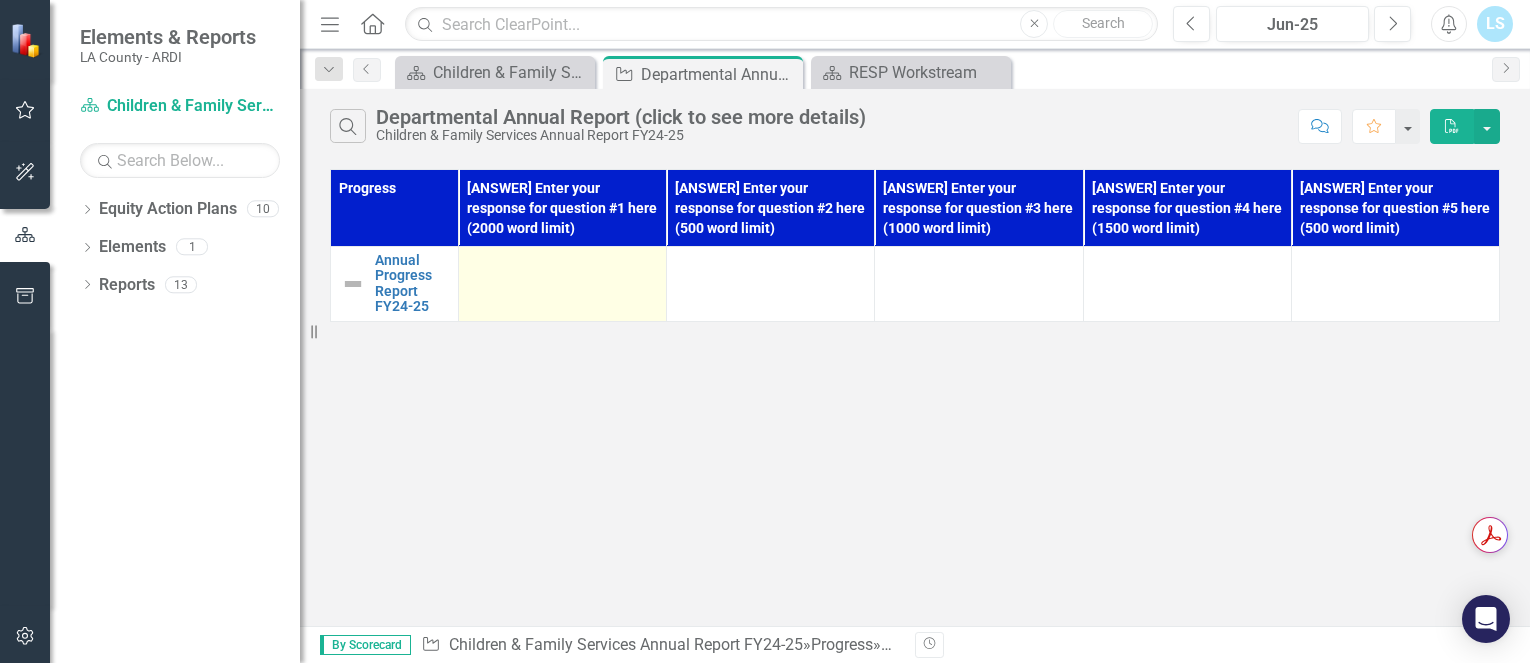 click at bounding box center [563, 284] 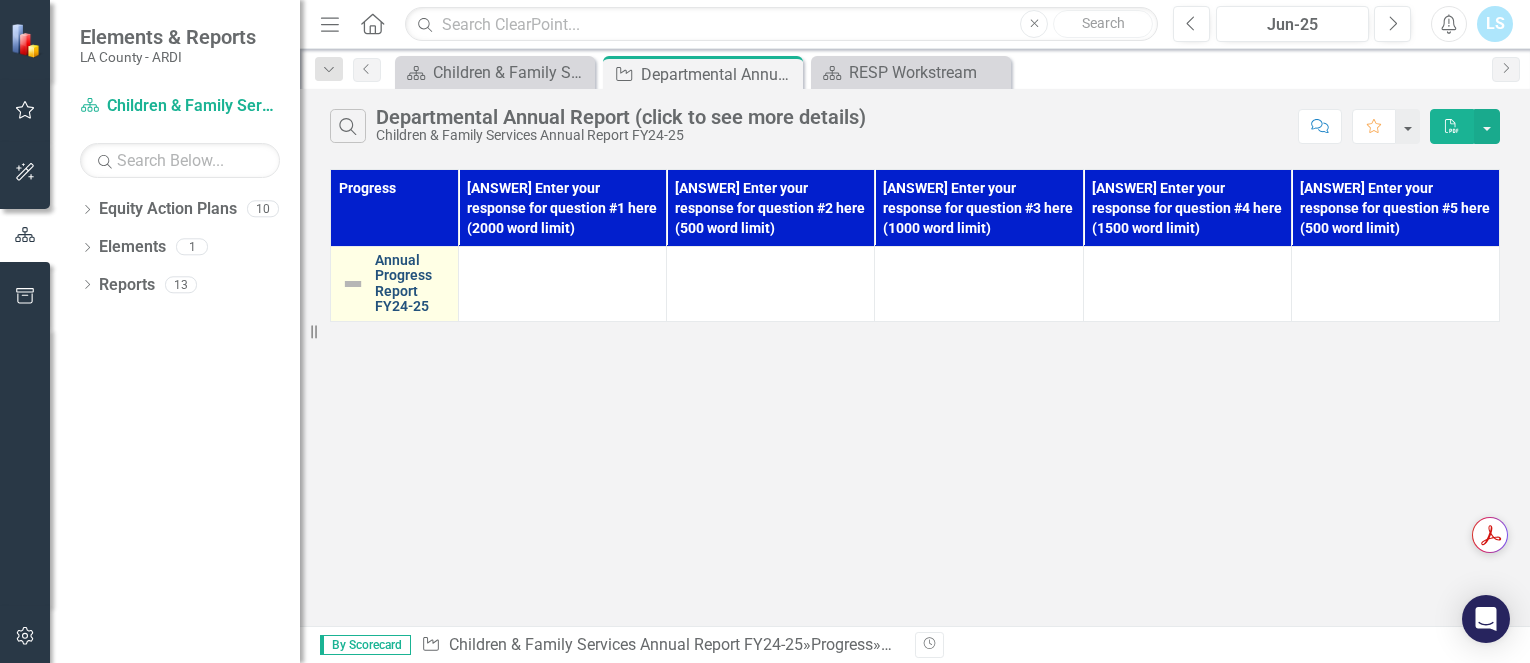 click on "Annual Progress Report FY24-25" at bounding box center [411, 284] 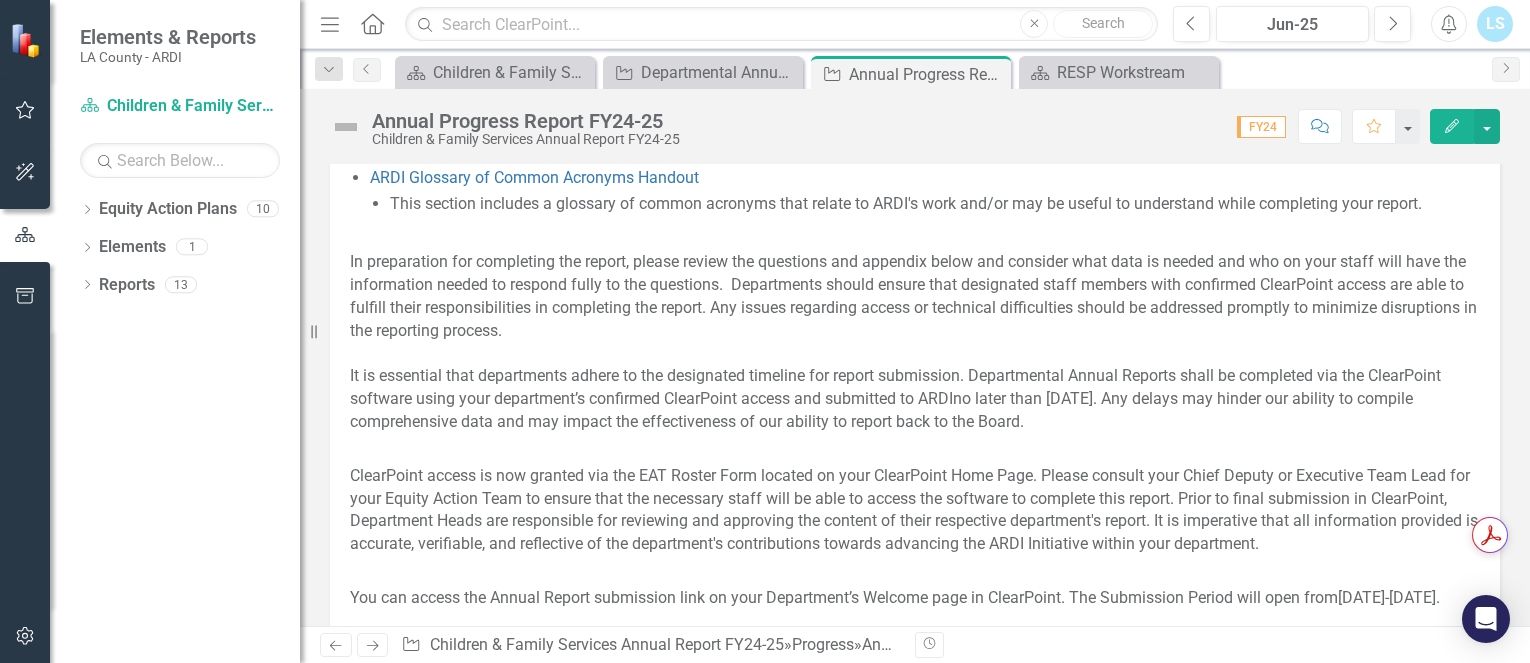 scroll, scrollTop: 757, scrollLeft: 0, axis: vertical 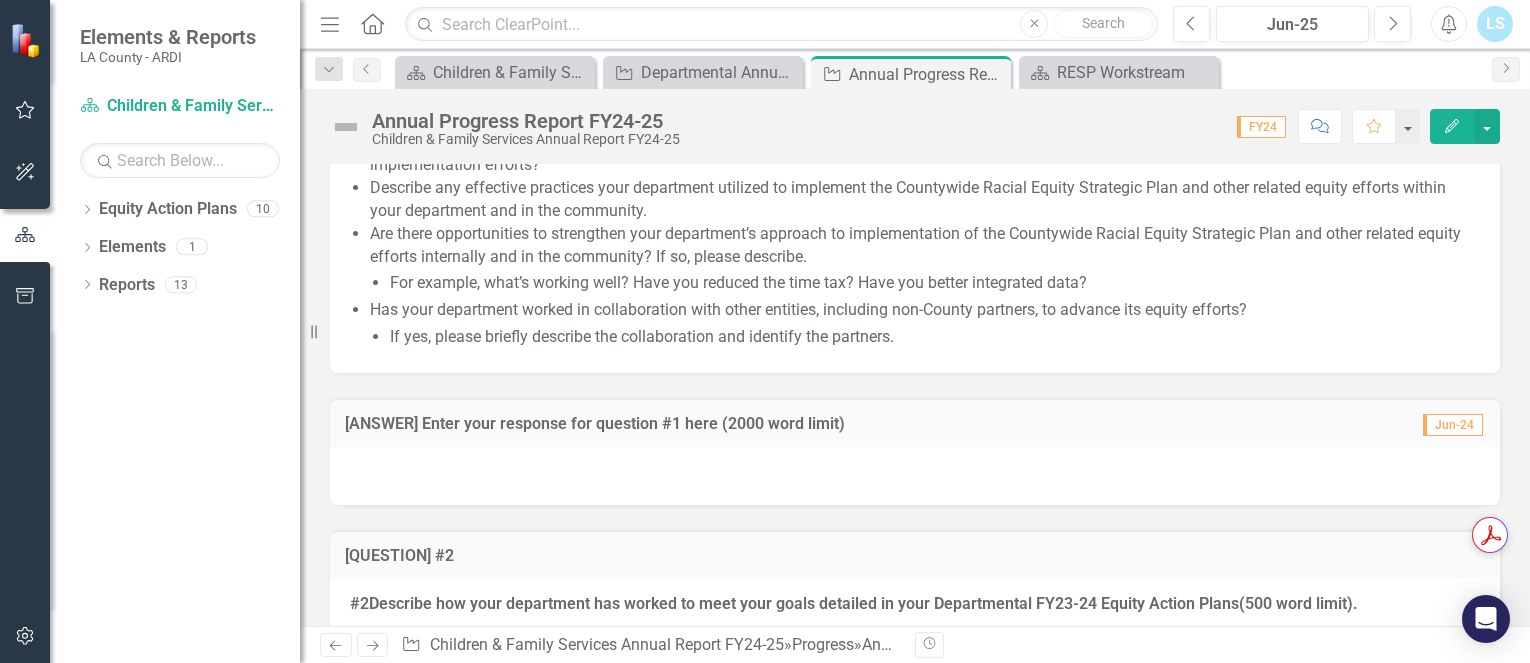 click at bounding box center [915, 476] 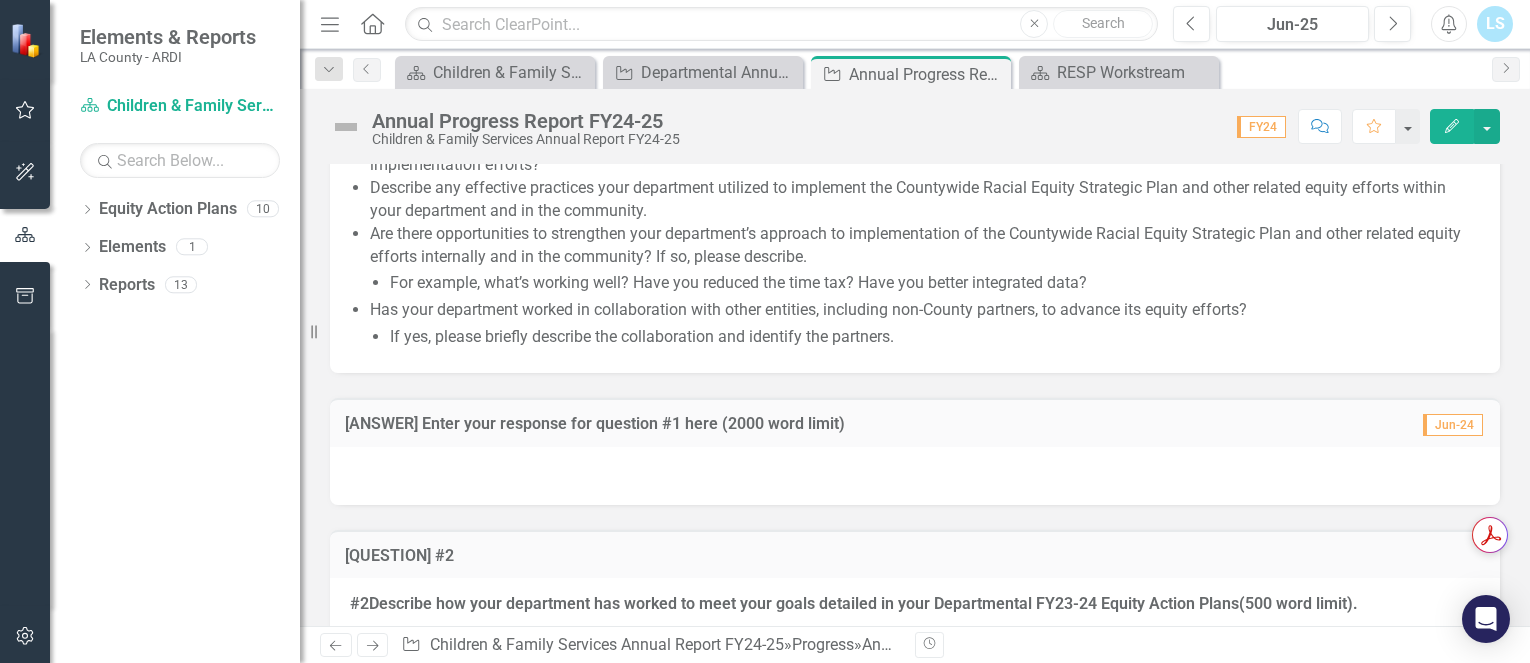click at bounding box center [915, 476] 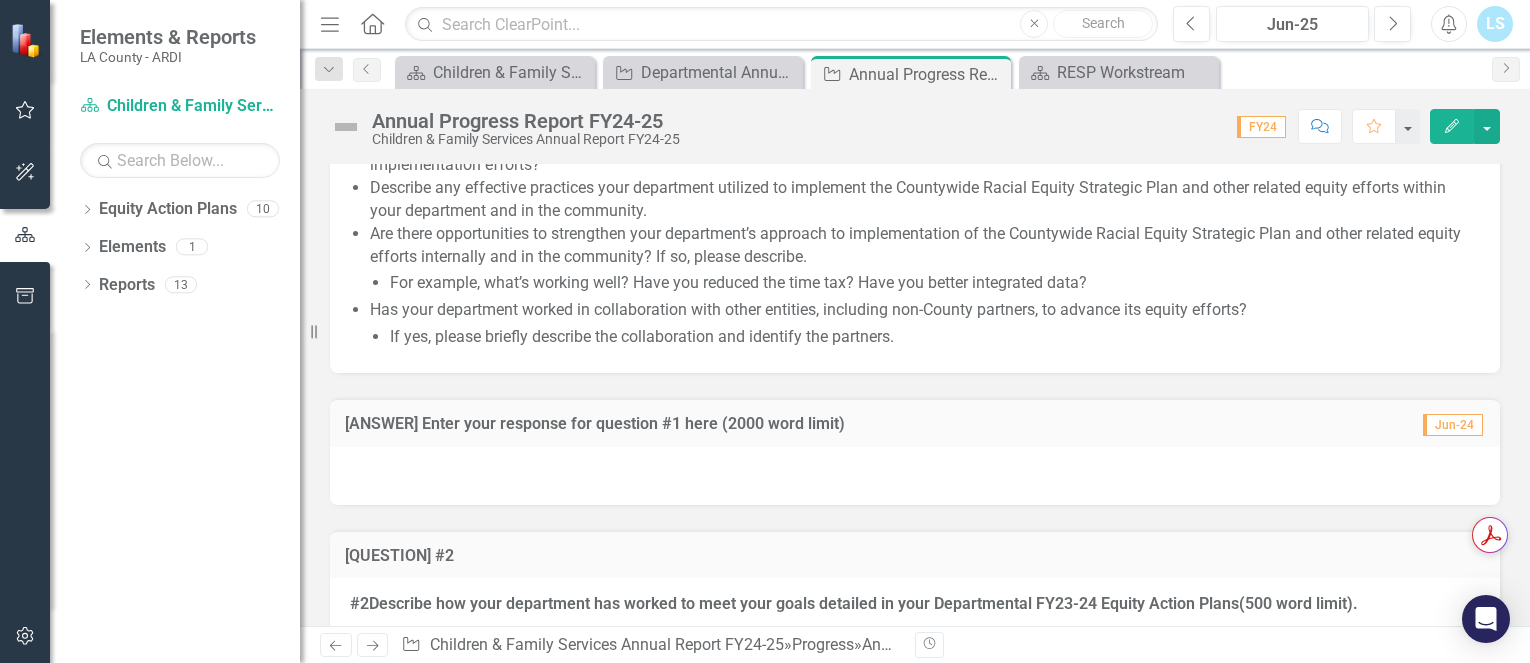 click on "[ANSWER] Enter your response for question #1 here (2000 word limit)" at bounding box center (852, 424) 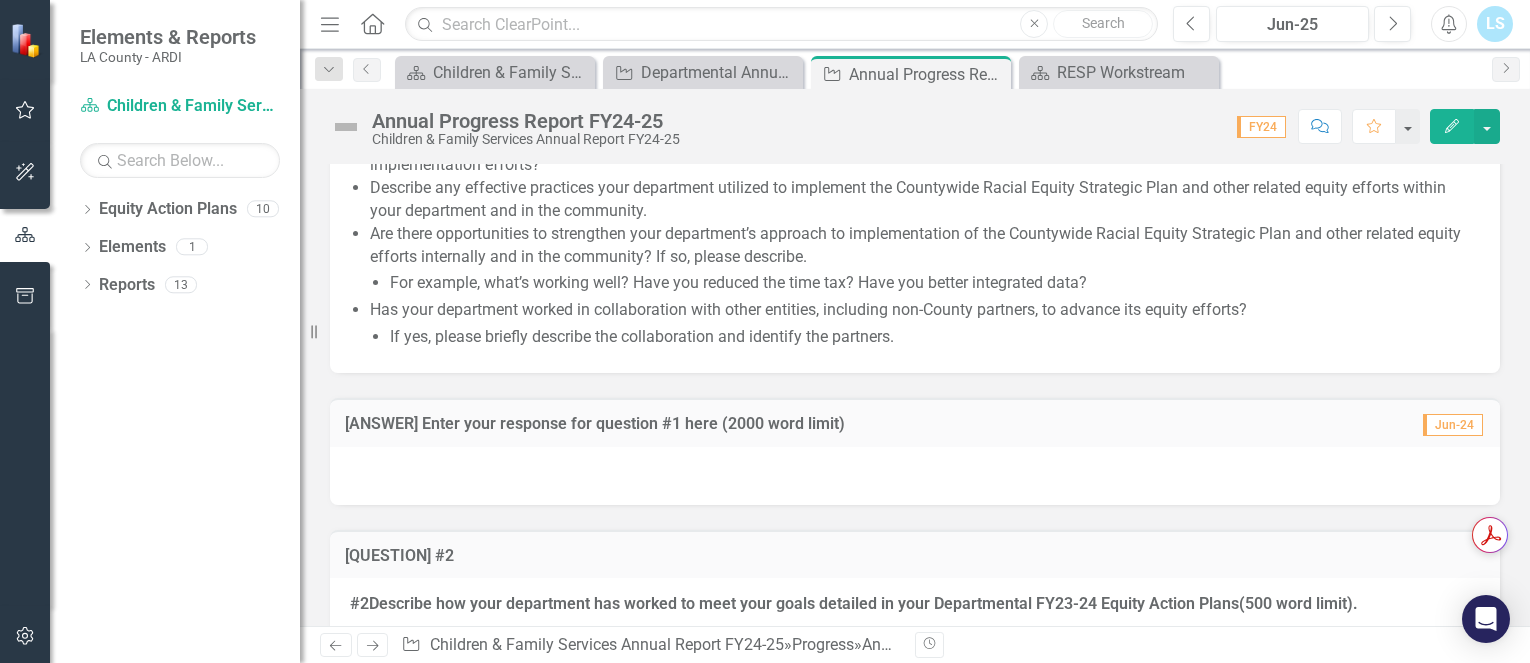 click at bounding box center (915, 476) 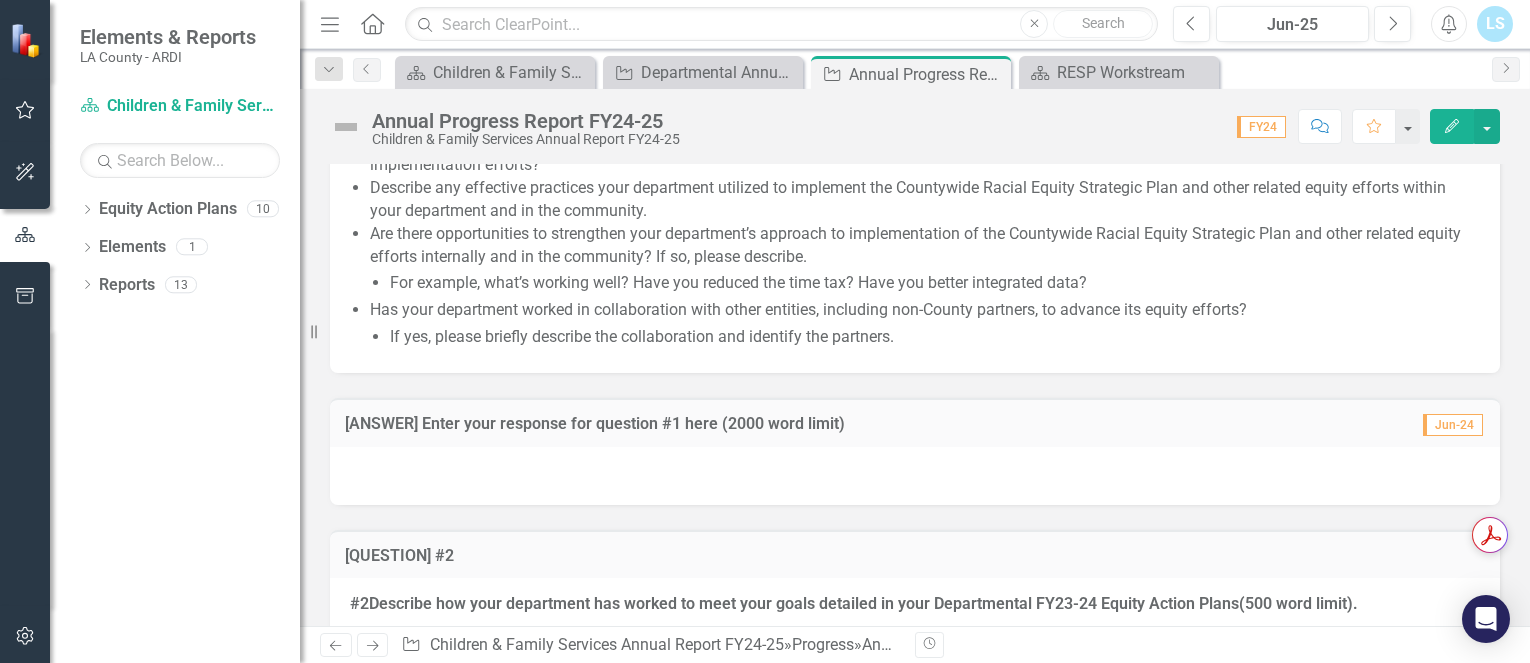 click at bounding box center [915, 476] 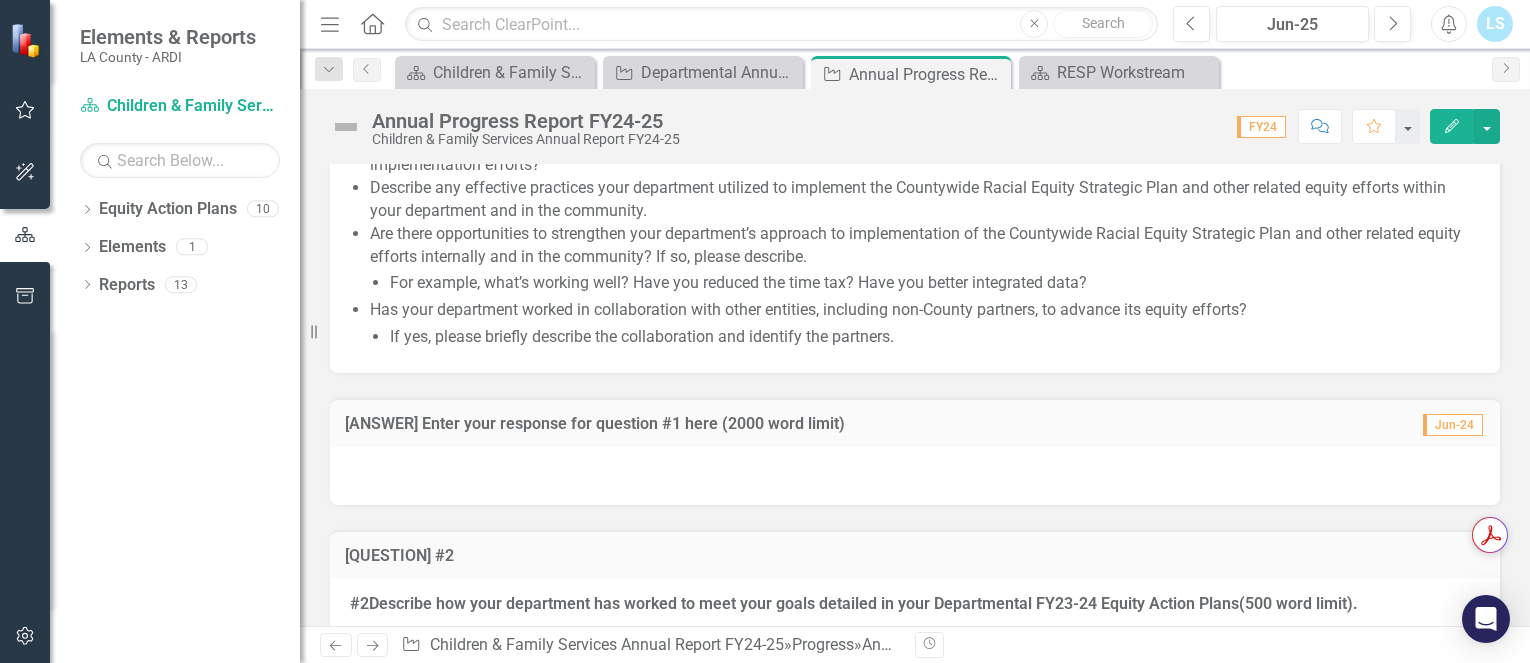 click at bounding box center [915, 476] 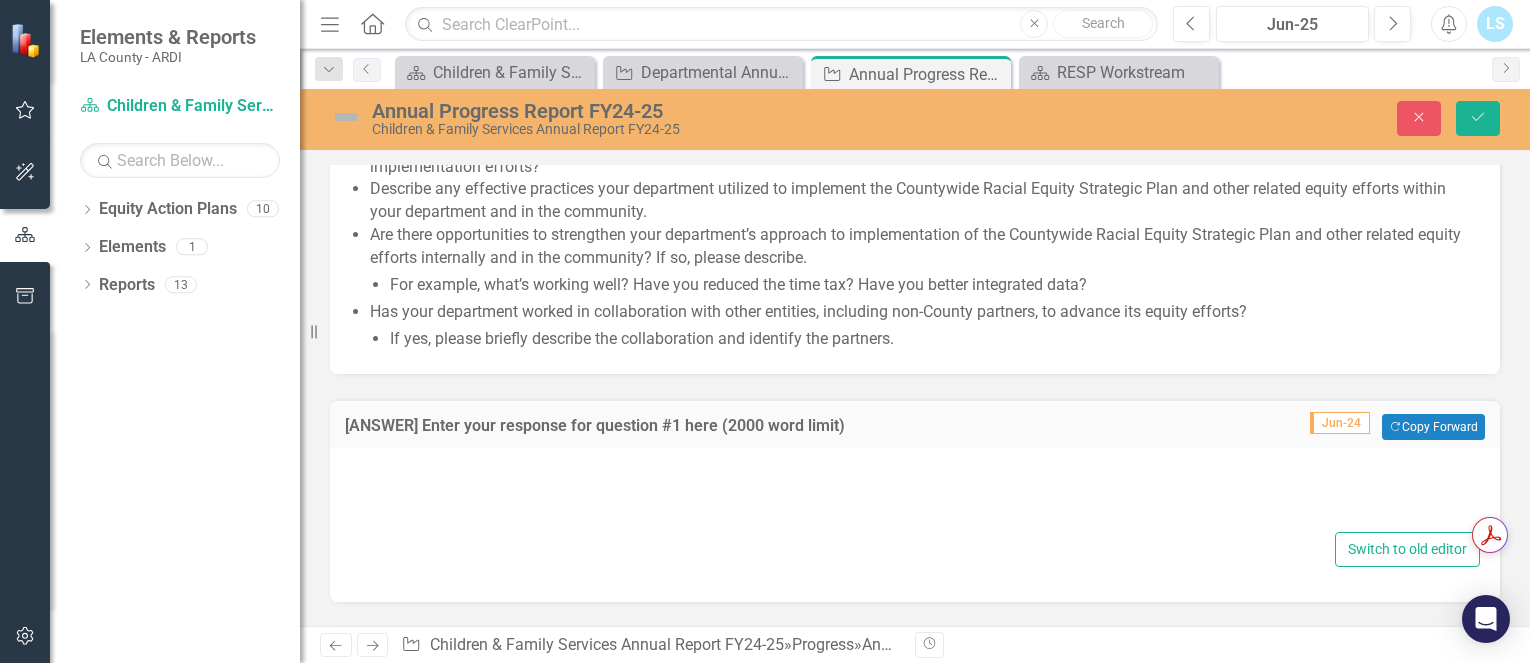 click at bounding box center [915, 495] 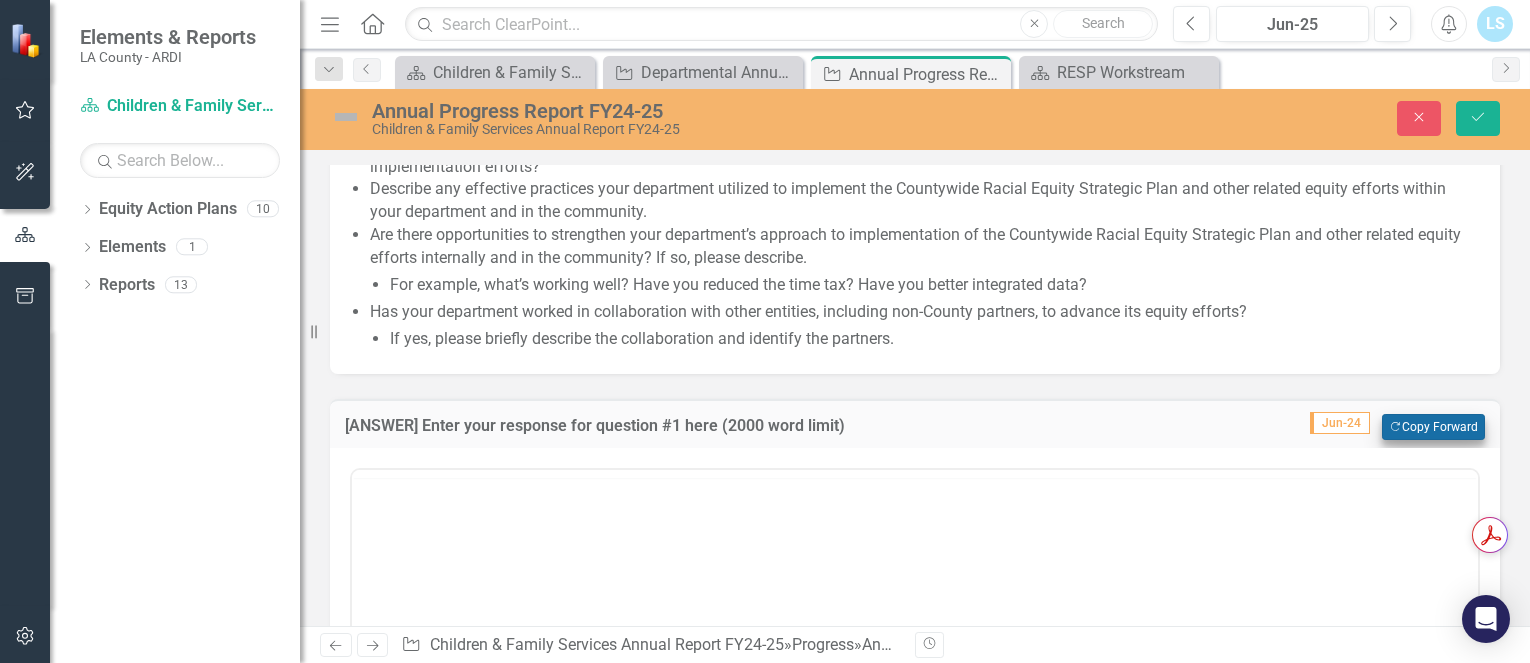 scroll, scrollTop: 0, scrollLeft: 0, axis: both 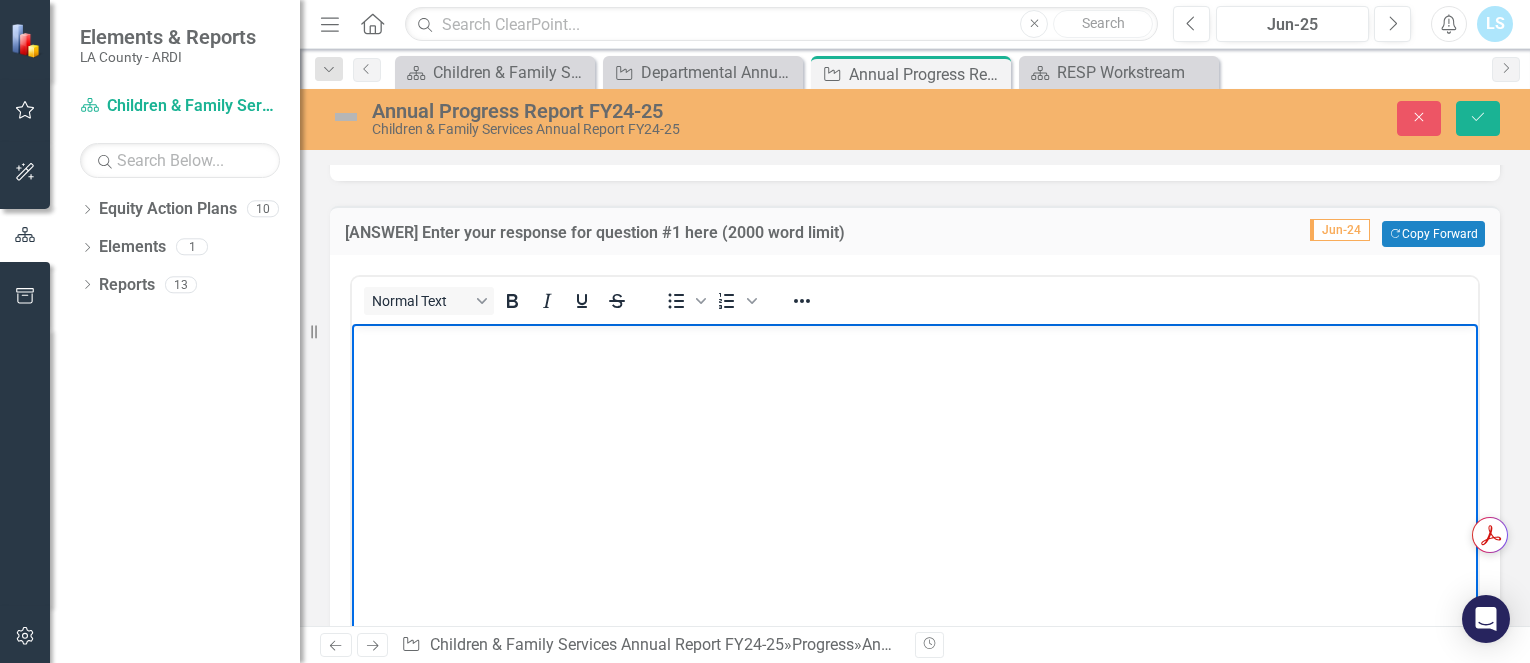 click at bounding box center [915, 474] 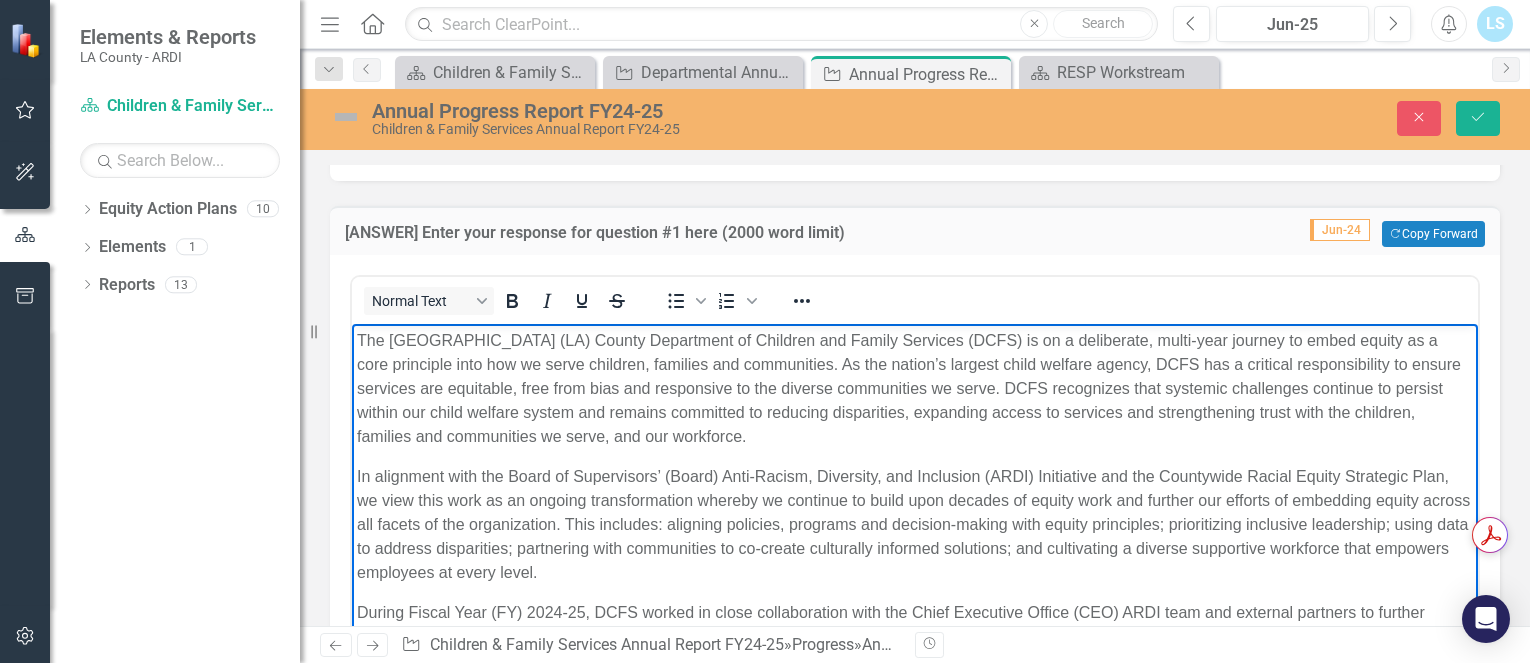 scroll, scrollTop: 3924, scrollLeft: 0, axis: vertical 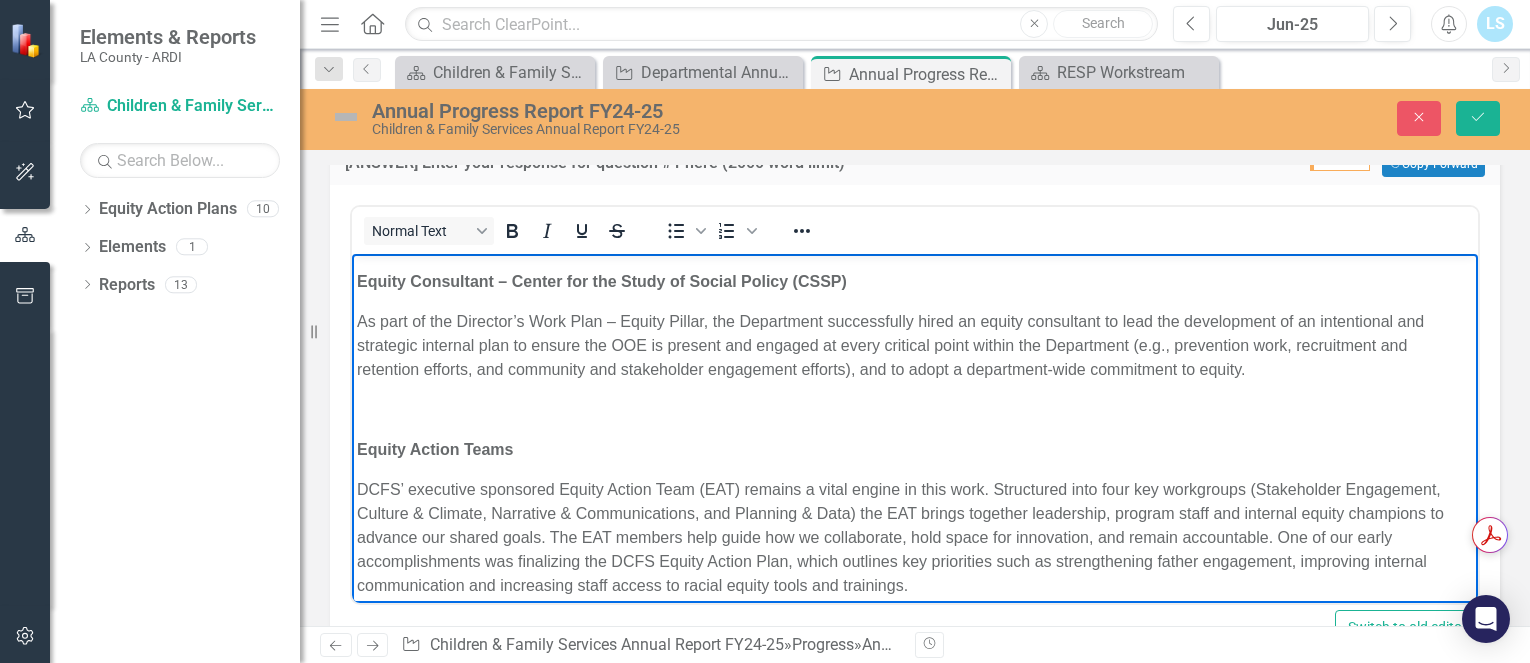 drag, startPoint x: 1458, startPoint y: 565, endPoint x: 1830, endPoint y: 606, distance: 374.2526 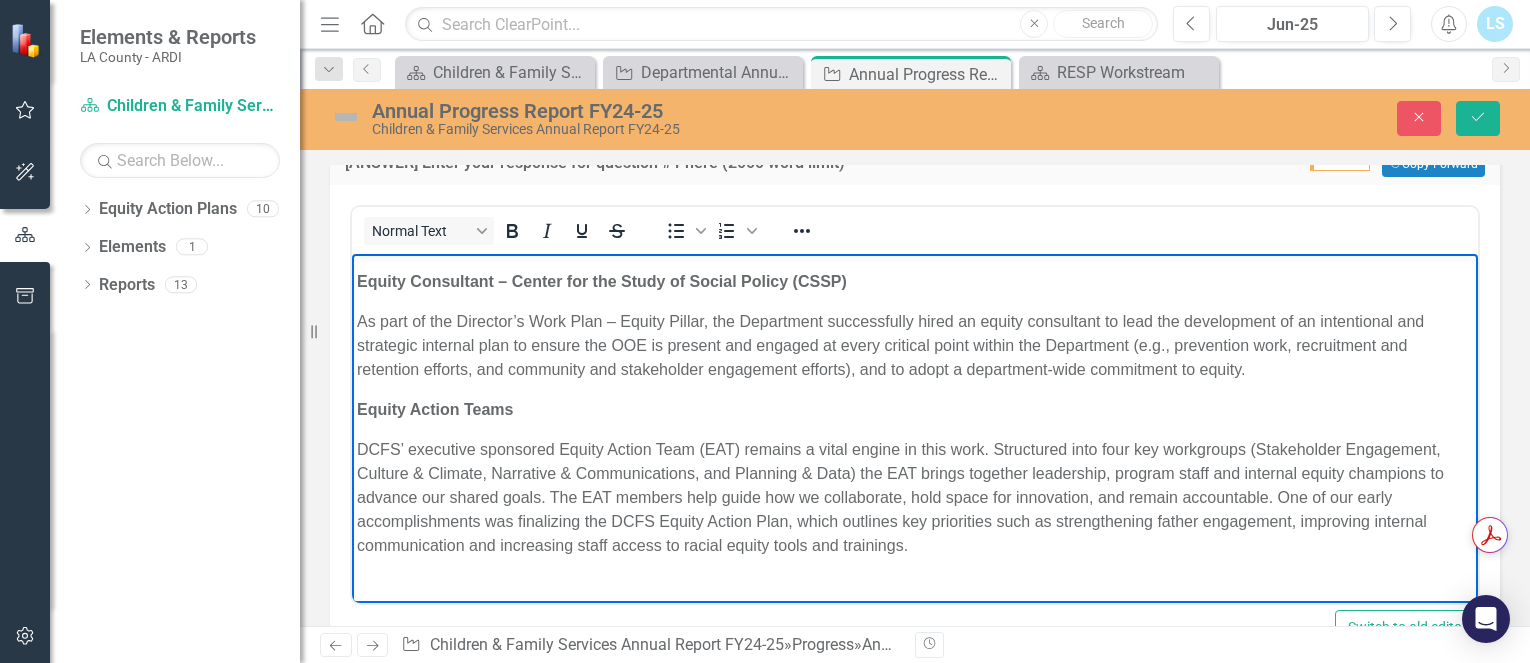 click at bounding box center [915, 586] 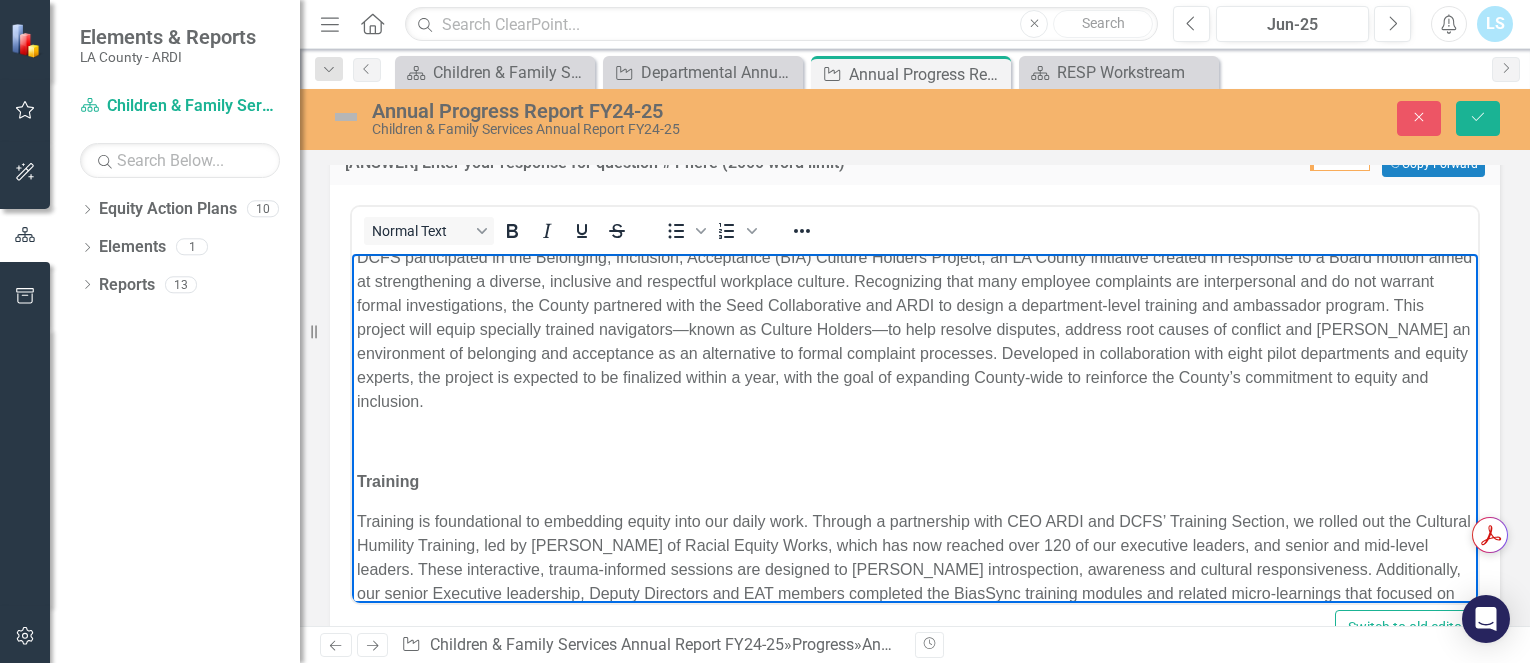 scroll, scrollTop: 1069, scrollLeft: 0, axis: vertical 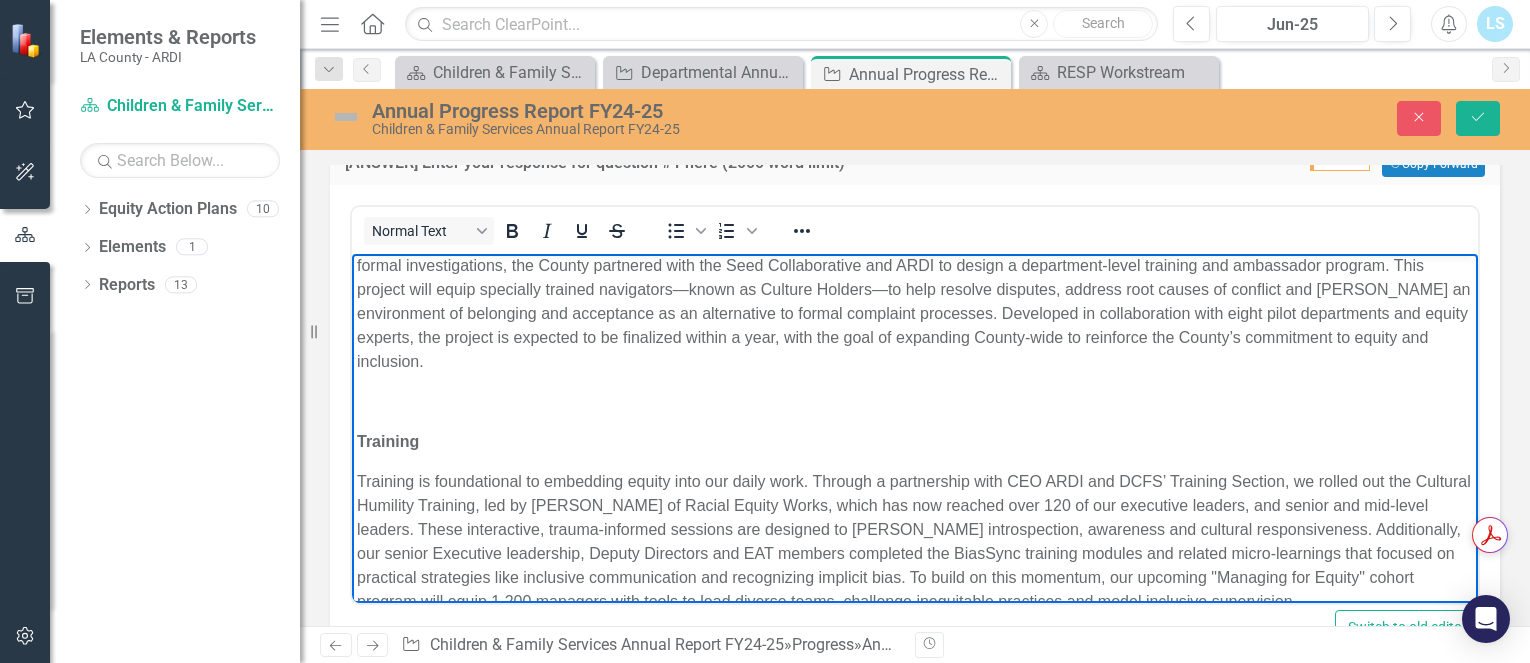 click at bounding box center (915, 402) 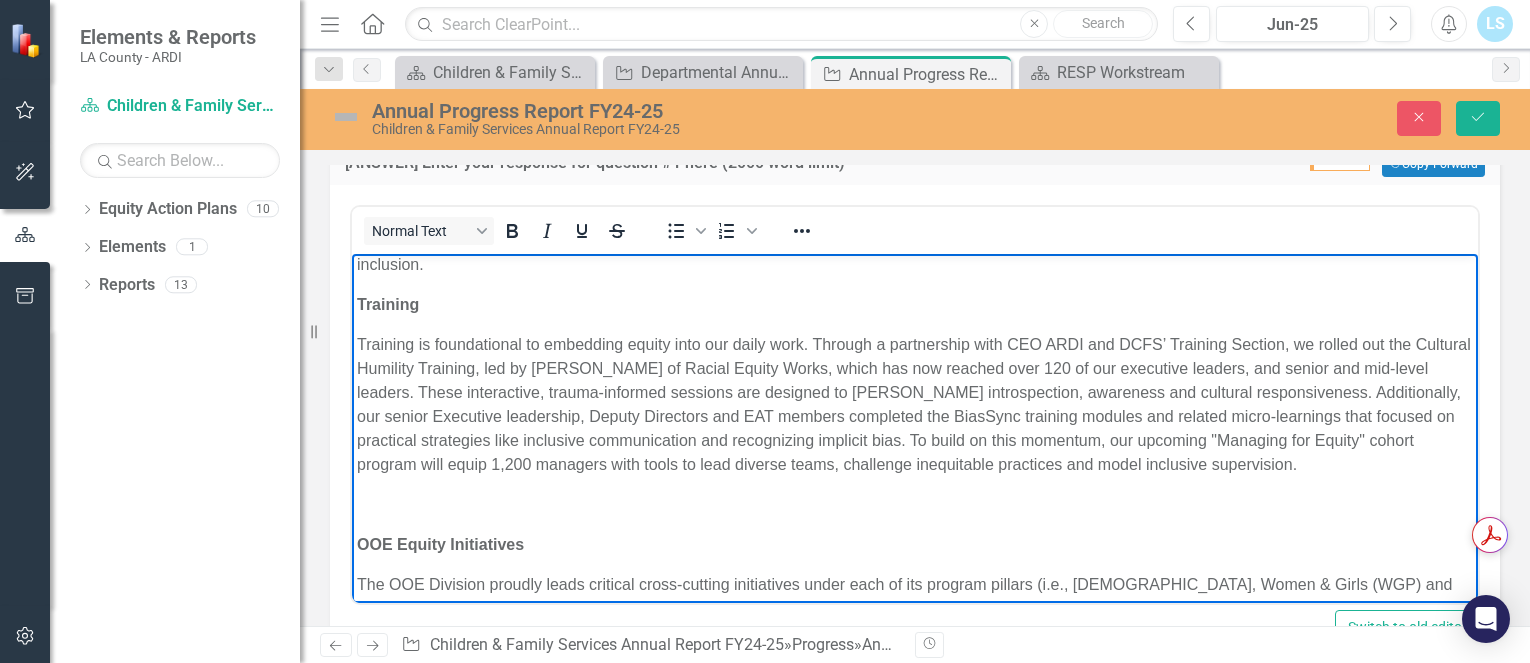 scroll, scrollTop: 1192, scrollLeft: 0, axis: vertical 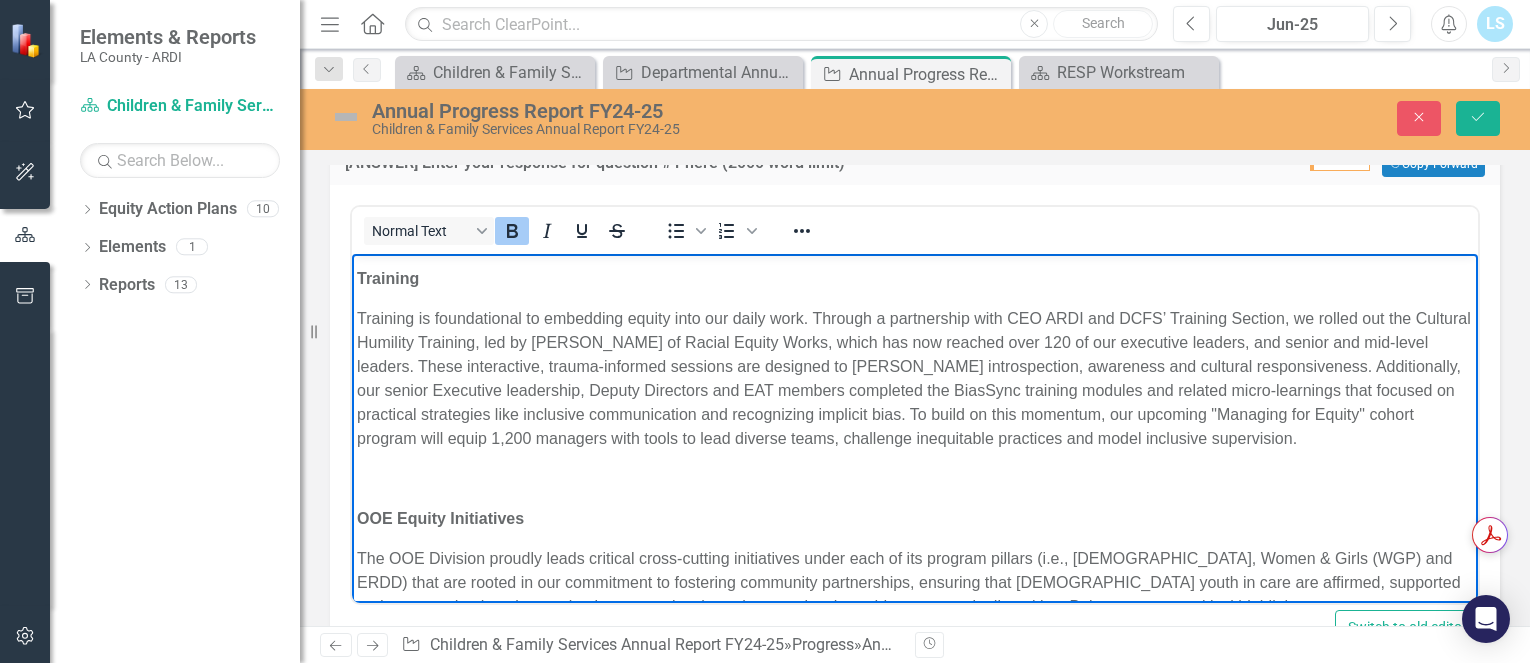 click on "The [GEOGRAPHIC_DATA] (LA) County Department of Children and Family Services (DCFS) is on a deliberate, multi-year journey to embed equity as a core principle into how we serve children, families and communities. As the nation’s largest child welfare agency, DCFS has a critical responsibility to ensure services are equitable, free from bias and responsive to the diverse communities we serve. DCFS recognizes that systemic challenges continue to persist within our child welfare system and remains committed to reducing disparities, expanding access to services and strengthening trust with the children, families and communities we serve, and our workforce. ·          Blind Removals Moving Forward: Color Consciousness and Safeguarding Against Racial Bias; ·          Gender Affirming Resource Closets for [DEMOGRAPHIC_DATA] [PERSON_NAME] Youth throughout [GEOGRAPHIC_DATA]; and ·          Continuing the Work of Reparations in [GEOGRAPHIC_DATA]. Equity Consultant – Center for the Study of Social Policy (CSSP) BIA-CH Project" at bounding box center (915, 1195) 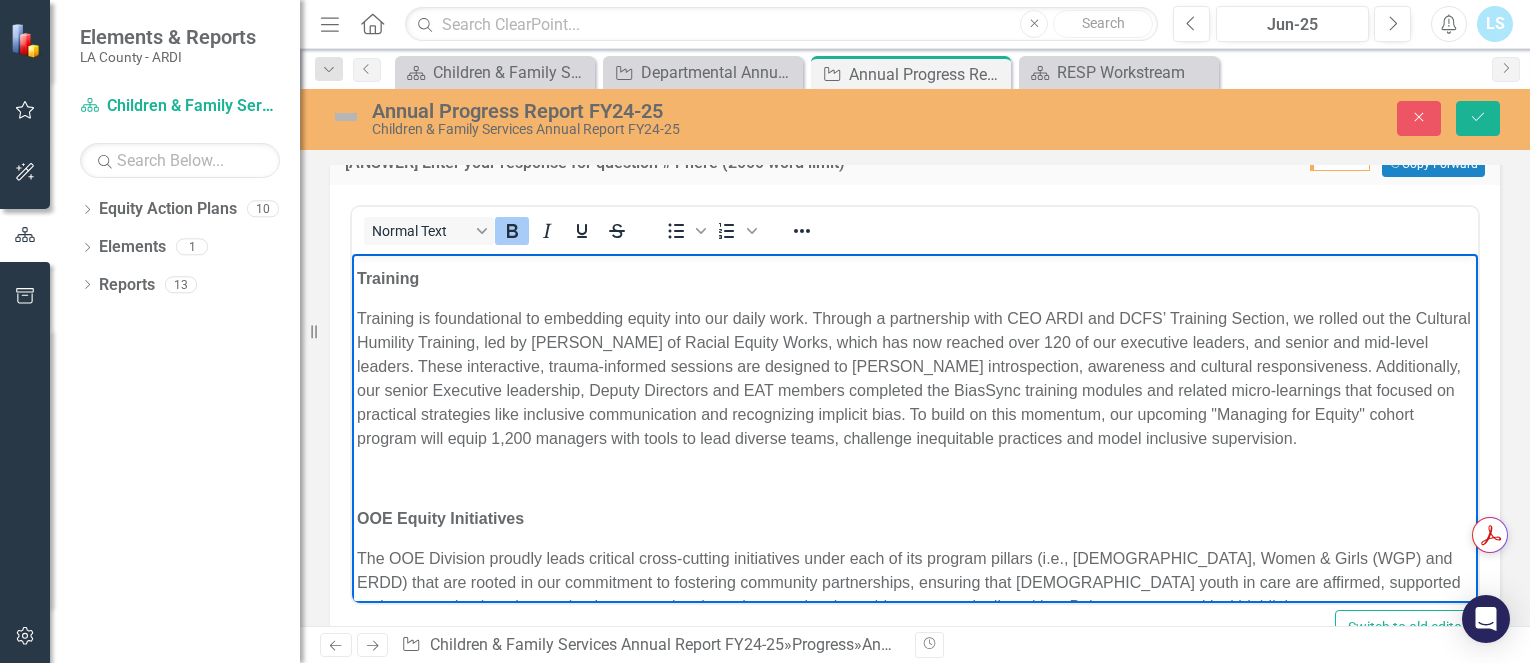 click on "The [GEOGRAPHIC_DATA] (LA) County Department of Children and Family Services (DCFS) is on a deliberate, multi-year journey to embed equity as a core principle into how we serve children, families and communities. As the nation’s largest child welfare agency, DCFS has a critical responsibility to ensure services are equitable, free from bias and responsive to the diverse communities we serve. DCFS recognizes that systemic challenges continue to persist within our child welfare system and remains committed to reducing disparities, expanding access to services and strengthening trust with the children, families and communities we serve, and our workforce. ·          Blind Removals Moving Forward: Color Consciousness and Safeguarding Against Racial Bias; ·          Gender Affirming Resource Closets for [DEMOGRAPHIC_DATA] [PERSON_NAME] Youth throughout [GEOGRAPHIC_DATA]; and ·          Continuing the Work of Reparations in [GEOGRAPHIC_DATA]. Equity Consultant – Center for the Study of Social Policy (CSSP) BIA-CH Project" at bounding box center [915, 1195] 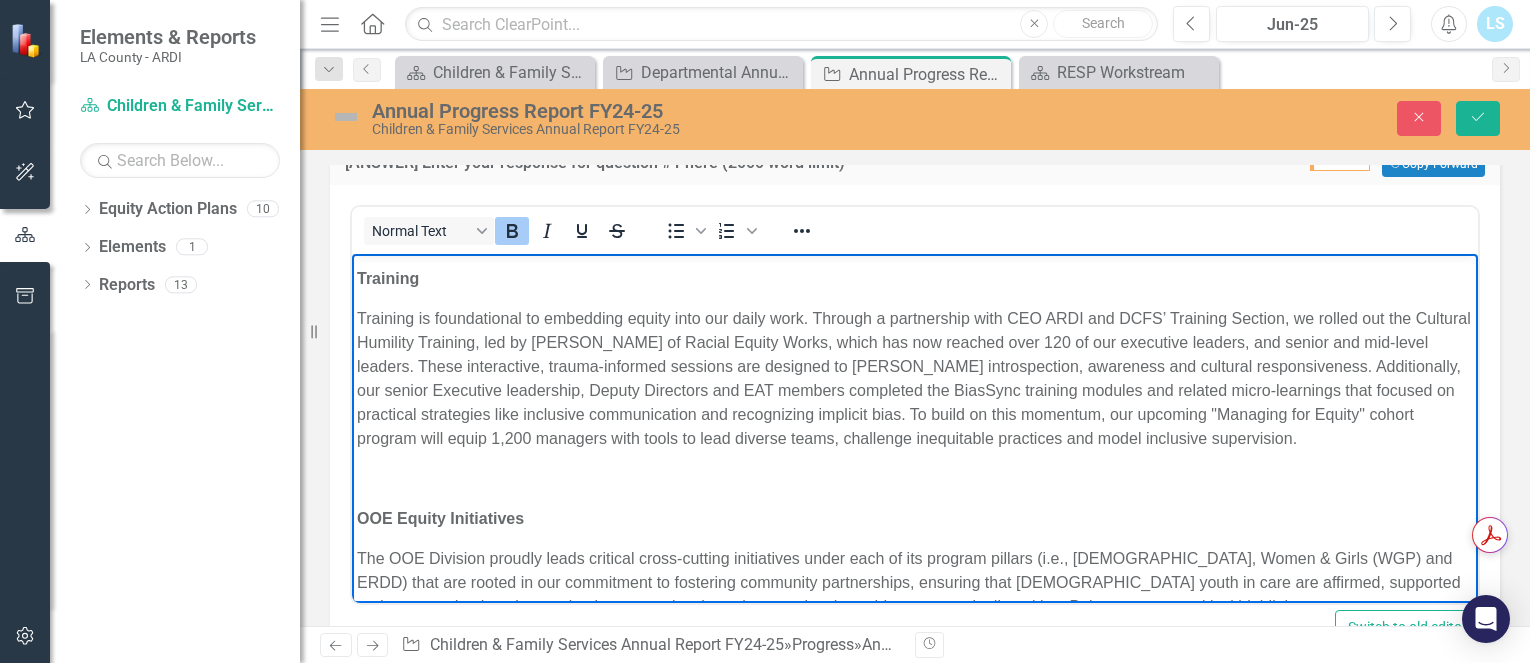 click at bounding box center [915, 479] 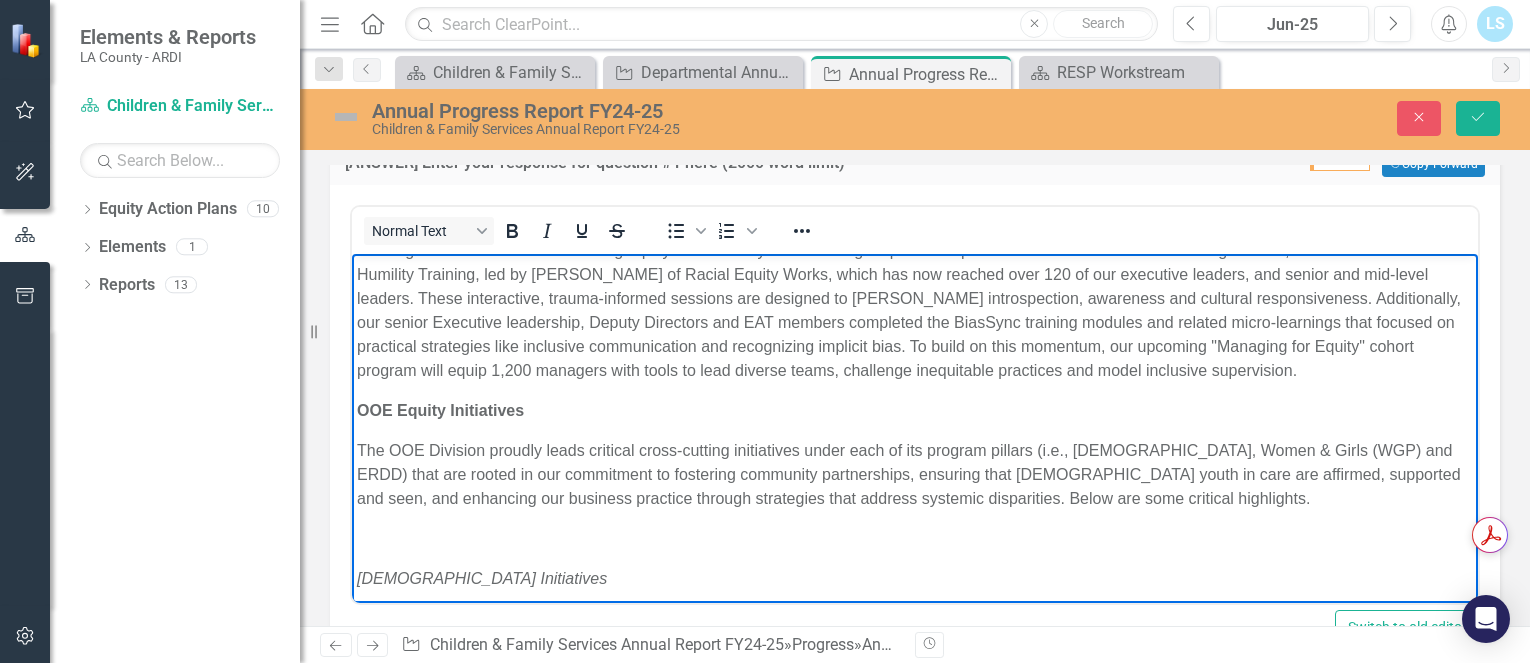 scroll, scrollTop: 1286, scrollLeft: 0, axis: vertical 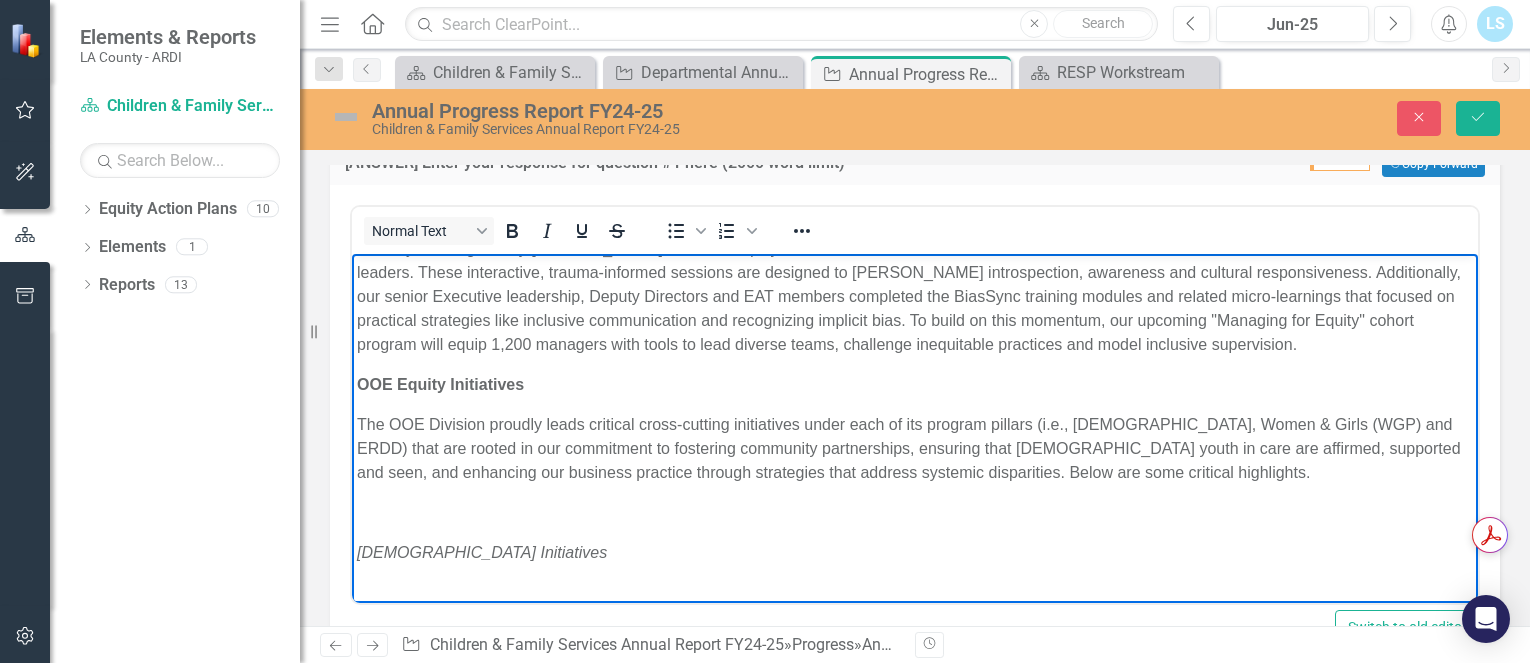 click on "The [GEOGRAPHIC_DATA] (LA) County Department of Children and Family Services (DCFS) is on a deliberate, multi-year journey to embed equity as a core principle into how we serve children, families and communities. As the nation’s largest child welfare agency, DCFS has a critical responsibility to ensure services are equitable, free from bias and responsive to the diverse communities we serve. DCFS recognizes that systemic challenges continue to persist within our child welfare system and remains committed to reducing disparities, expanding access to services and strengthening trust with the children, families and communities we serve, and our workforce. ·          Blind Removals Moving Forward: Color Consciousness and Safeguarding Against Racial Bias; ·          Gender Affirming Resource Closets for [DEMOGRAPHIC_DATA] [PERSON_NAME] Youth throughout [GEOGRAPHIC_DATA]; and ·          Continuing the Work of Reparations in [GEOGRAPHIC_DATA]. Equity Consultant – Center for the Study of Social Policy (CSSP) BIA-CH Project" at bounding box center (915, 1081) 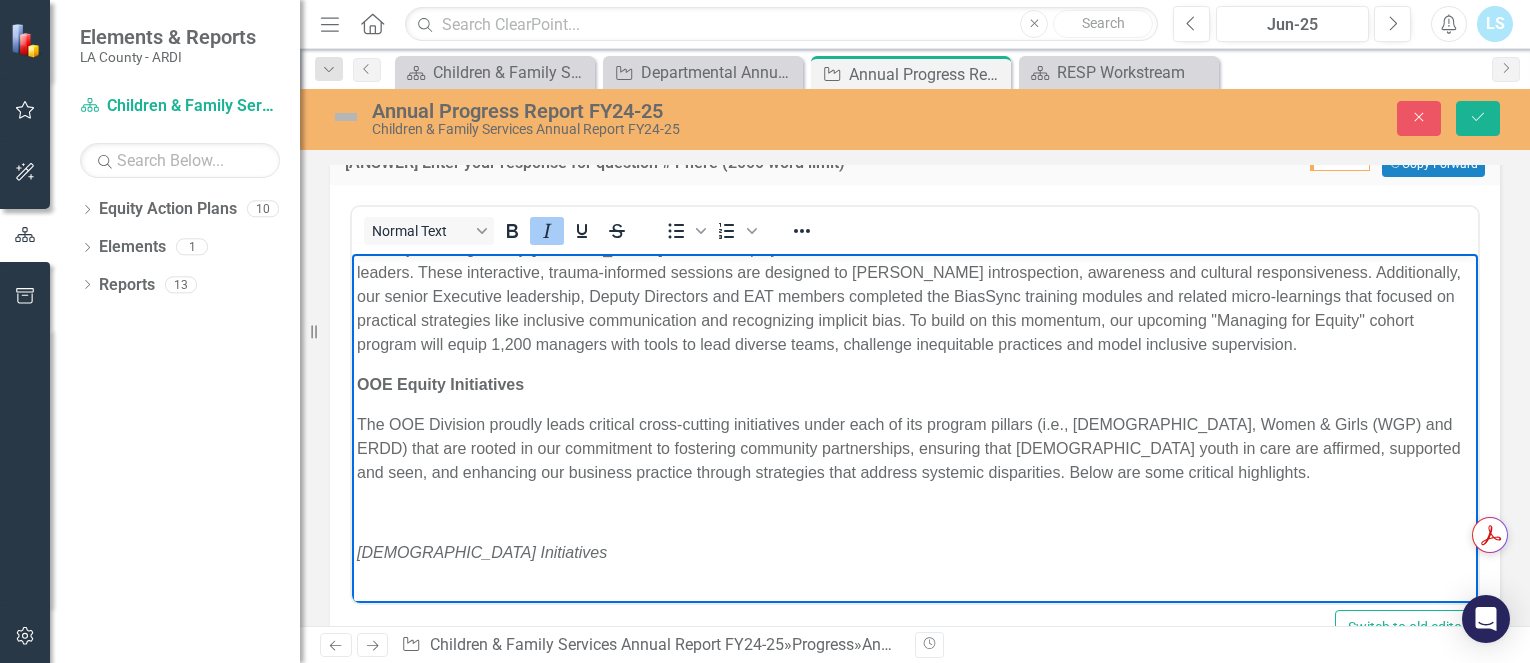click on "The [GEOGRAPHIC_DATA] (LA) County Department of Children and Family Services (DCFS) is on a deliberate, multi-year journey to embed equity as a core principle into how we serve children, families and communities. As the nation’s largest child welfare agency, DCFS has a critical responsibility to ensure services are equitable, free from bias and responsive to the diverse communities we serve. DCFS recognizes that systemic challenges continue to persist within our child welfare system and remains committed to reducing disparities, expanding access to services and strengthening trust with the children, families and communities we serve, and our workforce. ·          Blind Removals Moving Forward: Color Consciousness and Safeguarding Against Racial Bias; ·          Gender Affirming Resource Closets for [DEMOGRAPHIC_DATA] [PERSON_NAME] Youth throughout [GEOGRAPHIC_DATA]; and ·          Continuing the Work of Reparations in [GEOGRAPHIC_DATA]. Equity Consultant – Center for the Study of Social Policy (CSSP) BIA-CH Project" at bounding box center [915, 1081] 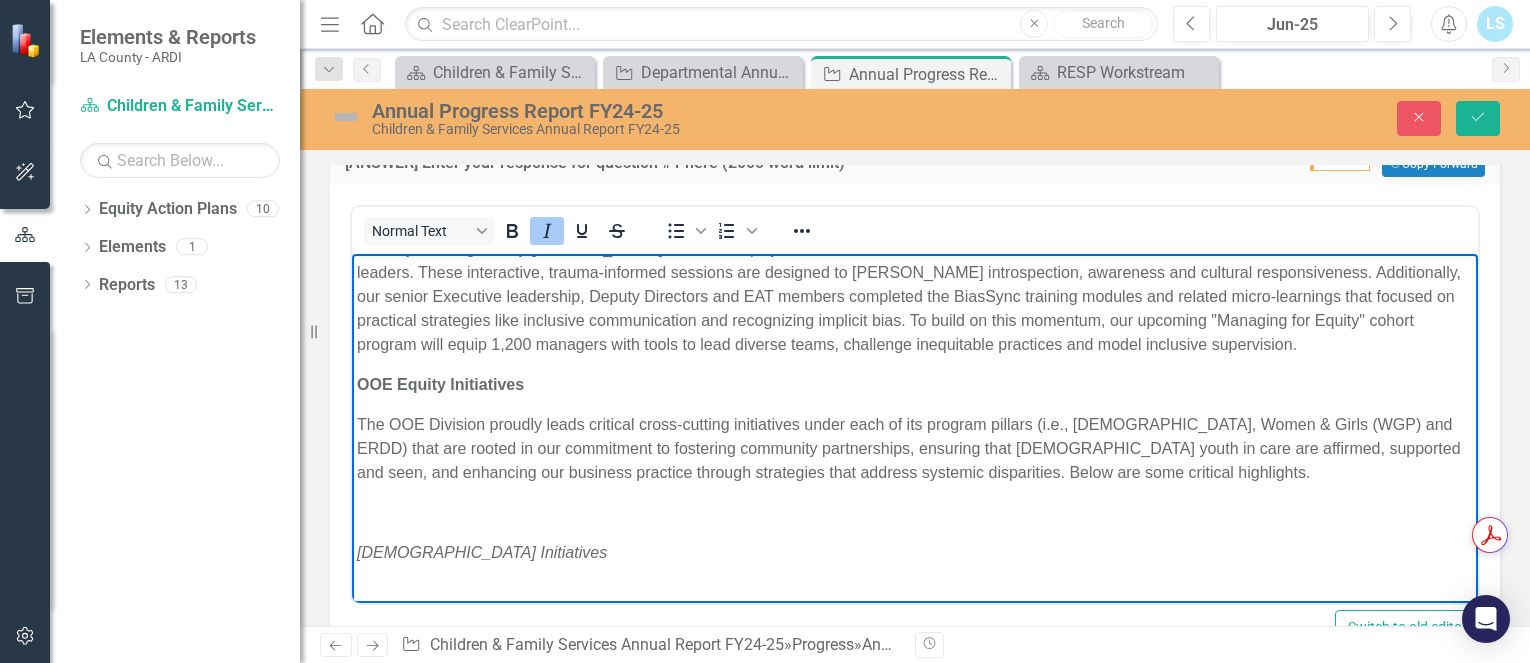 click at bounding box center [915, 513] 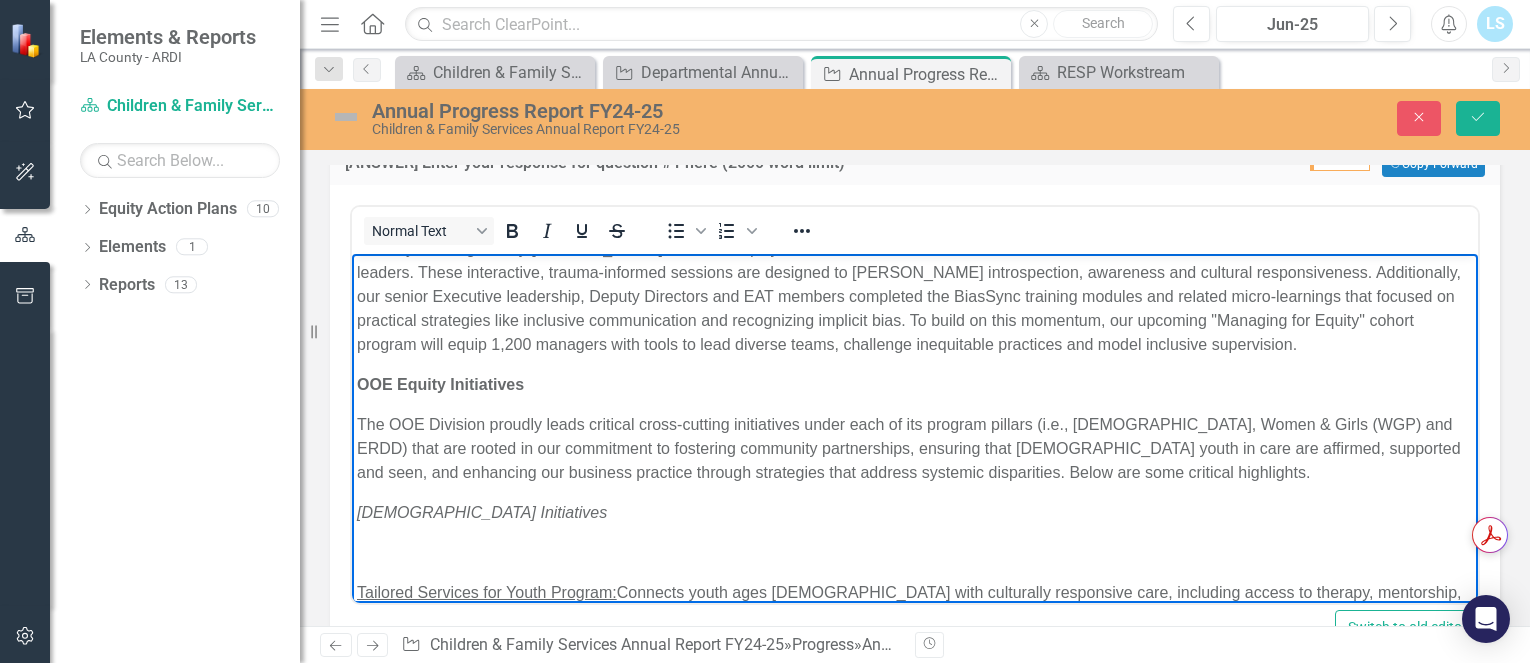 click at bounding box center [915, 553] 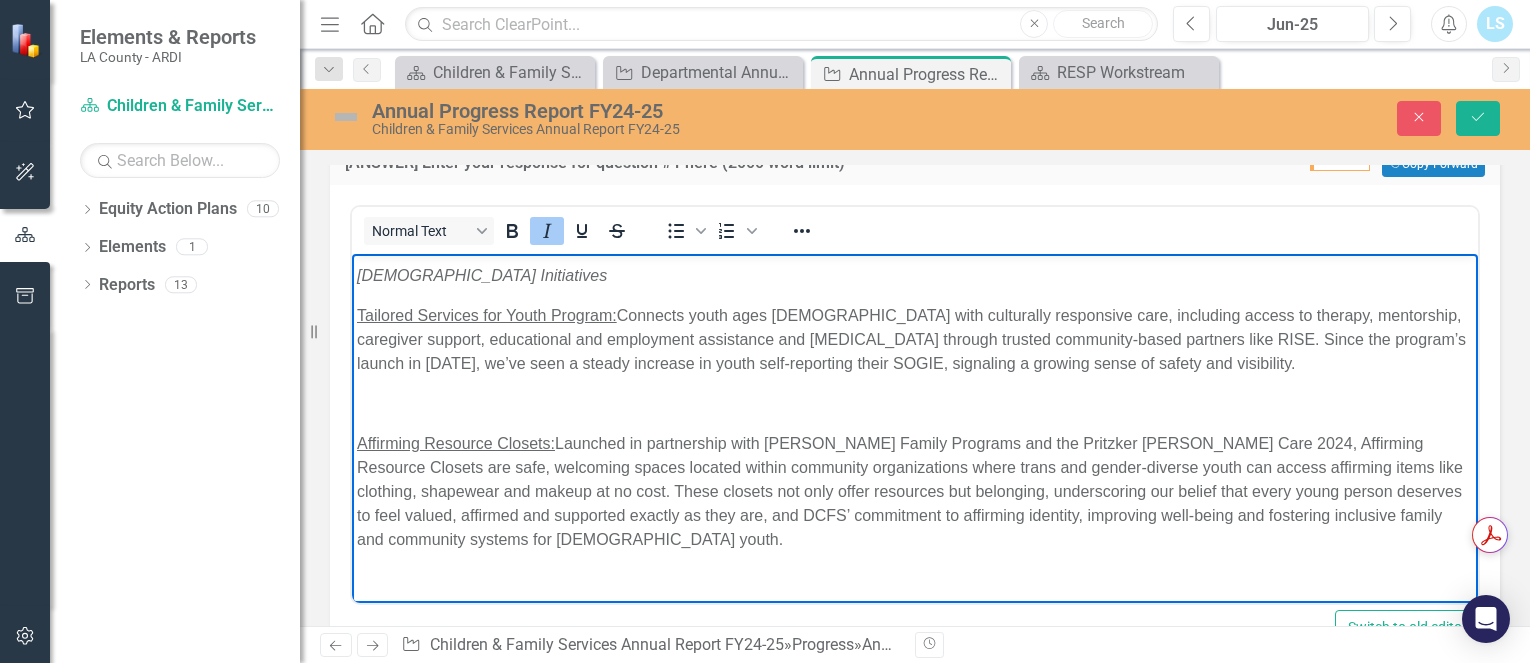 scroll, scrollTop: 1563, scrollLeft: 0, axis: vertical 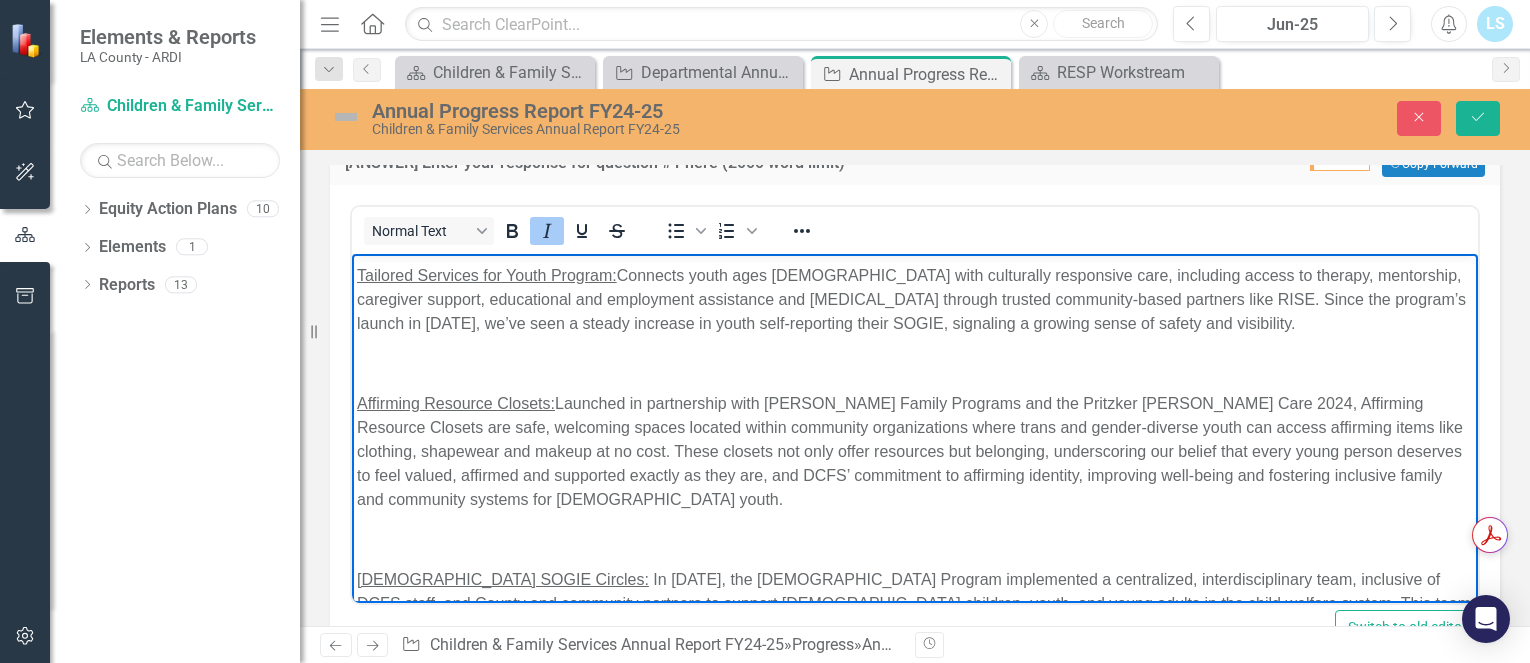 click at bounding box center [915, 364] 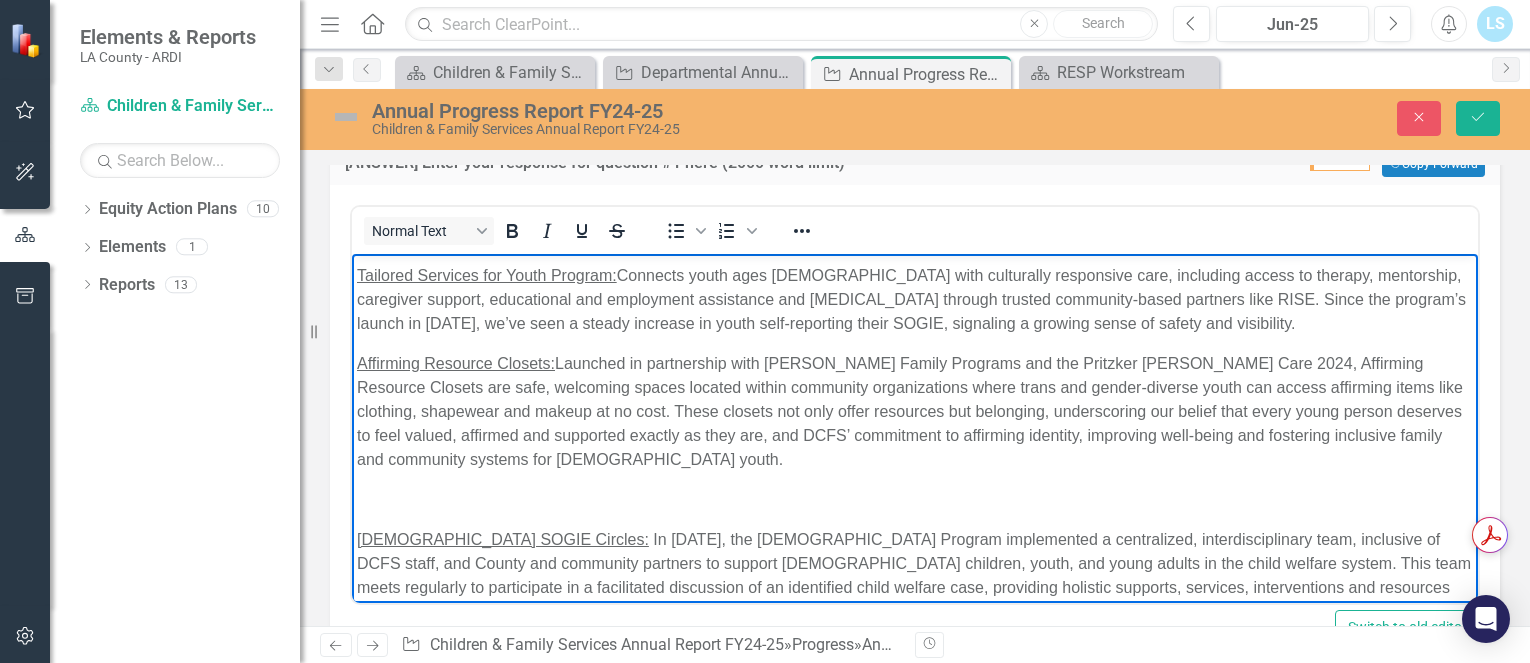 click at bounding box center [915, 500] 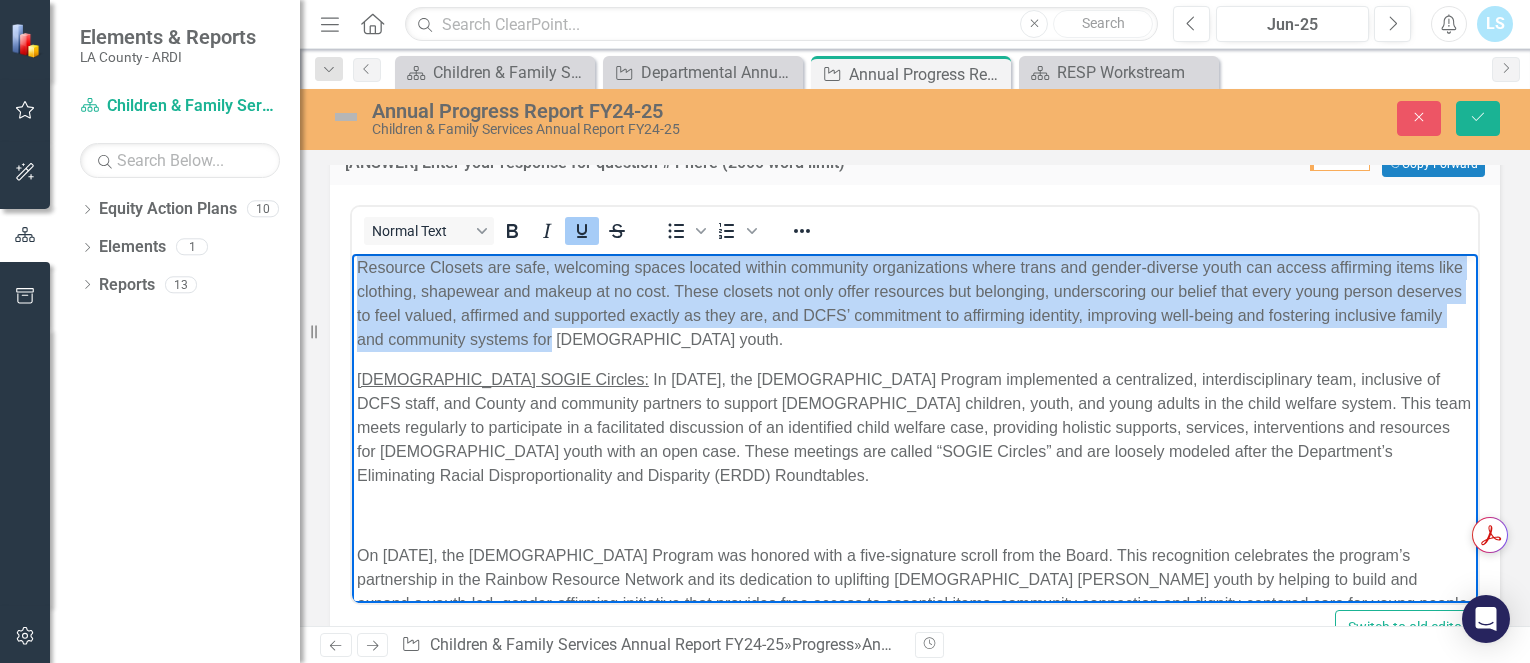 scroll, scrollTop: 1723, scrollLeft: 0, axis: vertical 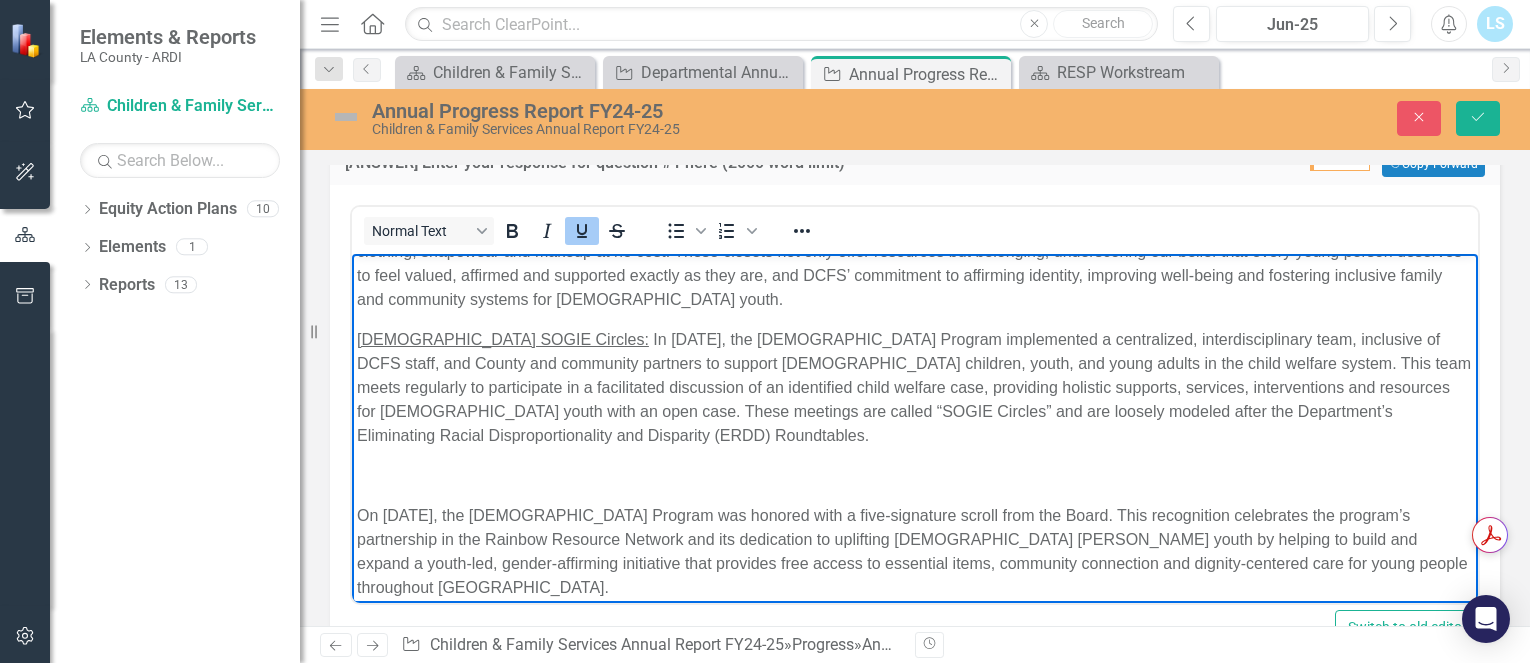 click at bounding box center (915, 476) 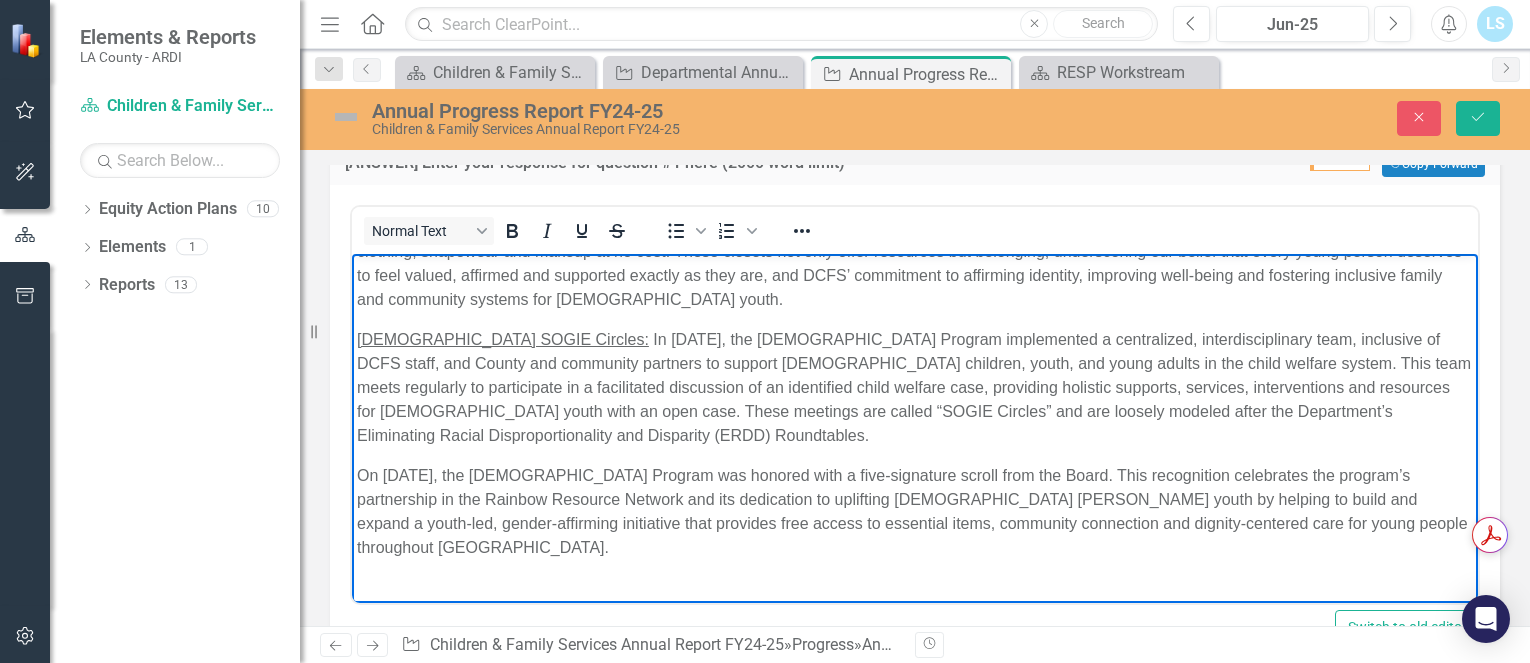 click at bounding box center [915, 588] 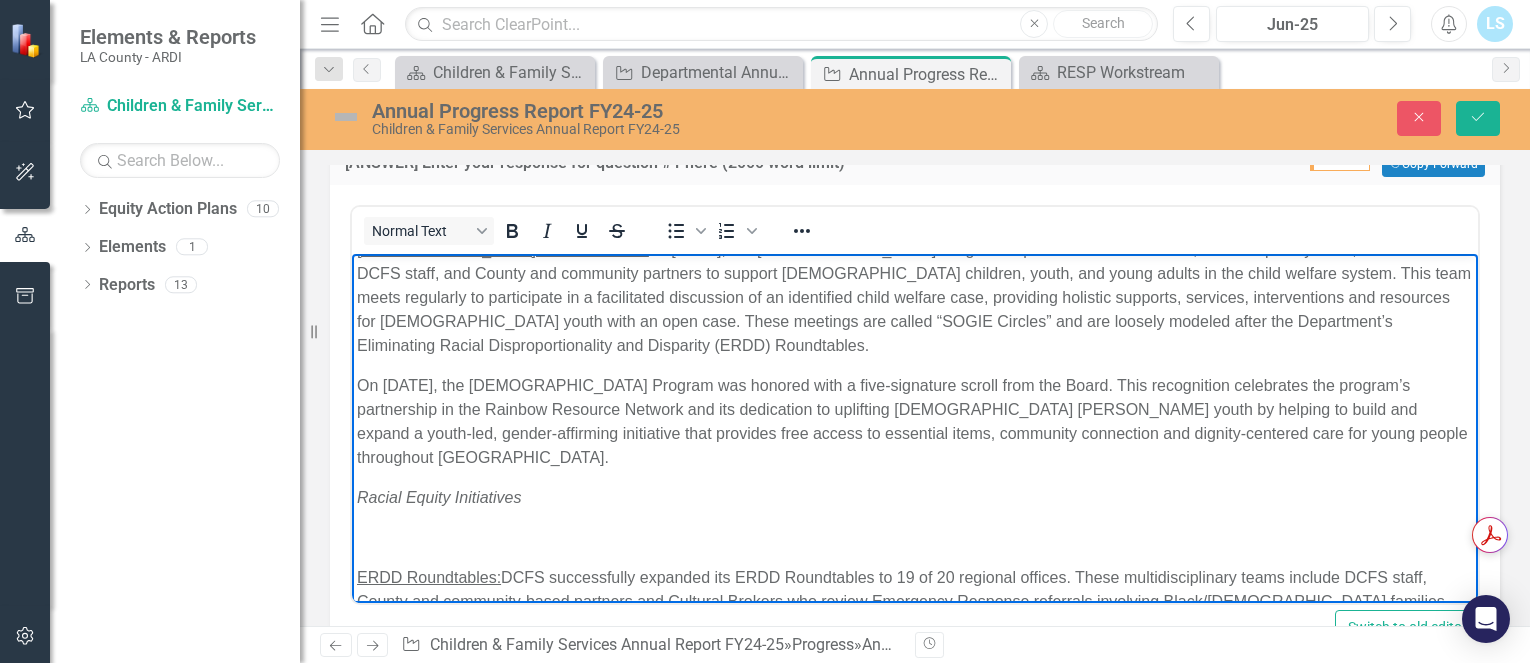 scroll, scrollTop: 1827, scrollLeft: 0, axis: vertical 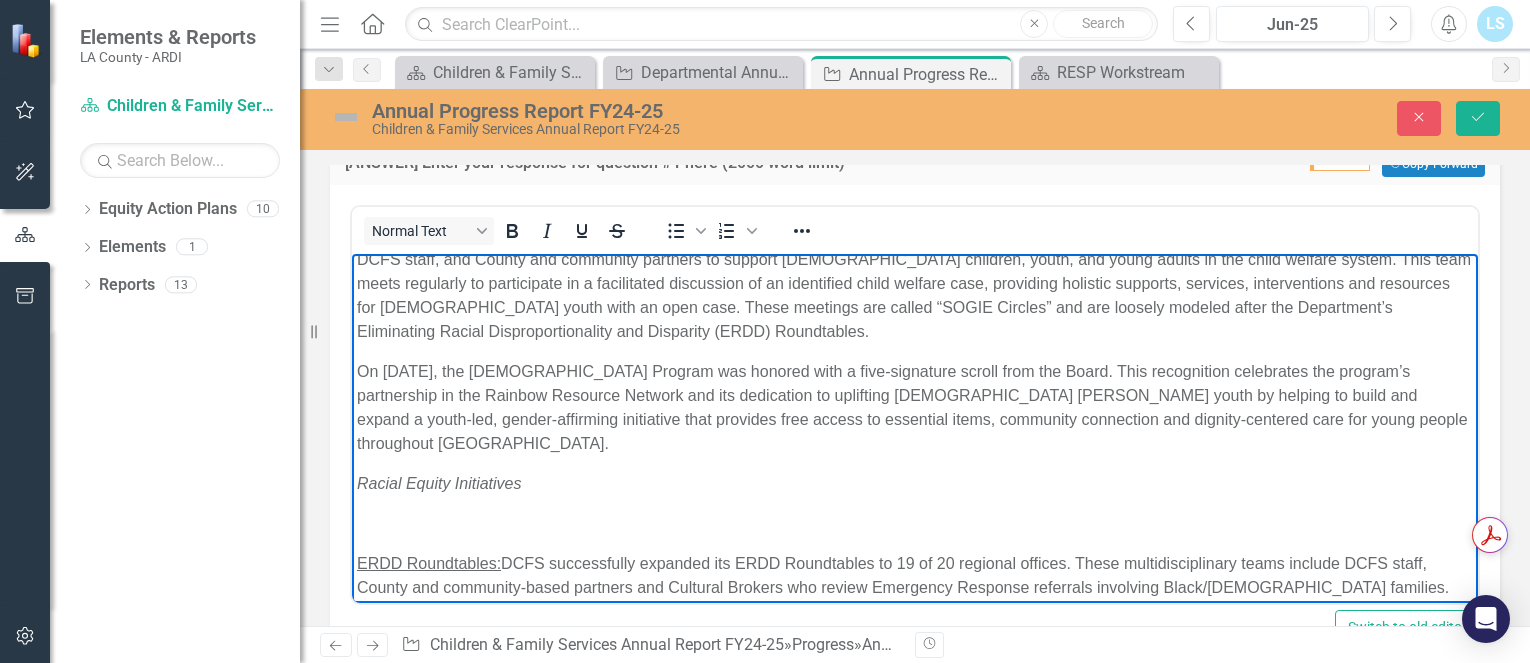 click at bounding box center (915, 524) 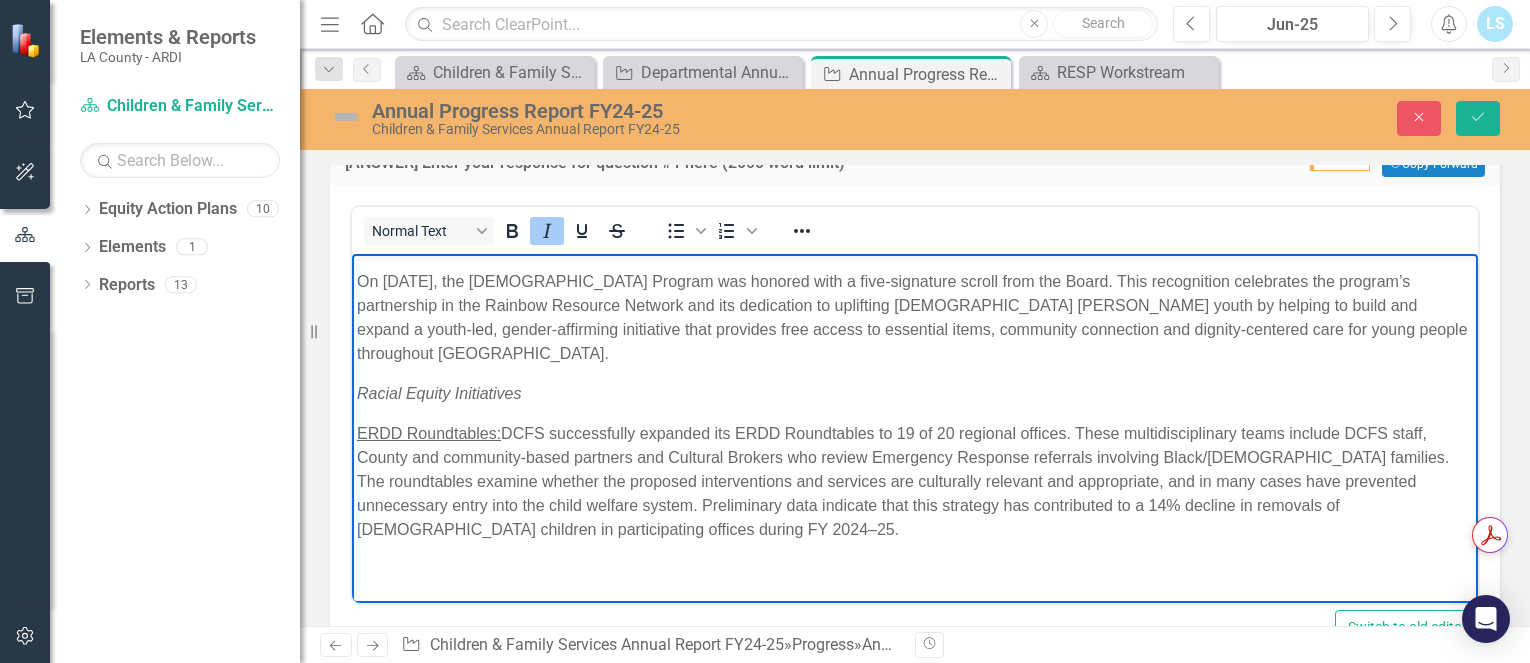 scroll, scrollTop: 1955, scrollLeft: 0, axis: vertical 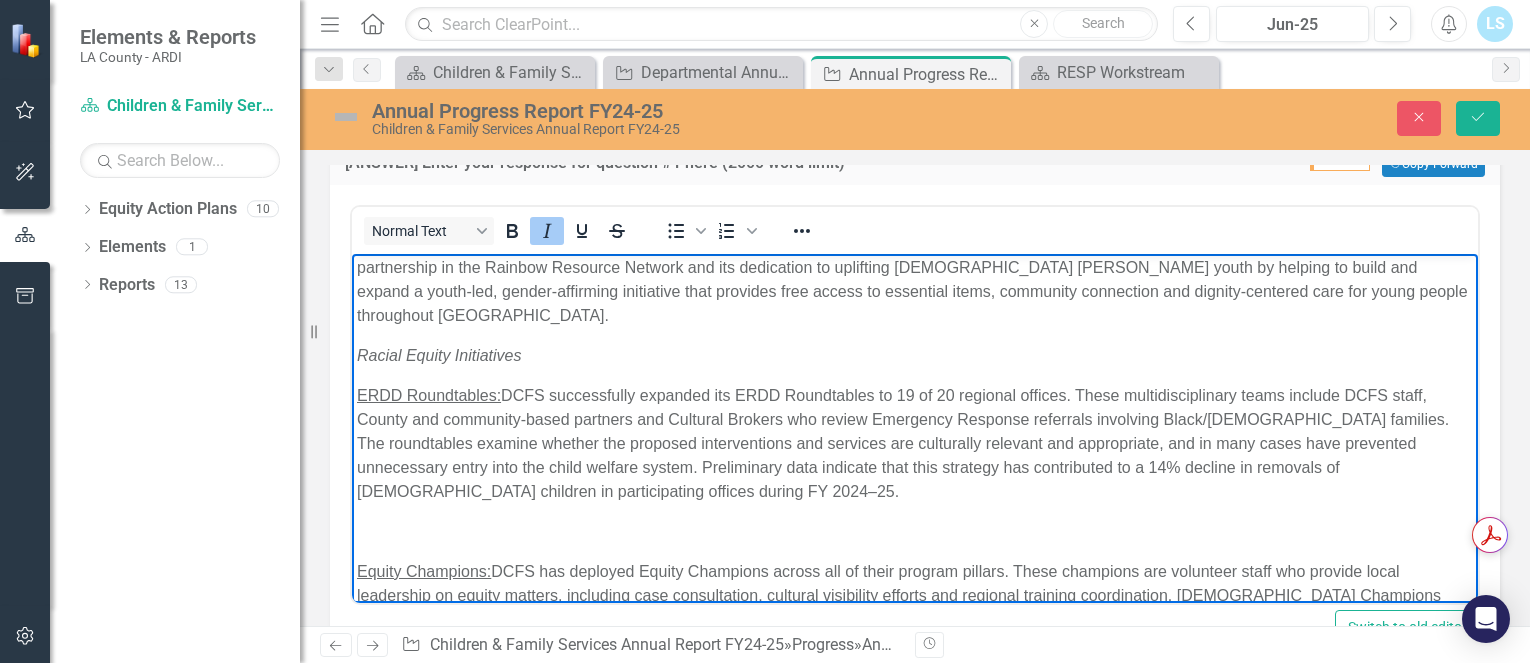 click on "The [GEOGRAPHIC_DATA] (LA) County Department of Children and Family Services (DCFS) is on a deliberate, multi-year journey to embed equity as a core principle into how we serve children, families and communities. As the nation’s largest child welfare agency, DCFS has a critical responsibility to ensure services are equitable, free from bias and responsive to the diverse communities we serve. DCFS recognizes that systemic challenges continue to persist within our child welfare system and remains committed to reducing disparities, expanding access to services and strengthening trust with the children, families and communities we serve, and our workforce. ·          Blind Removals Moving Forward: Color Consciousness and Safeguarding Against Racial Bias; ·          Gender Affirming Resource Closets for [DEMOGRAPHIC_DATA] [PERSON_NAME] Youth throughout [GEOGRAPHIC_DATA]; and ·          Continuing the Work of Reparations in [GEOGRAPHIC_DATA]. Equity Consultant – Center for the Study of Social Policy (CSSP) BIA-CH Project" at bounding box center (915, 272) 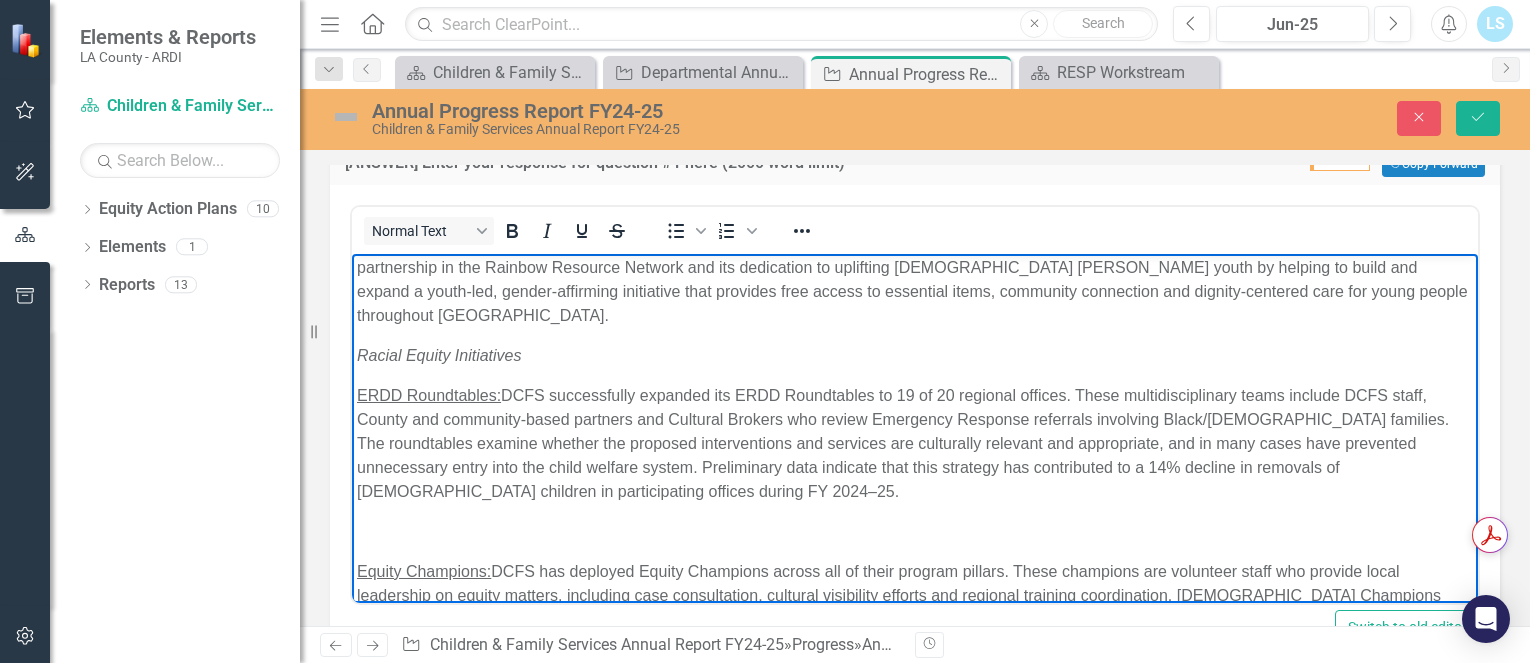 click at bounding box center [915, 532] 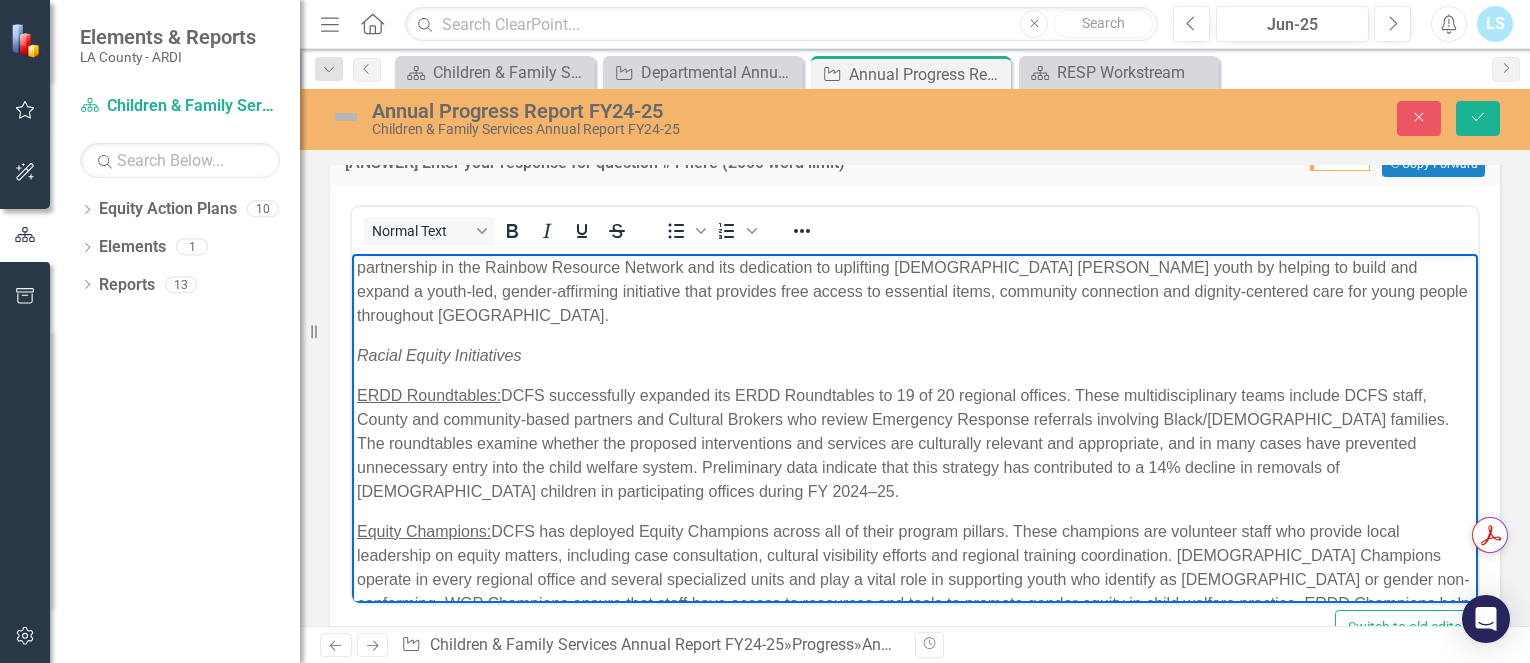 click on "Equity Champions:  DCFS has deployed Equity Champions across all of their program pillars. These champions are volunteer staff who provide local leadership on equity matters, including case consultation, cultural visibility efforts and regional training coordination. [DEMOGRAPHIC_DATA] Champions operate in every regional office and several specialized units and play a vital role in supporting youth who identify as [DEMOGRAPHIC_DATA] or gender non-conforming. WGP Champions ensure that staff have access to resources and tools to promote gender equity in child welfare practice. ERDD Champions help facilitate roundtables and partner with the EAT to elevate concerns and themes emerging from the field. Together, these champion networks are responsive to the needs of both staff and service recipients, and help ensure that equity is present in every DCFS location." at bounding box center (915, 592) 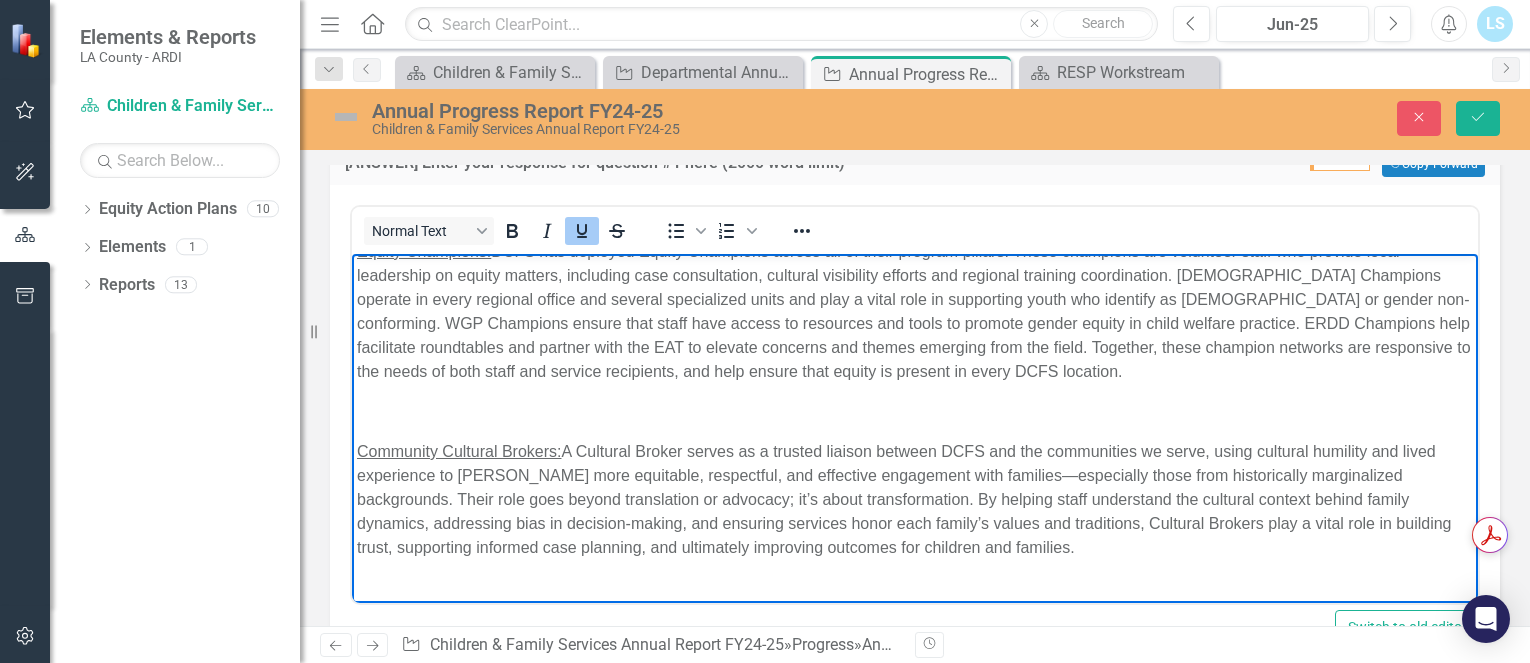 scroll, scrollTop: 2275, scrollLeft: 0, axis: vertical 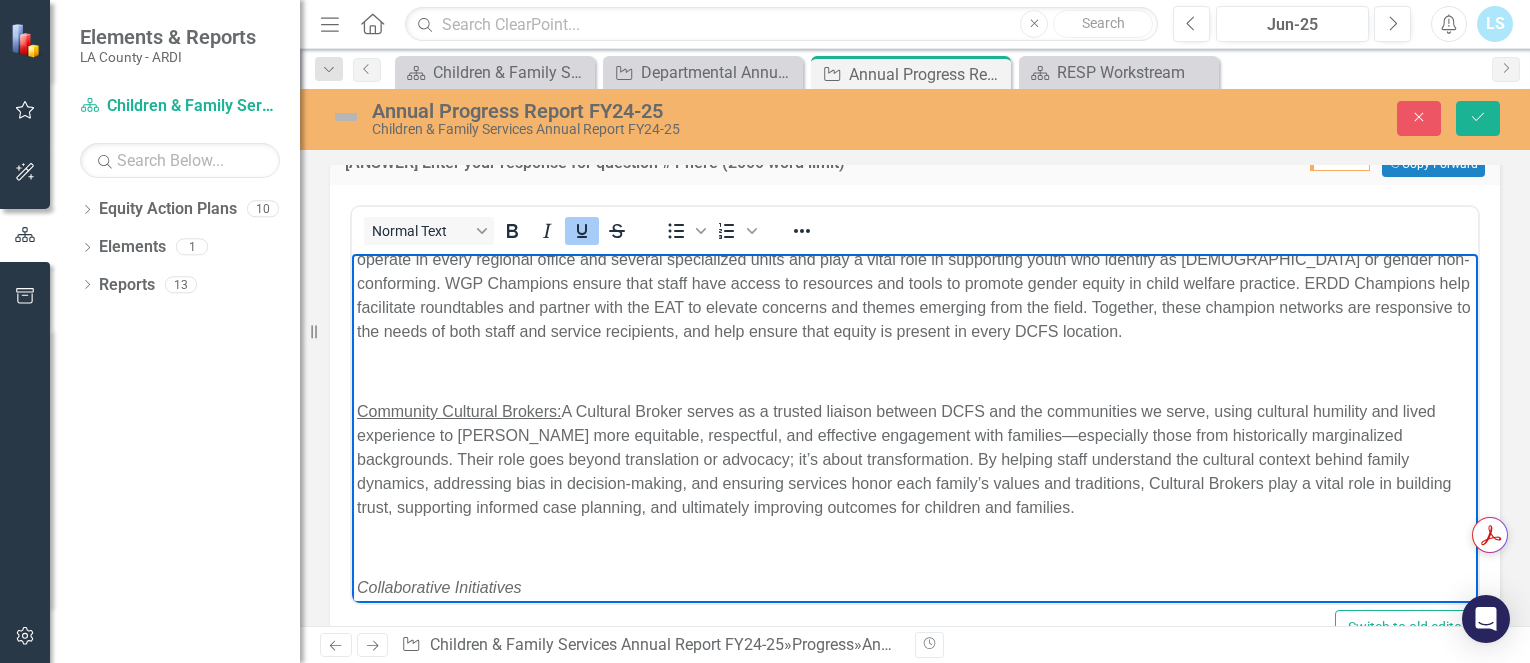 click on "The [GEOGRAPHIC_DATA] (LA) County Department of Children and Family Services (DCFS) is on a deliberate, multi-year journey to embed equity as a core principle into how we serve children, families and communities. As the nation’s largest child welfare agency, DCFS has a critical responsibility to ensure services are equitable, free from bias and responsive to the diverse communities we serve. DCFS recognizes that systemic challenges continue to persist within our child welfare system and remains committed to reducing disparities, expanding access to services and strengthening trust with the children, families and communities we serve, and our workforce. ·          Blind Removals Moving Forward: Color Consciousness and Safeguarding Against Racial Bias; ·          Gender Affirming Resource Closets for [DEMOGRAPHIC_DATA] [PERSON_NAME] Youth throughout [GEOGRAPHIC_DATA]; and ·          Continuing the Work of Reparations in [GEOGRAPHIC_DATA]. Equity Consultant – Center for the Study of Social Policy (CSSP) BIA-CH Project" at bounding box center [915, -68] 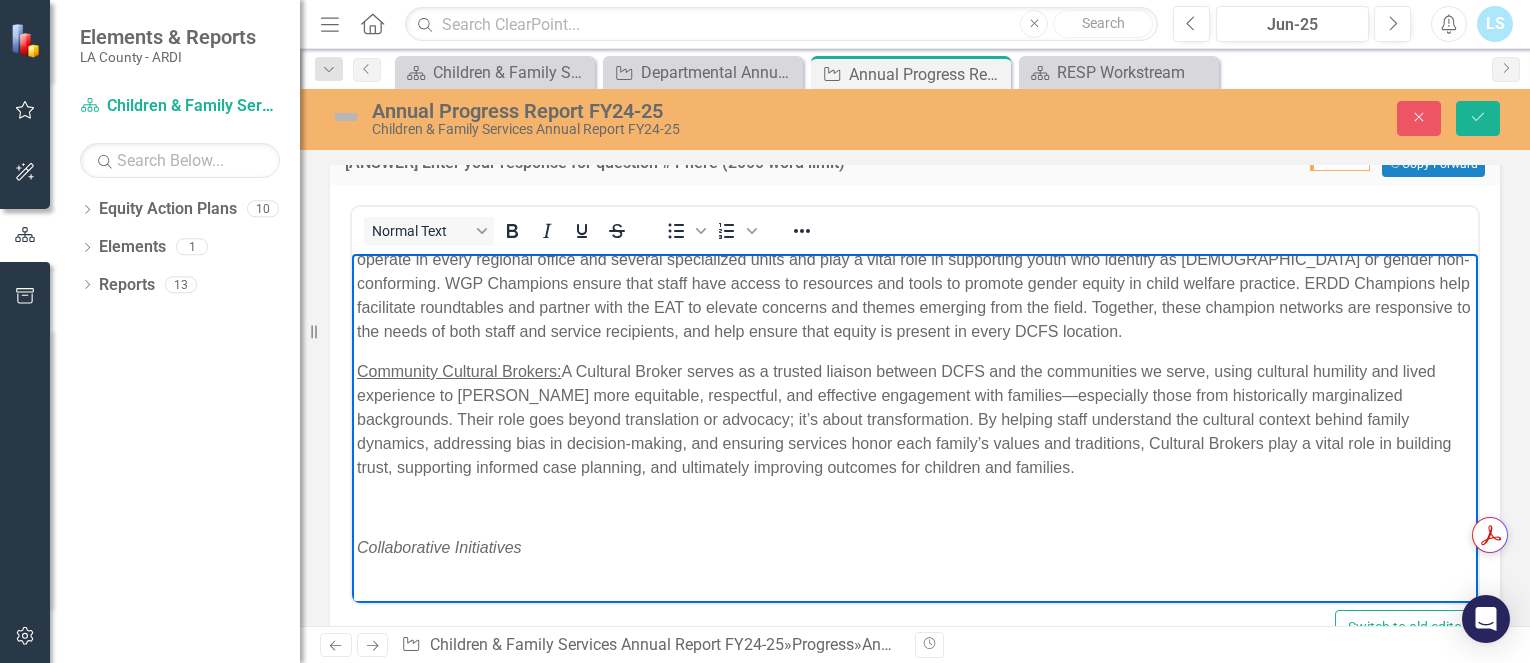 click at bounding box center (915, 508) 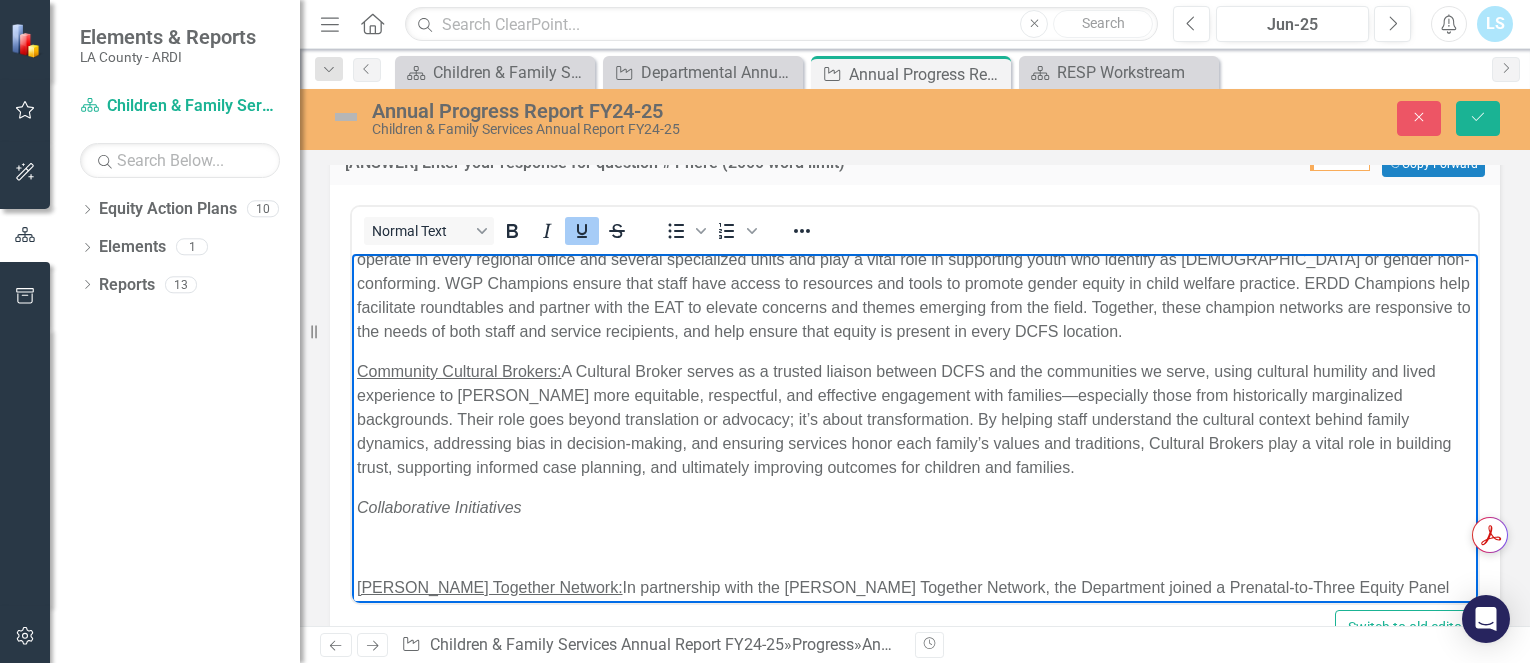 click on "The [GEOGRAPHIC_DATA] (LA) County Department of Children and Family Services (DCFS) is on a deliberate, multi-year journey to embed equity as a core principle into how we serve children, families and communities. As the nation’s largest child welfare agency, DCFS has a critical responsibility to ensure services are equitable, free from bias and responsive to the diverse communities we serve. DCFS recognizes that systemic challenges continue to persist within our child welfare system and remains committed to reducing disparities, expanding access to services and strengthening trust with the children, families and communities we serve, and our workforce. ·          Blind Removals Moving Forward: Color Consciousness and Safeguarding Against Racial Bias; ·          Gender Affirming Resource Closets for [DEMOGRAPHIC_DATA] [PERSON_NAME] Youth throughout [GEOGRAPHIC_DATA]; and ·          Continuing the Work of Reparations in [GEOGRAPHIC_DATA]. Equity Consultant – Center for the Study of Social Policy (CSSP) BIA-CH Project" at bounding box center [915, -108] 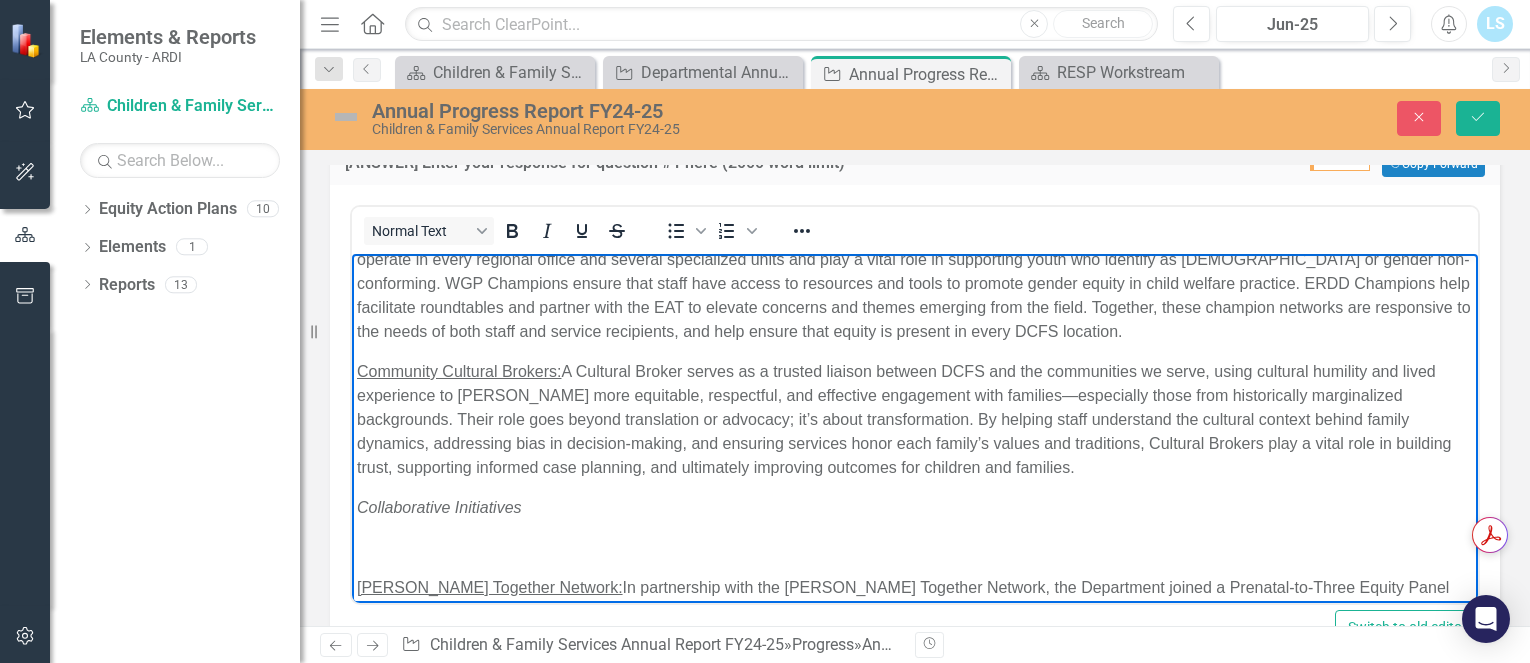 click at bounding box center (915, 548) 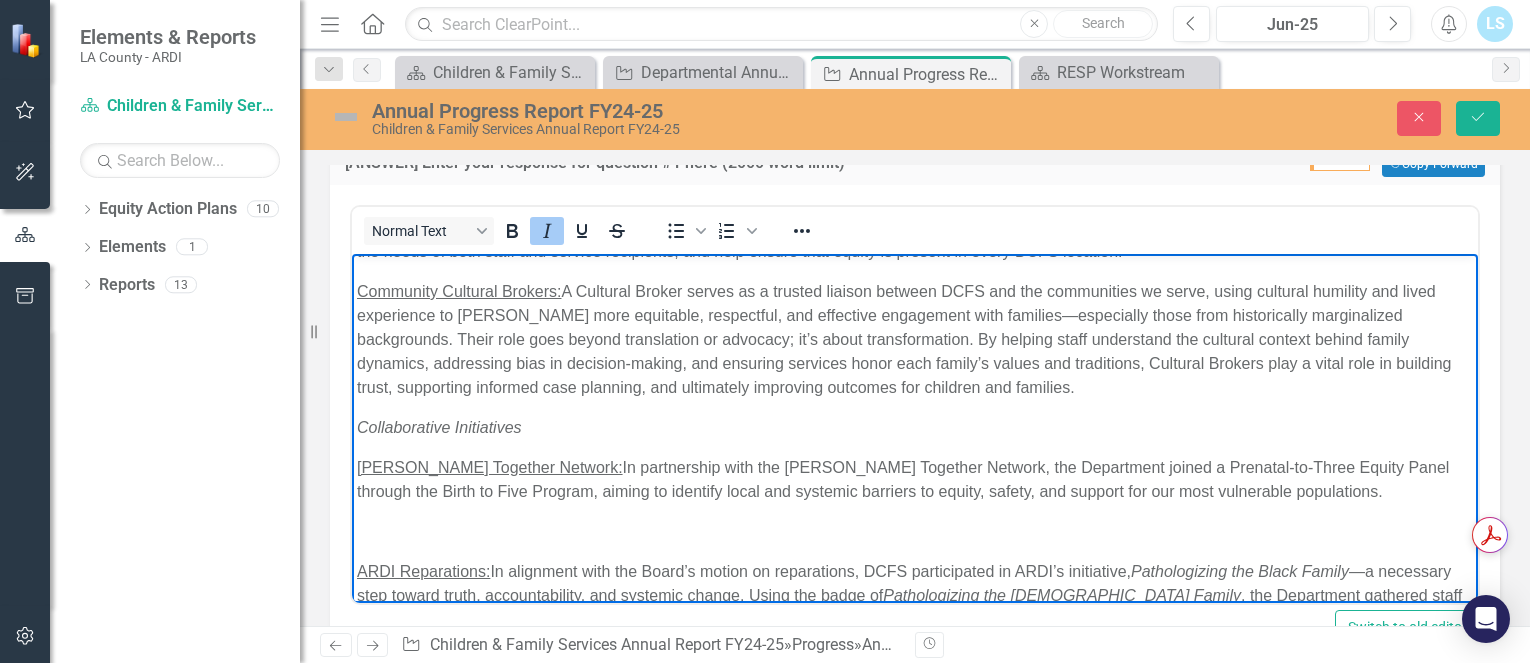 scroll, scrollTop: 2395, scrollLeft: 0, axis: vertical 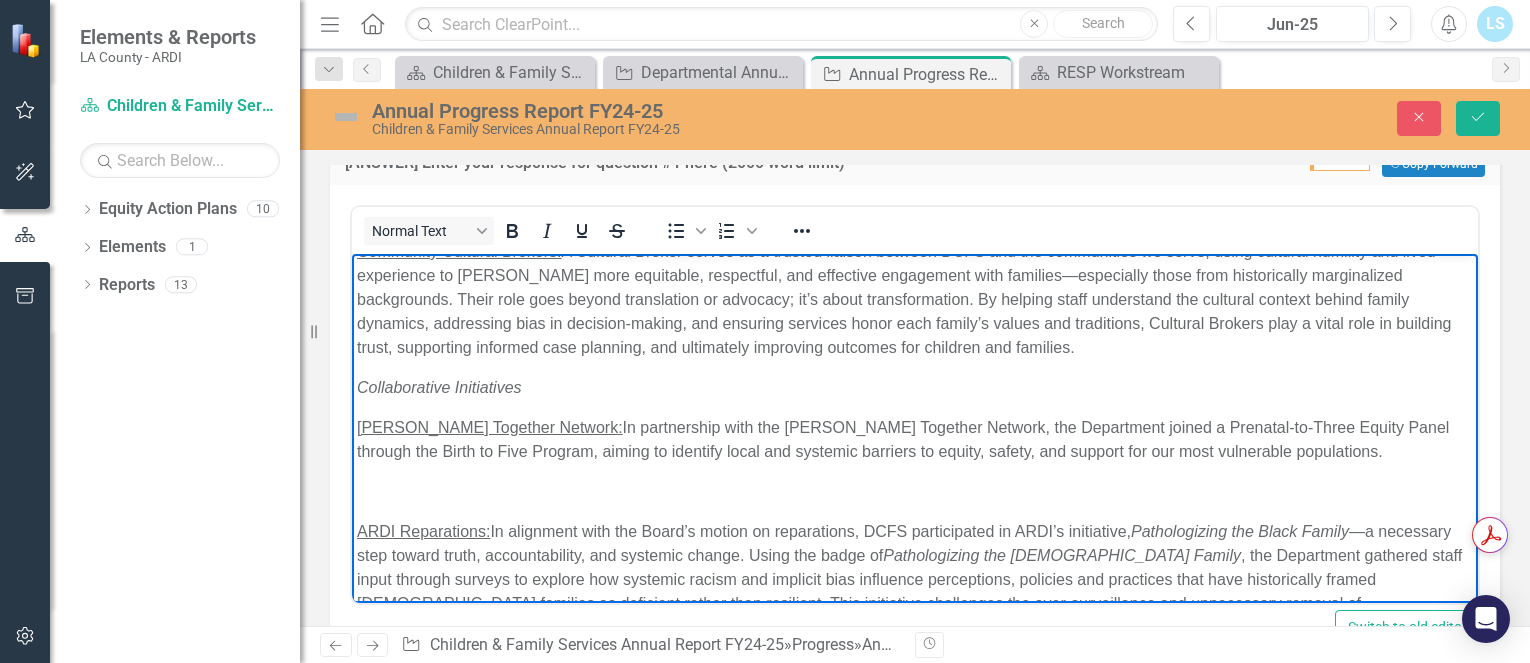 click at bounding box center [915, 492] 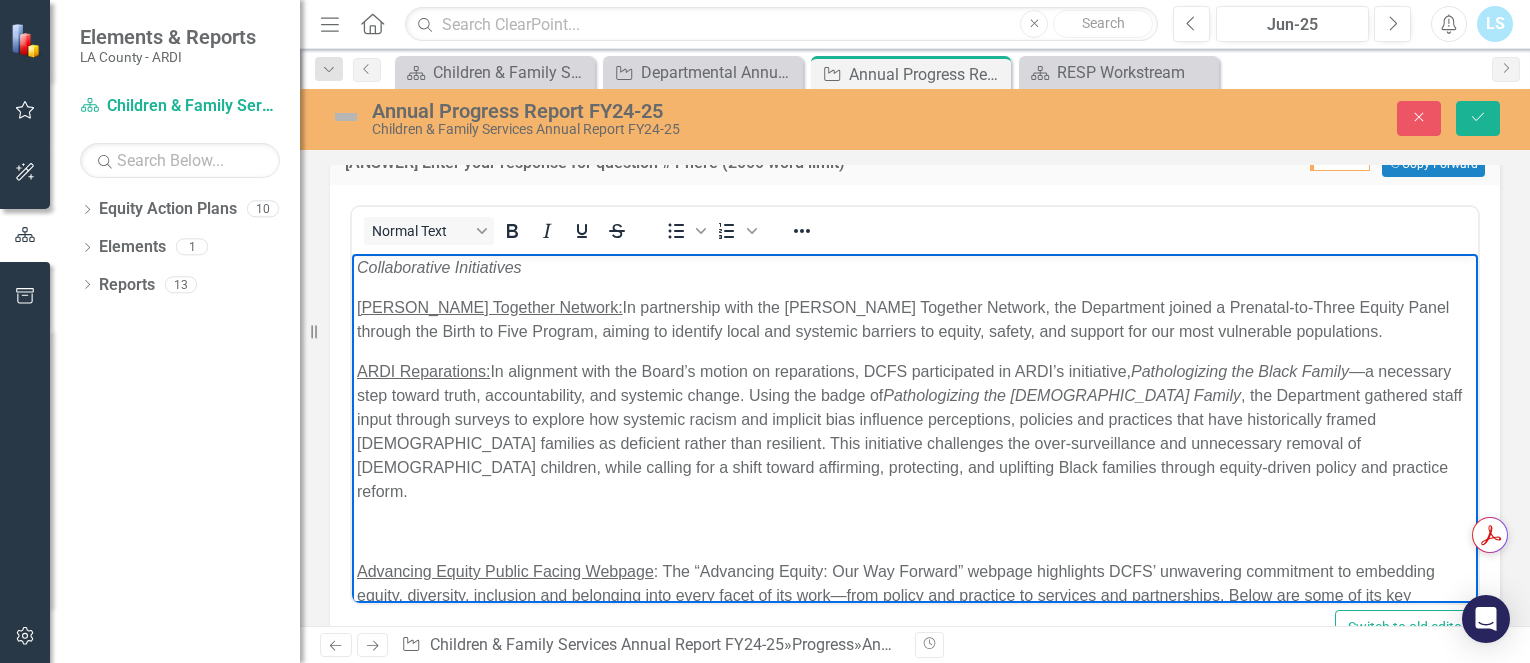 scroll, scrollTop: 2595, scrollLeft: 0, axis: vertical 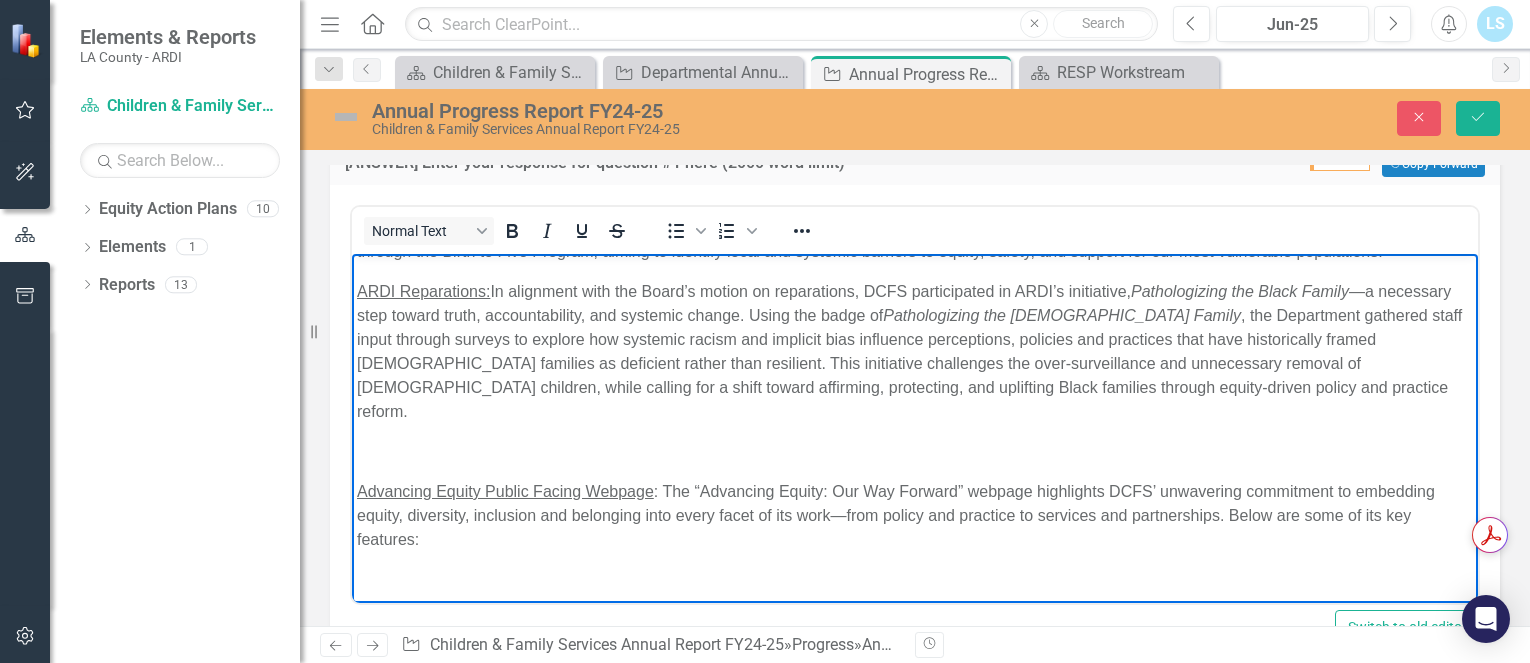 click at bounding box center [915, 452] 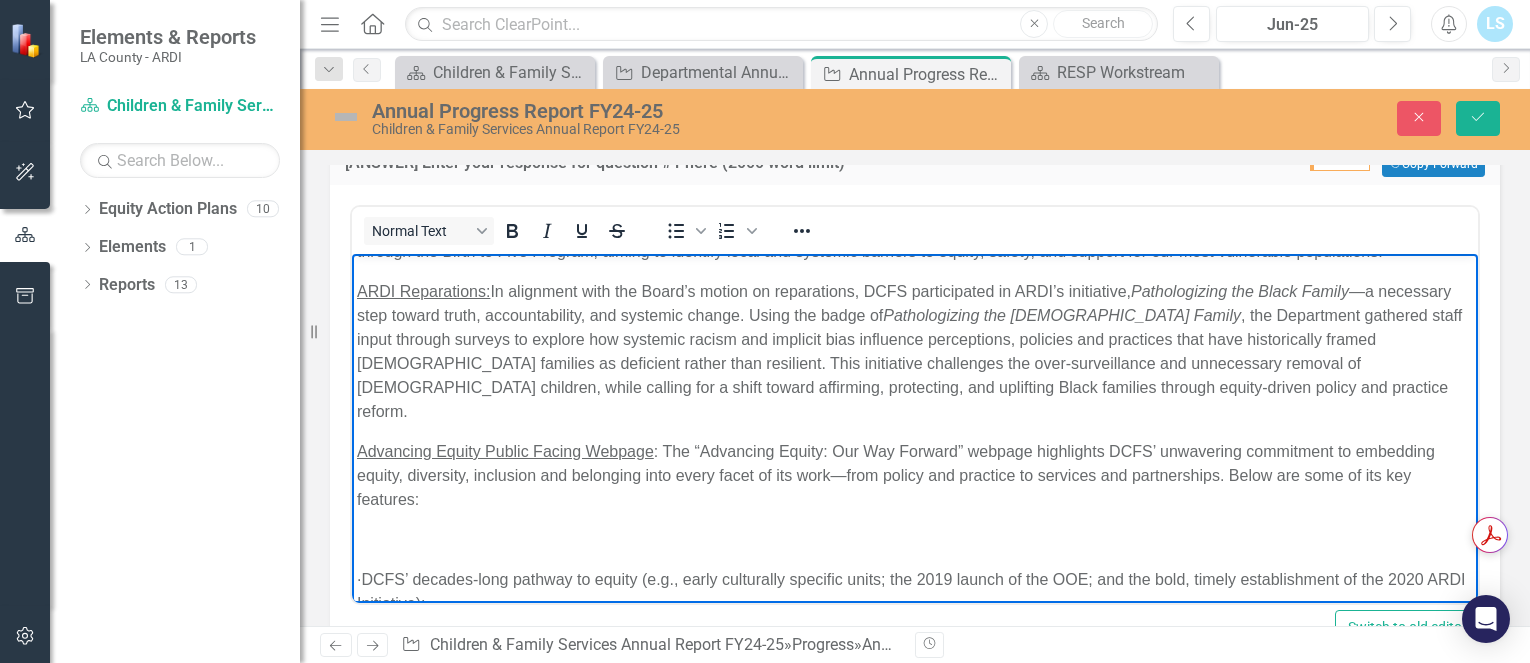 click at bounding box center (915, 540) 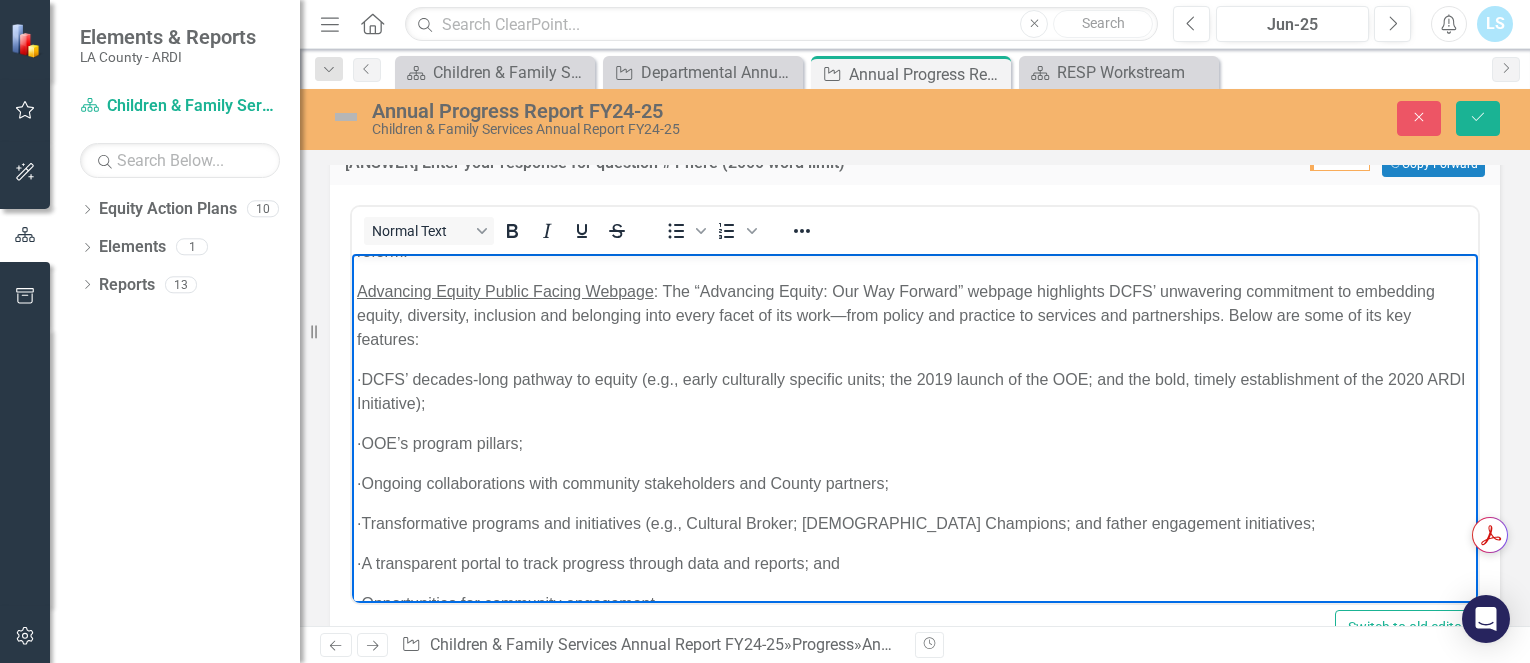 scroll, scrollTop: 2795, scrollLeft: 0, axis: vertical 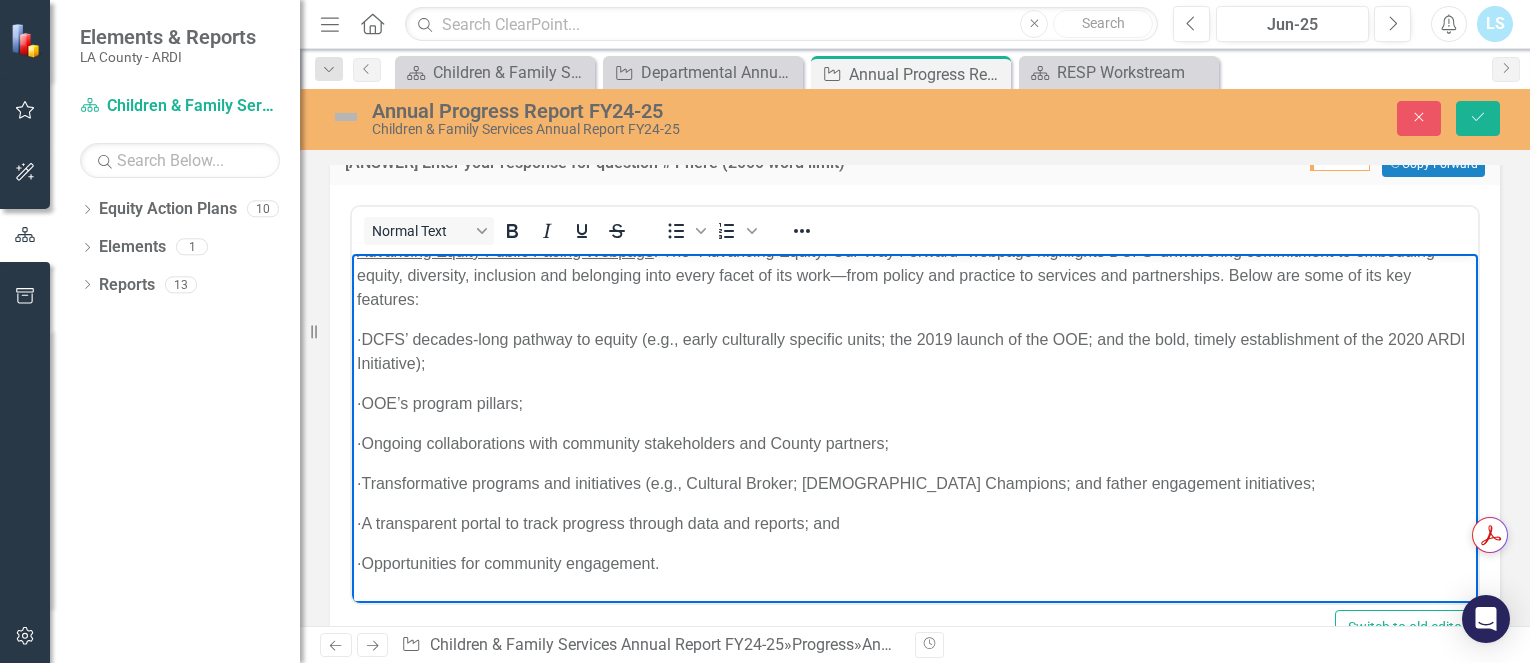 click at bounding box center (915, 604) 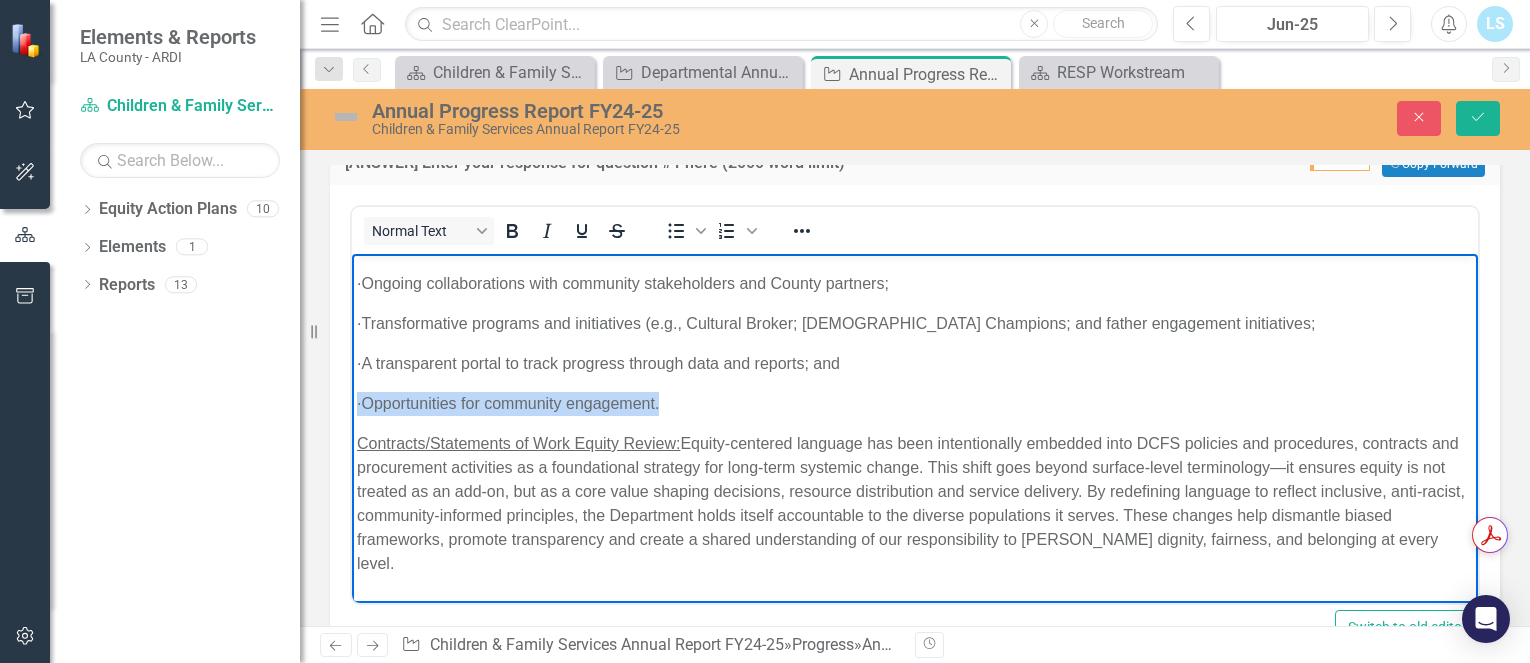 scroll, scrollTop: 2995, scrollLeft: 0, axis: vertical 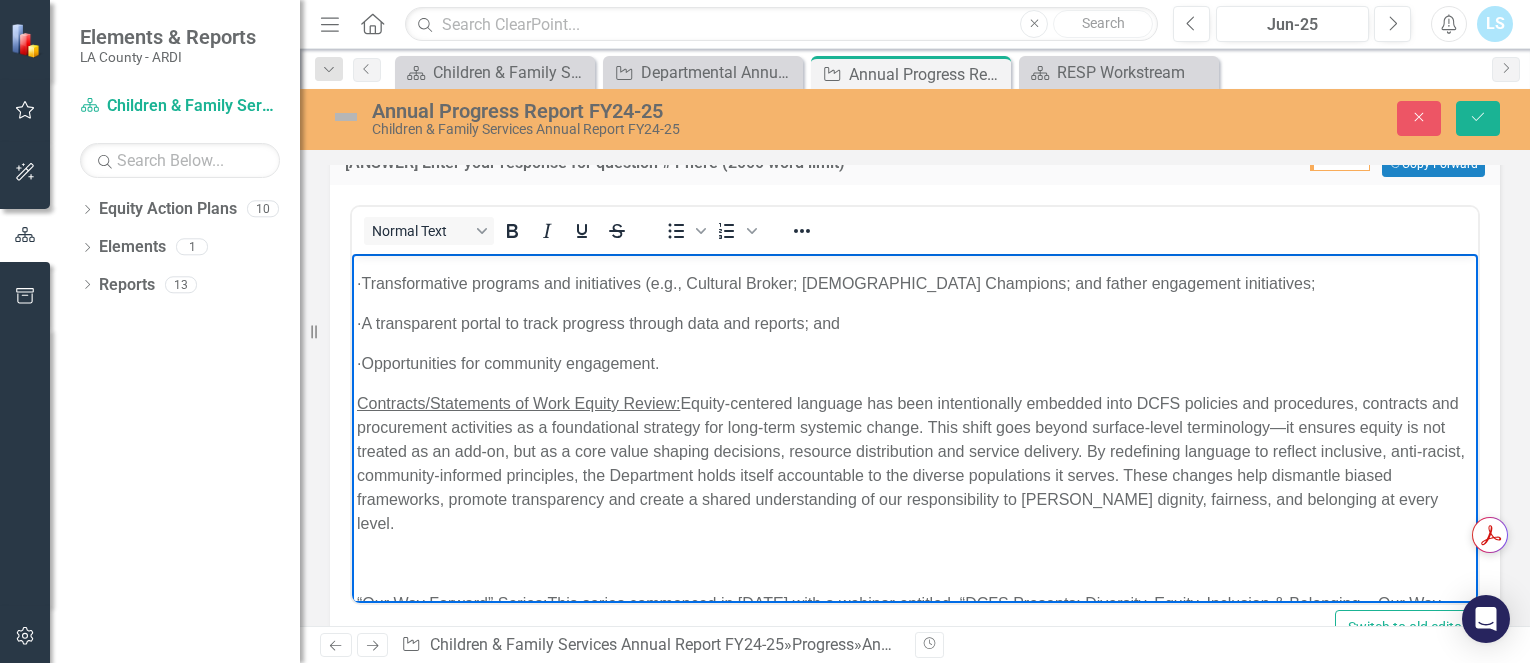 click at bounding box center (915, 564) 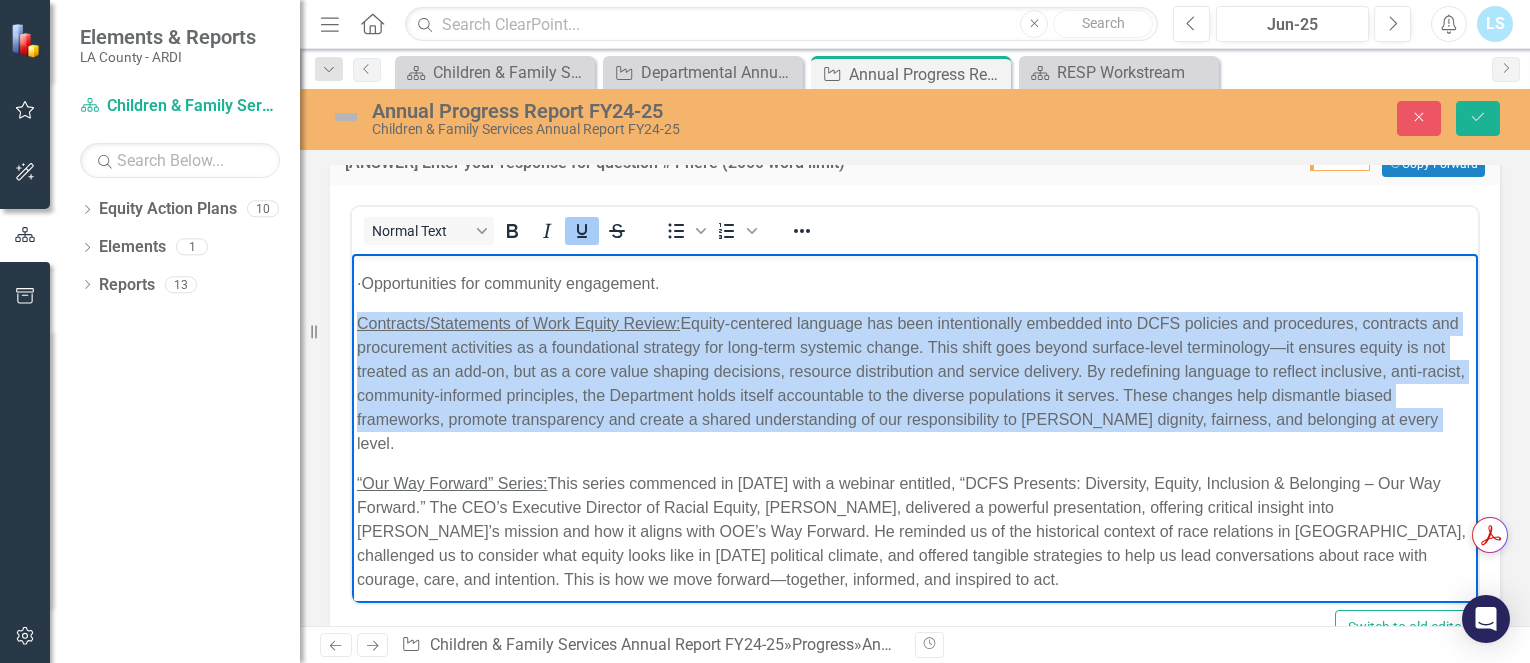 scroll, scrollTop: 3115, scrollLeft: 0, axis: vertical 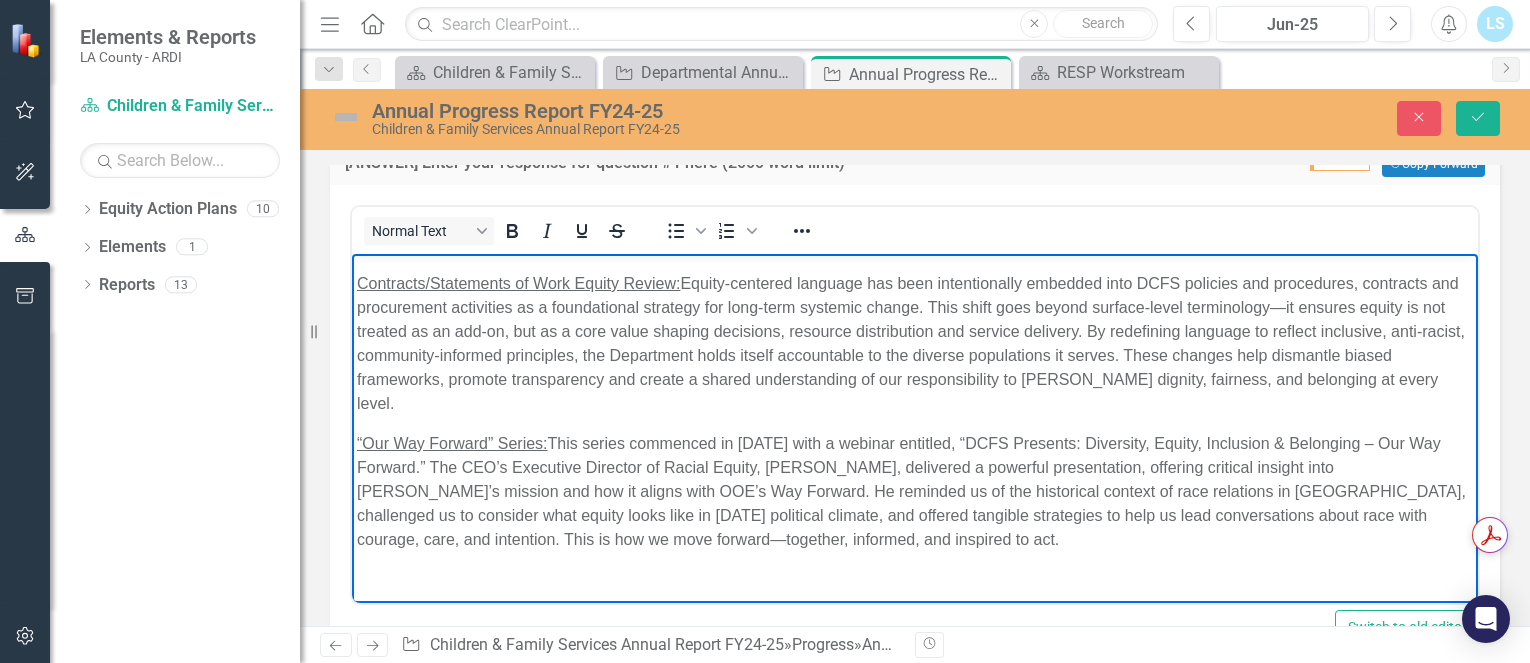click at bounding box center (915, 580) 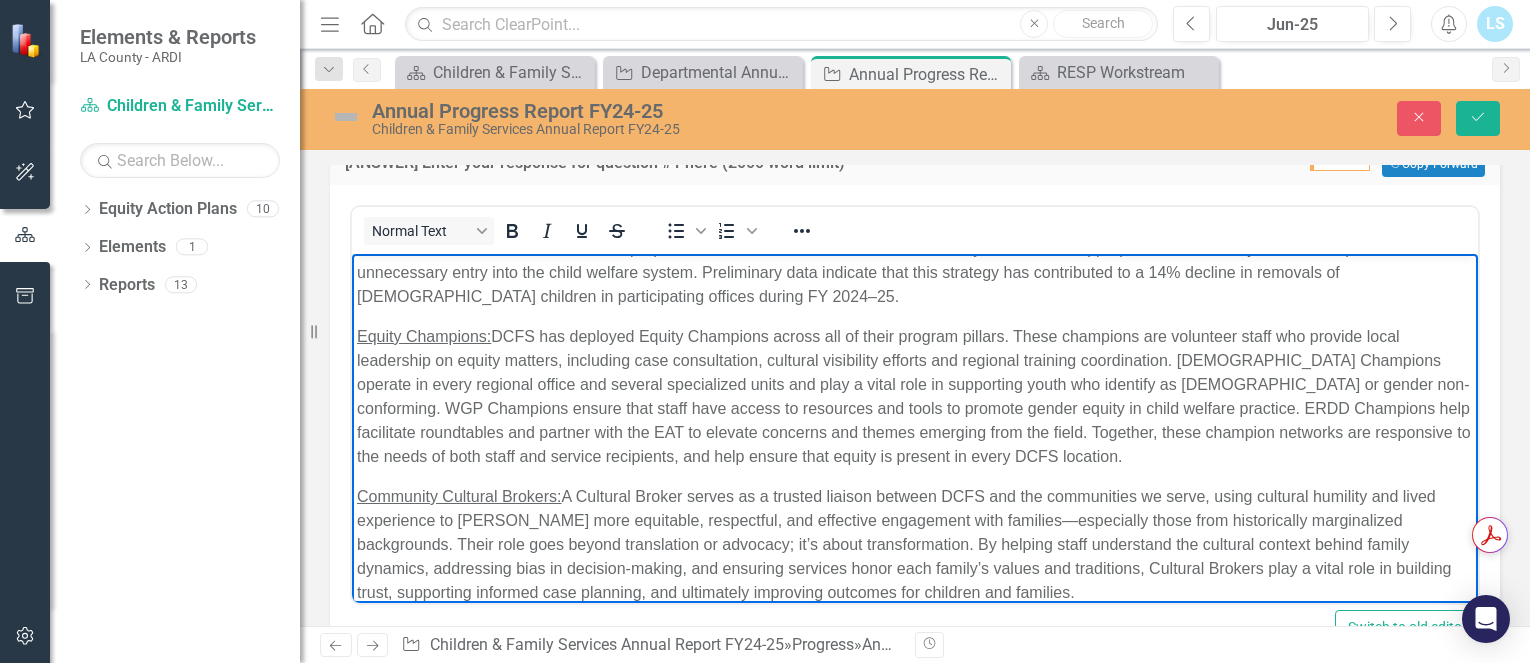 scroll, scrollTop: 3125, scrollLeft: 0, axis: vertical 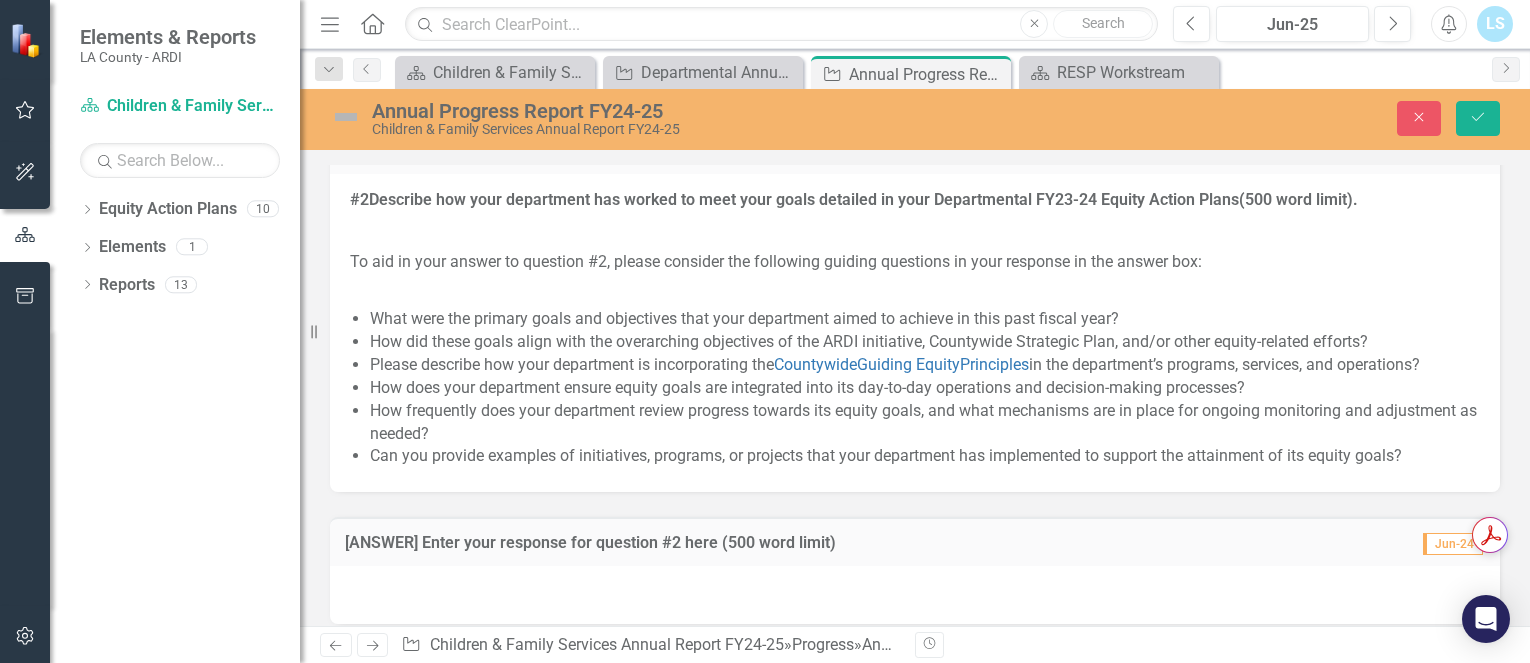 click on "How did these goals align with the overarching objectives of the ARDI initiative, Countywide Strategic Plan, and/or other equity-related efforts?" at bounding box center (869, 341) 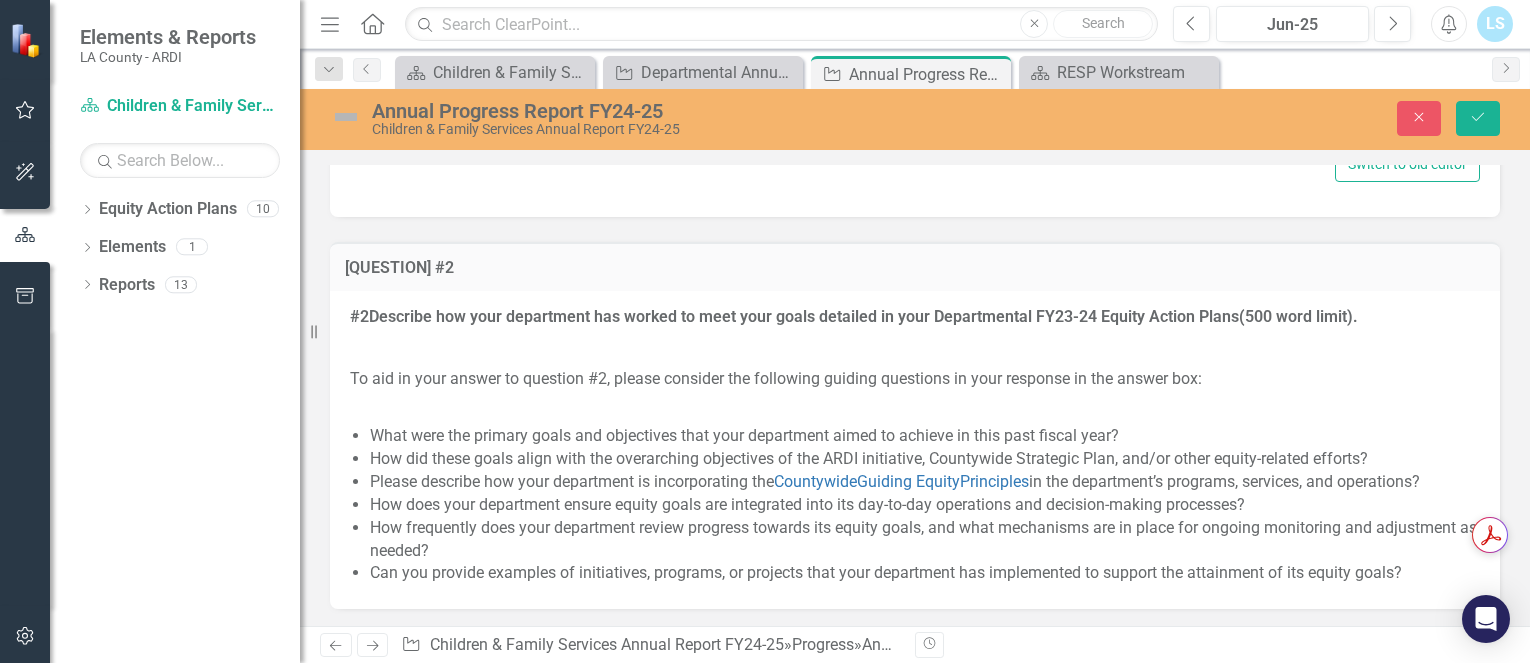scroll, scrollTop: 2825, scrollLeft: 0, axis: vertical 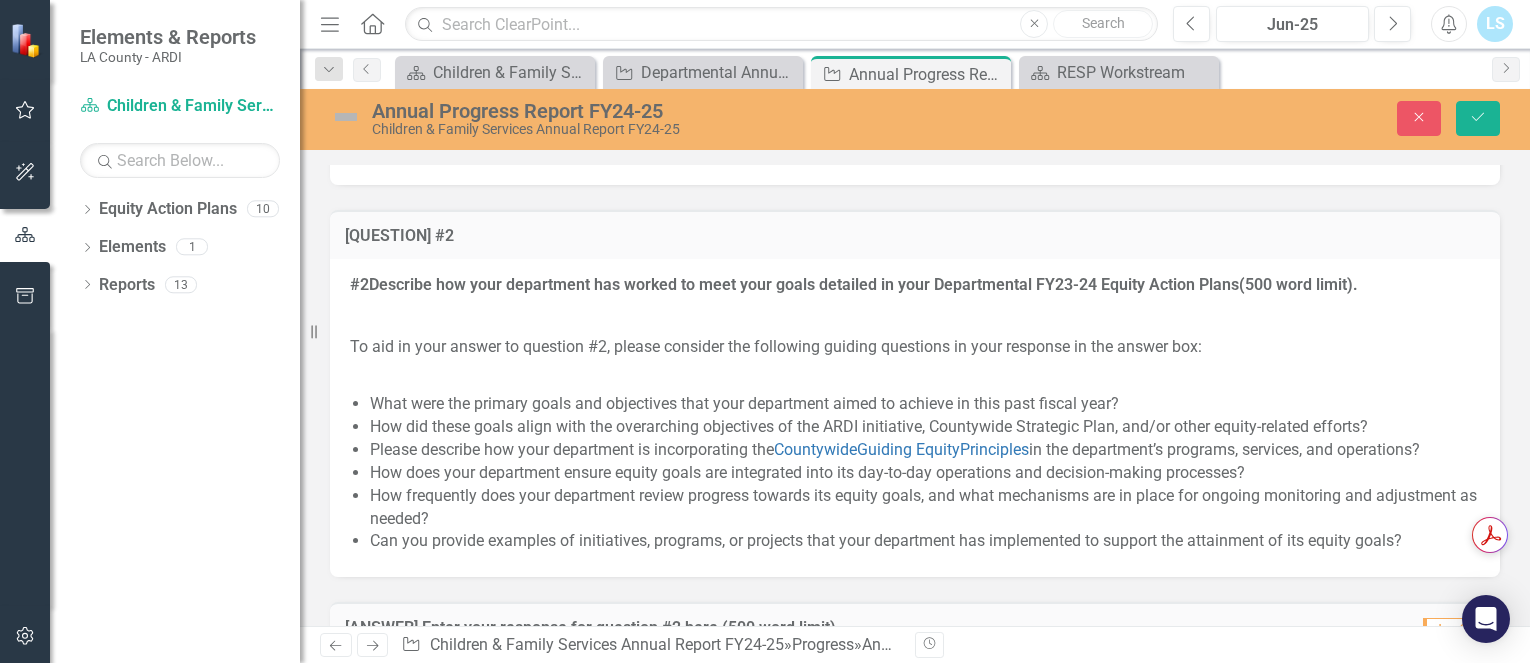 click on "How did these goals align with the overarching objectives of the ARDI initiative, Countywide Strategic Plan, and/or other equity-related efforts?" at bounding box center [869, 426] 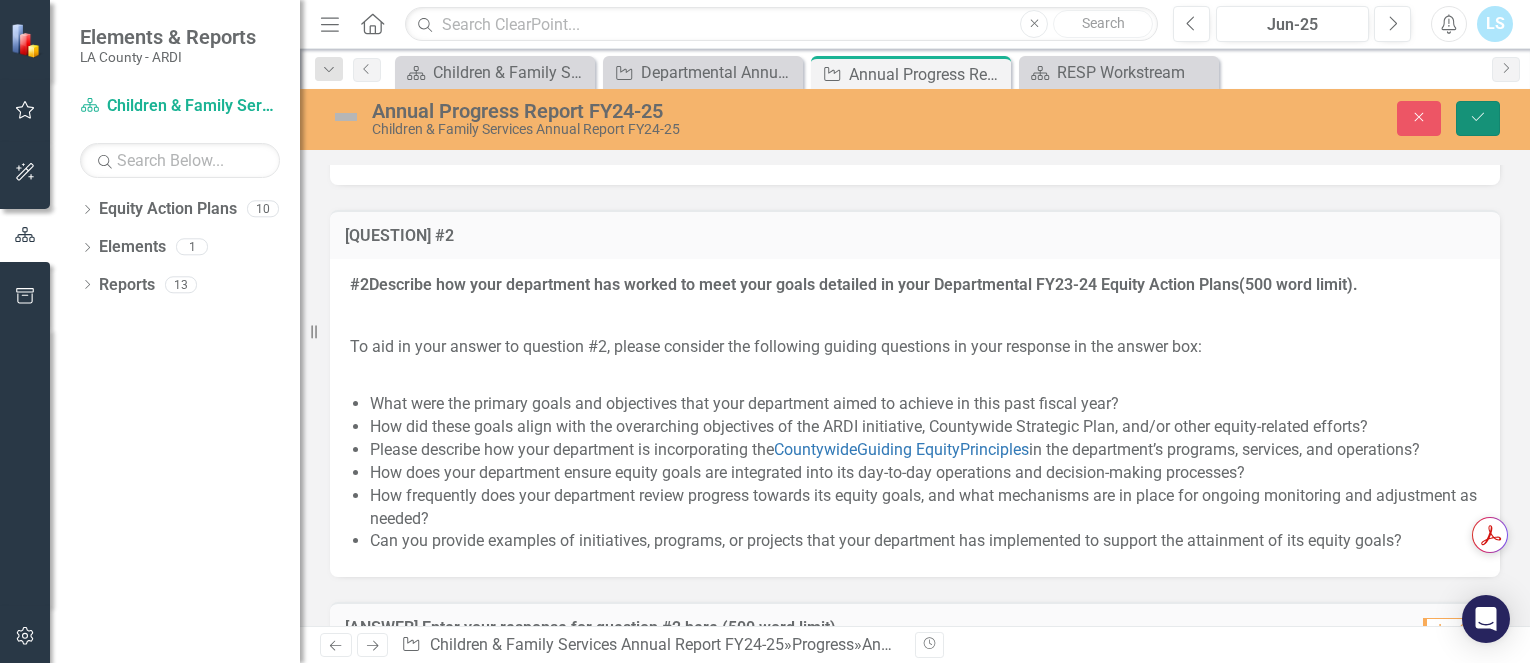 click on "Save" at bounding box center [1478, 118] 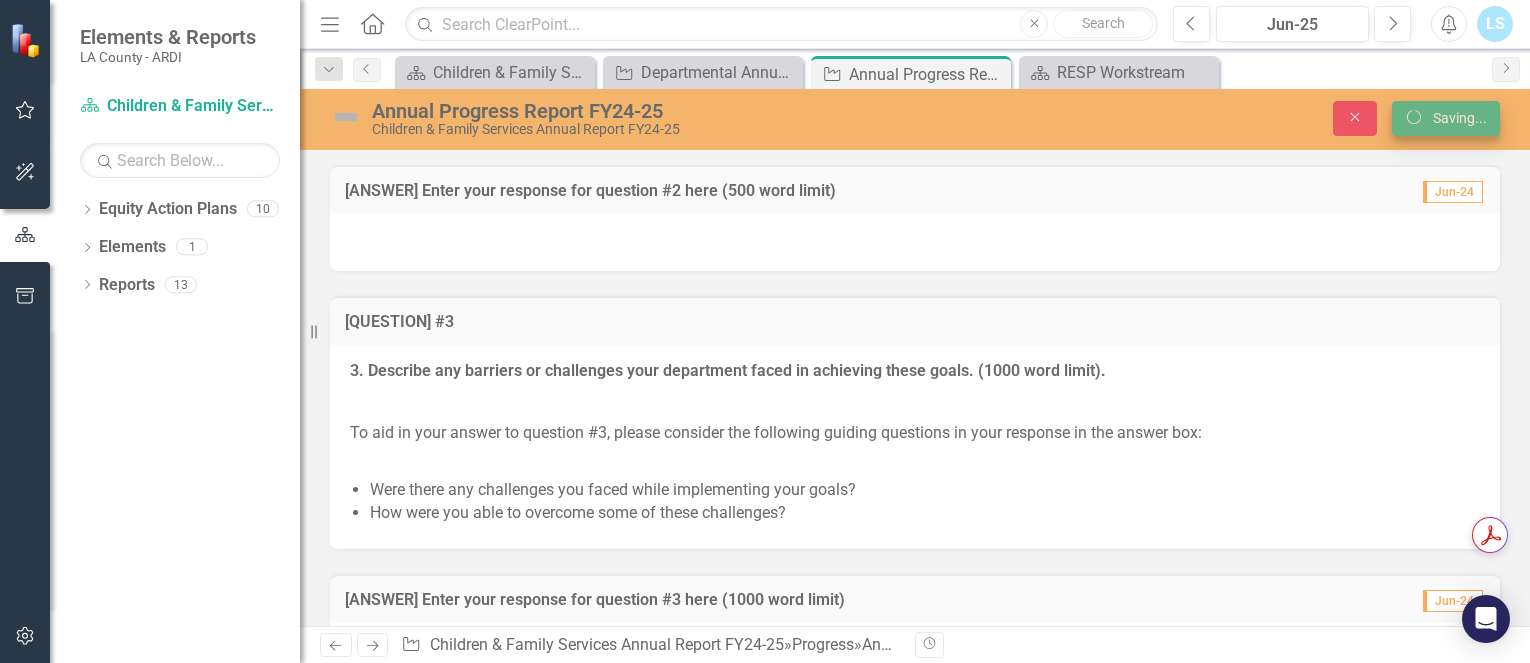 scroll, scrollTop: 2824, scrollLeft: 0, axis: vertical 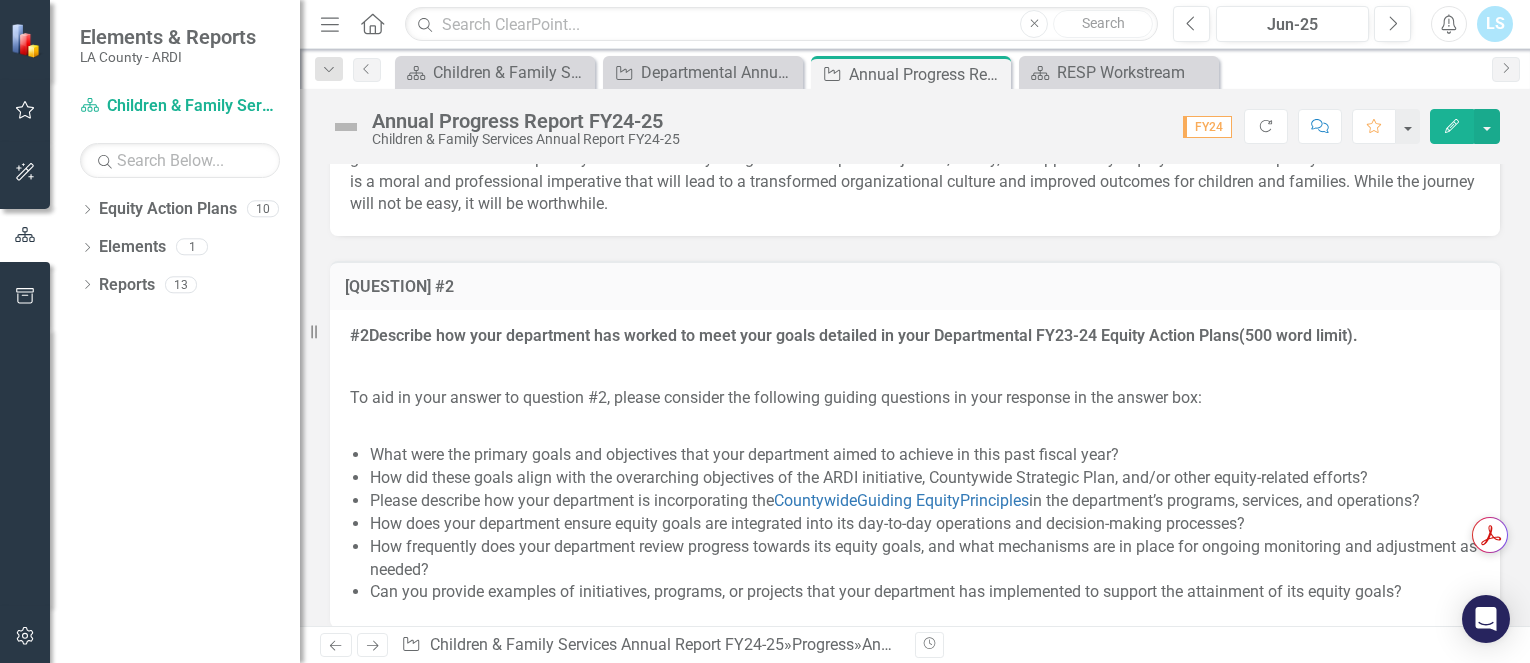 click on "How frequently does your department review progress towards its equity goals, and what mechanisms are in place for ongoing monitoring and adjustment as needed?" at bounding box center [925, 559] 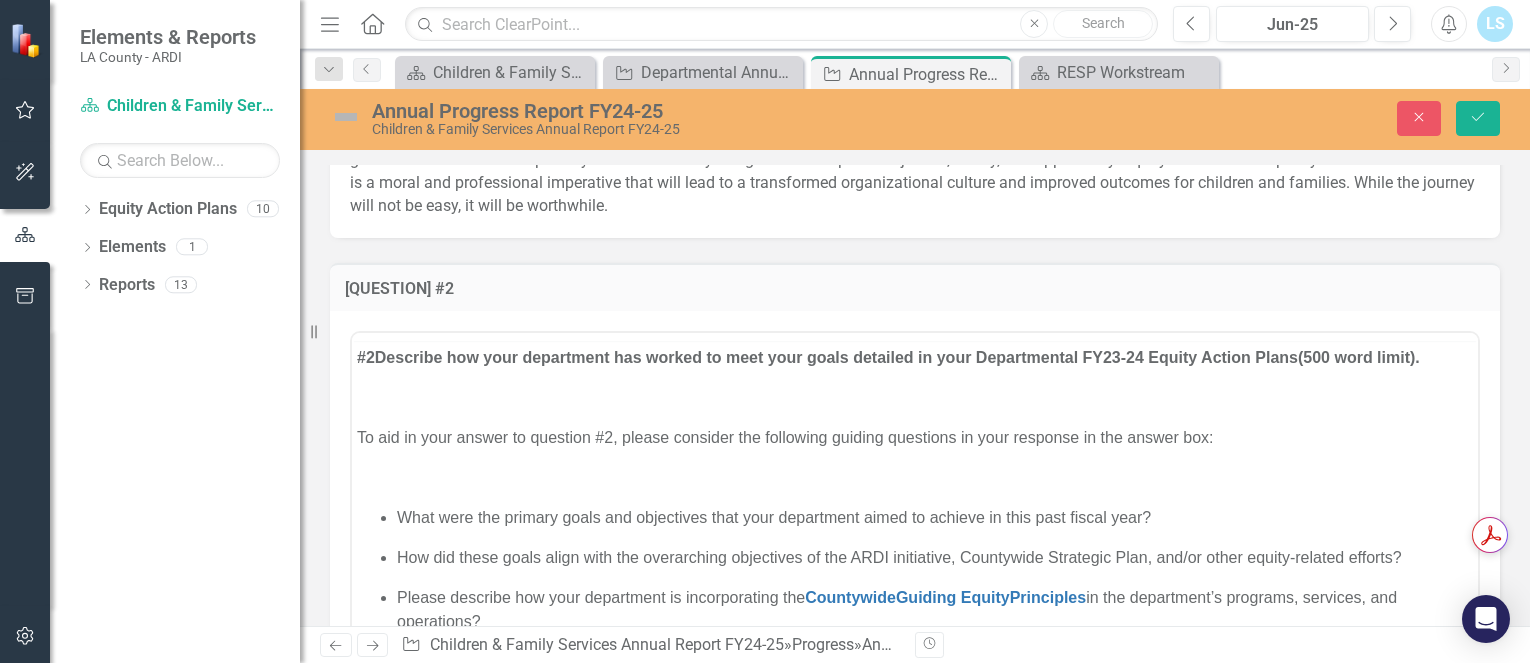 scroll, scrollTop: 0, scrollLeft: 0, axis: both 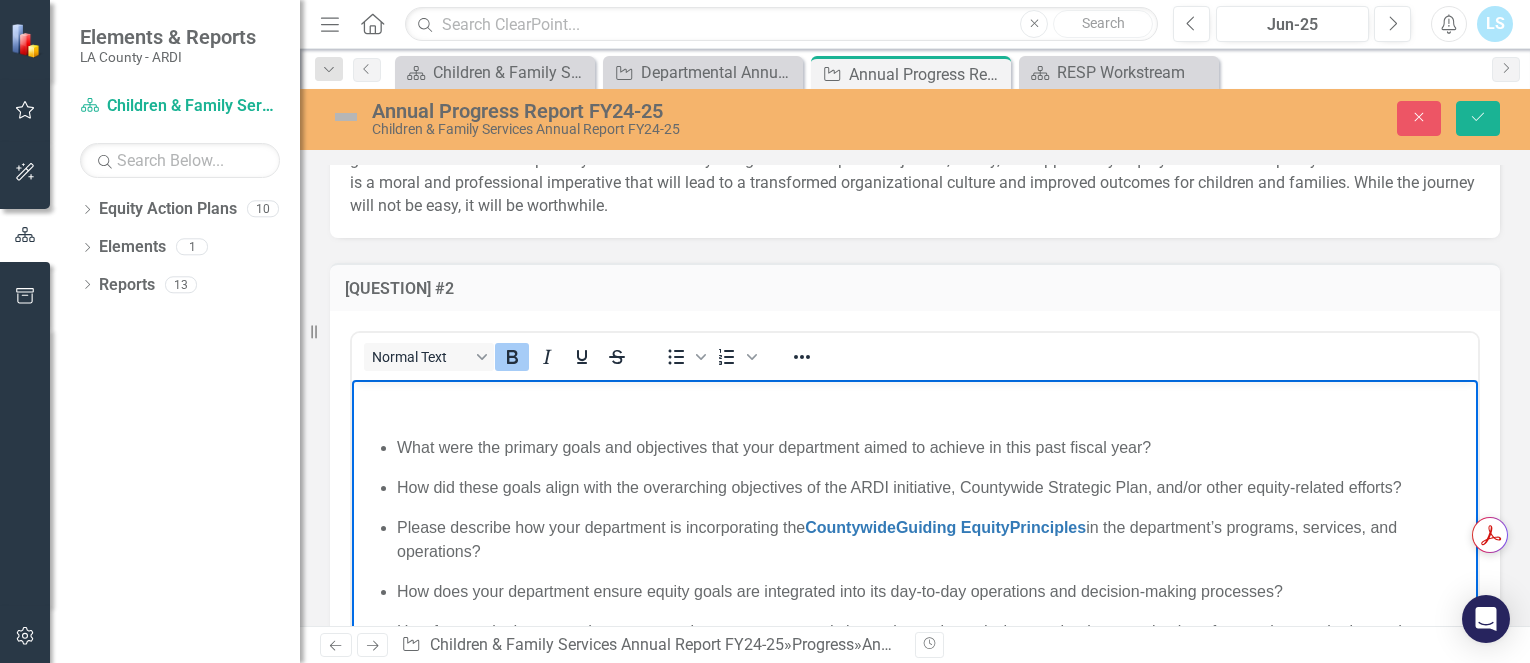 drag, startPoint x: 1455, startPoint y: 448, endPoint x: 1834, endPoint y: 934, distance: 616.3092 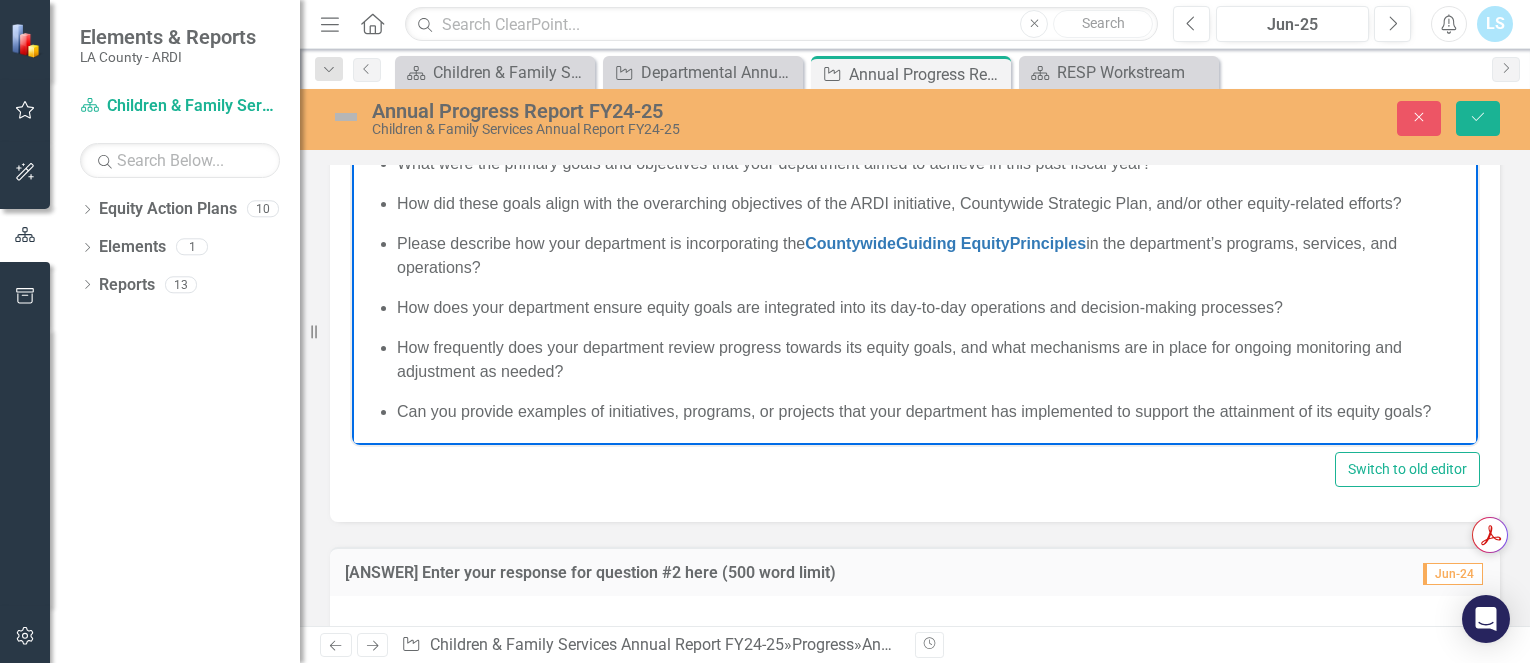 scroll, scrollTop: 5736, scrollLeft: 0, axis: vertical 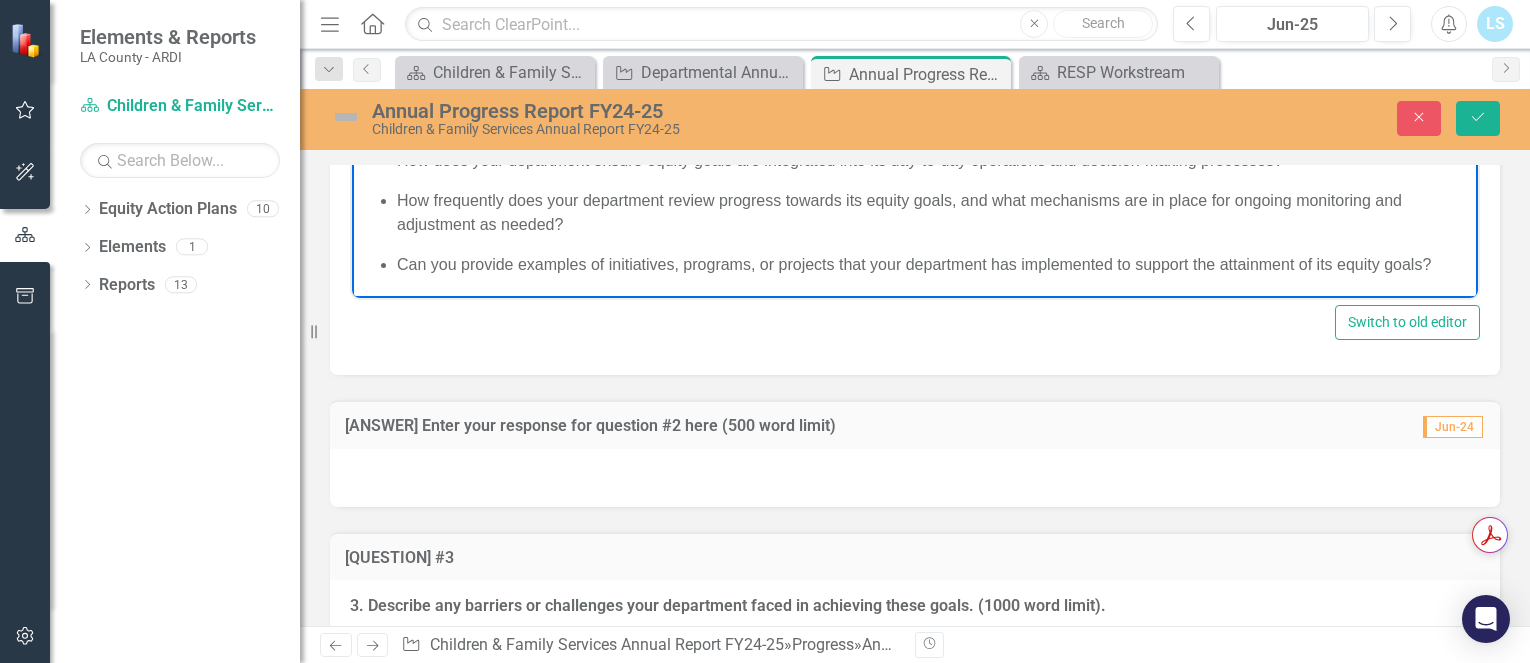 click at bounding box center [915, 478] 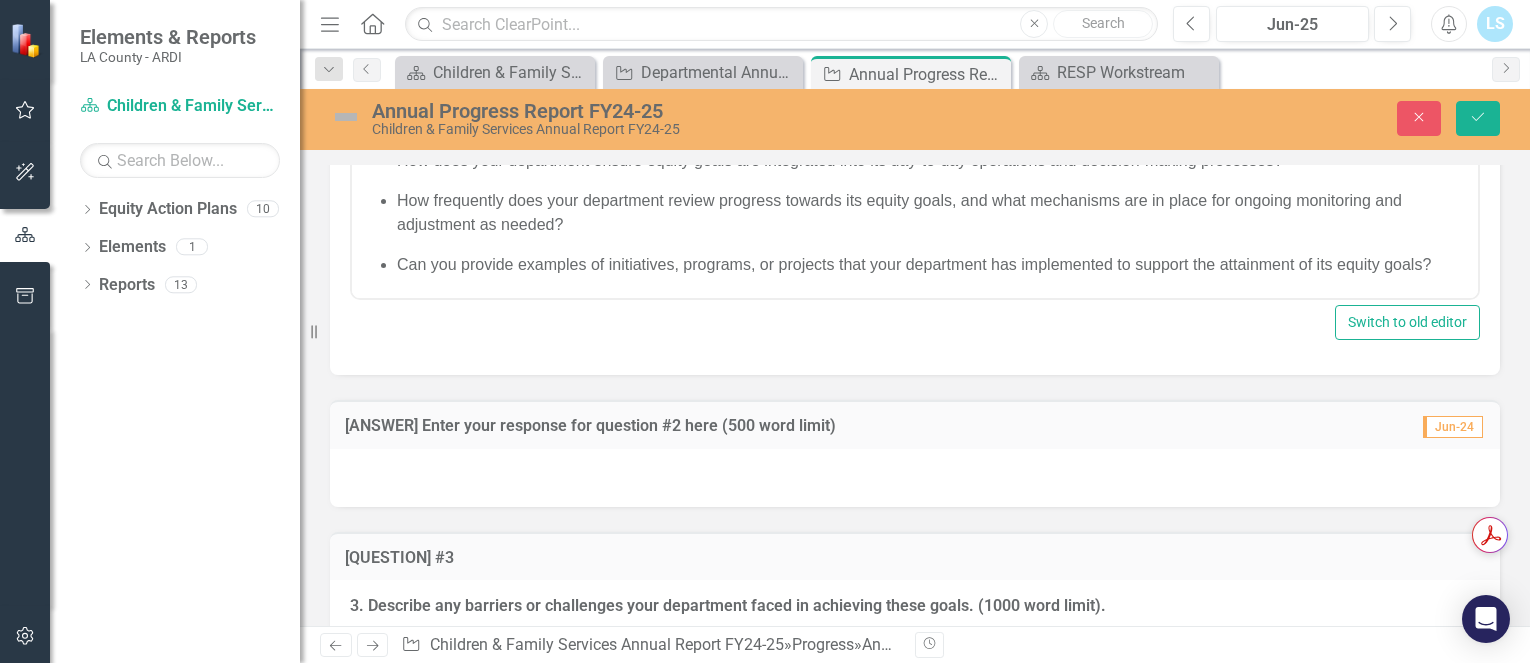 click on "[ANSWER] Enter your response for question #2 here (500 word limit) Jun-24" at bounding box center [915, 424] 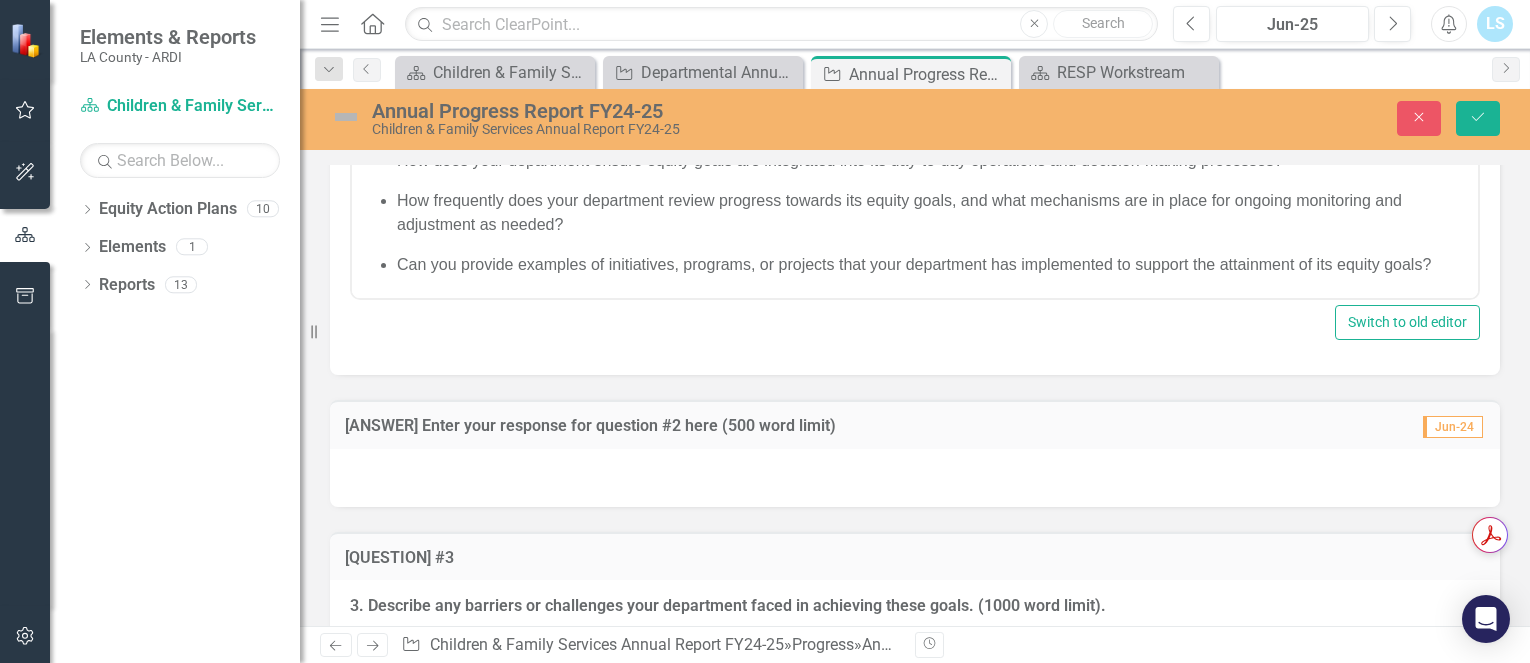 click at bounding box center [915, 478] 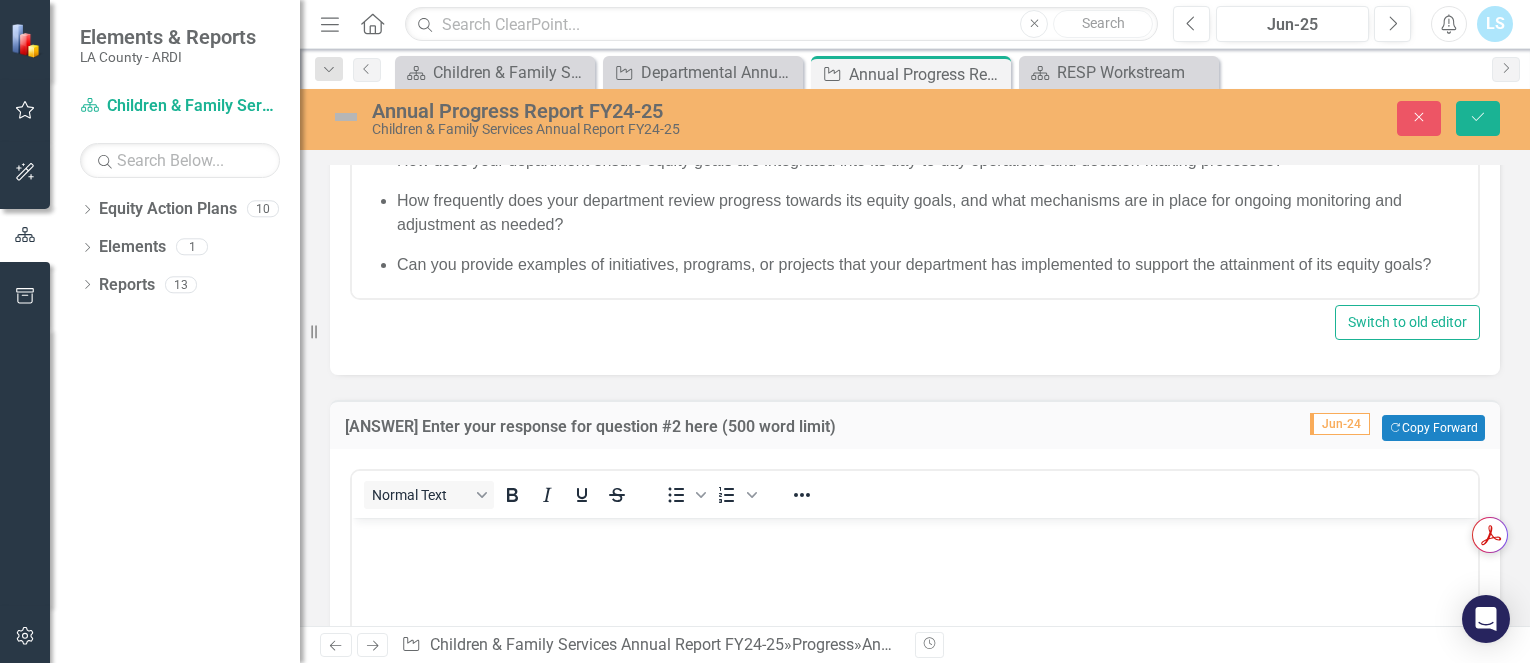 scroll, scrollTop: 0, scrollLeft: 0, axis: both 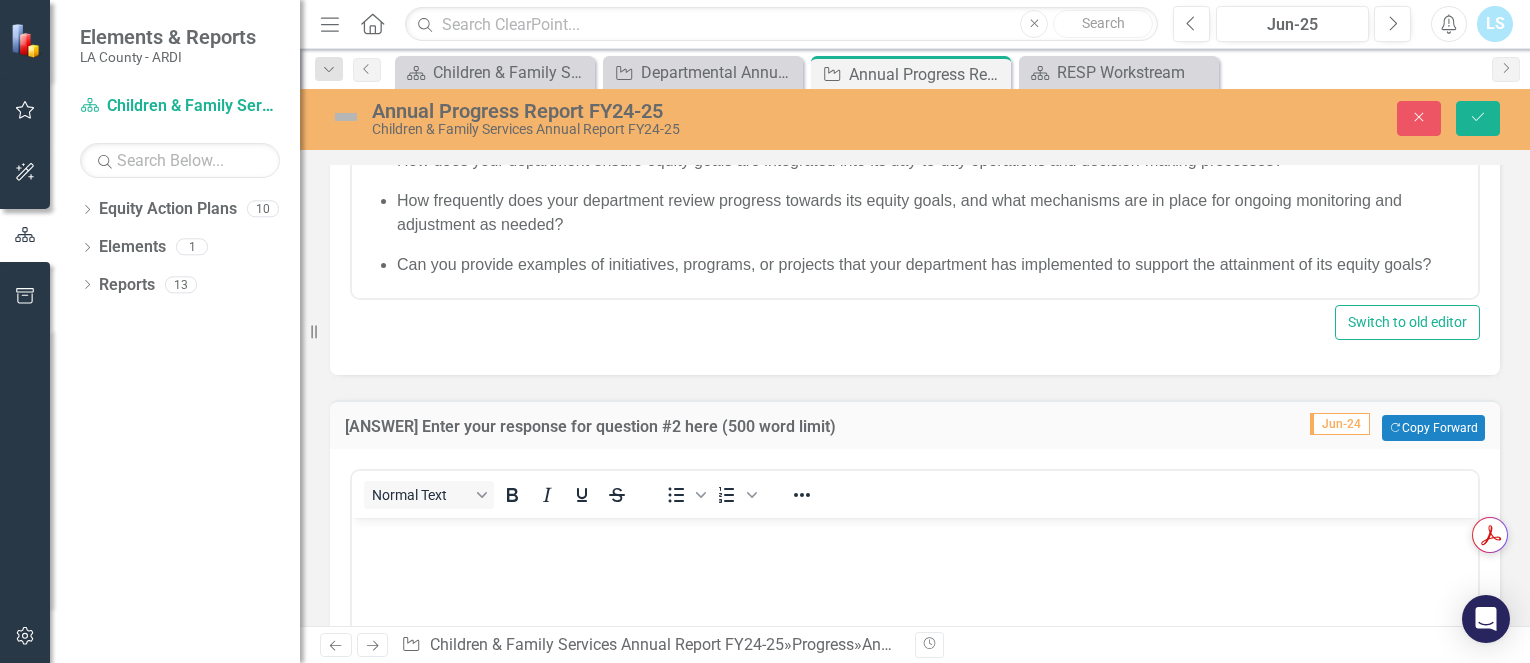 click at bounding box center (915, 668) 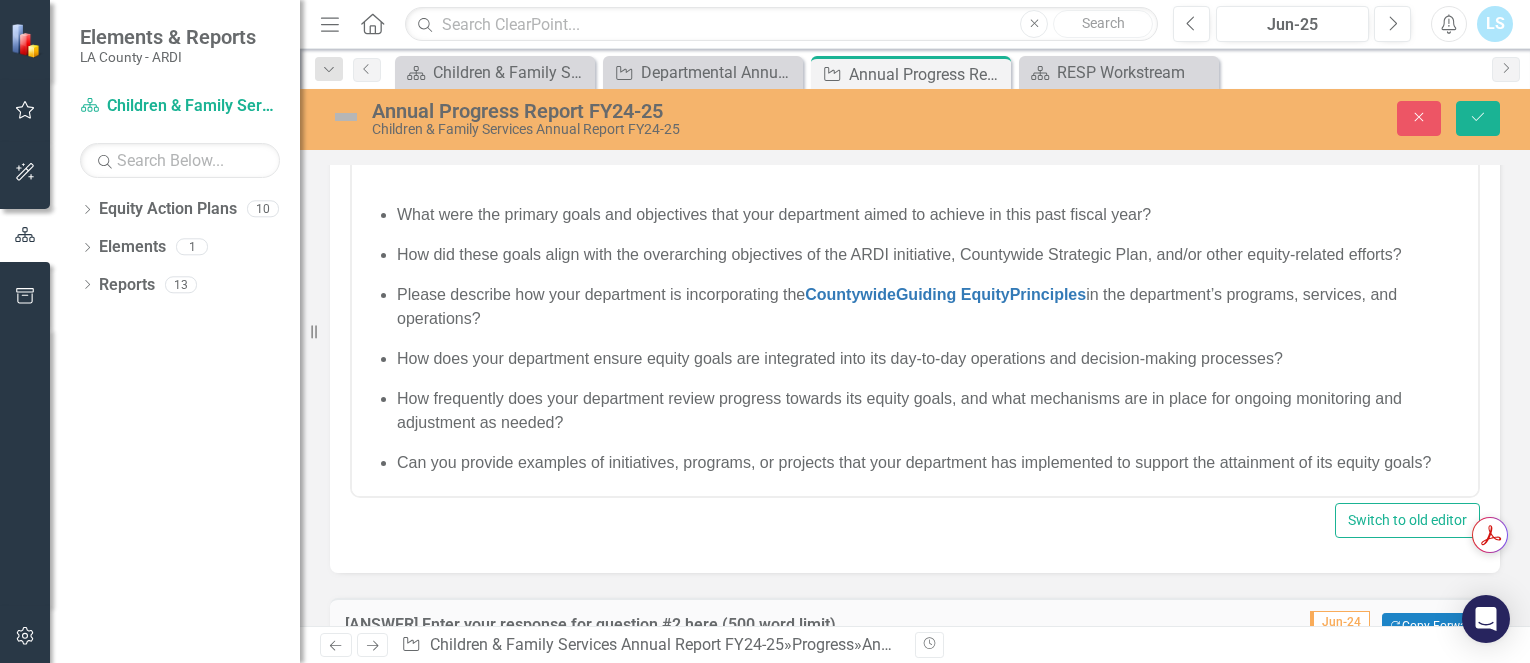 scroll, scrollTop: 5416, scrollLeft: 0, axis: vertical 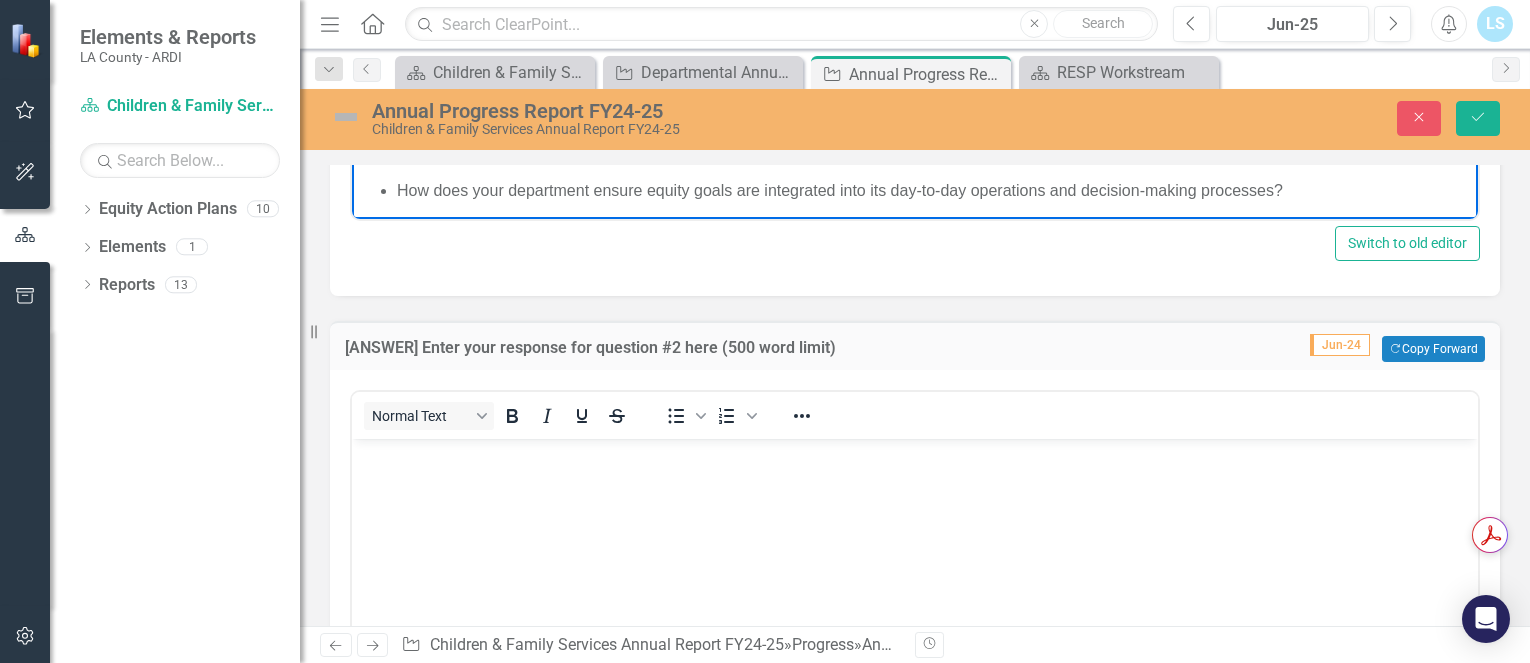 click at bounding box center (915, 589) 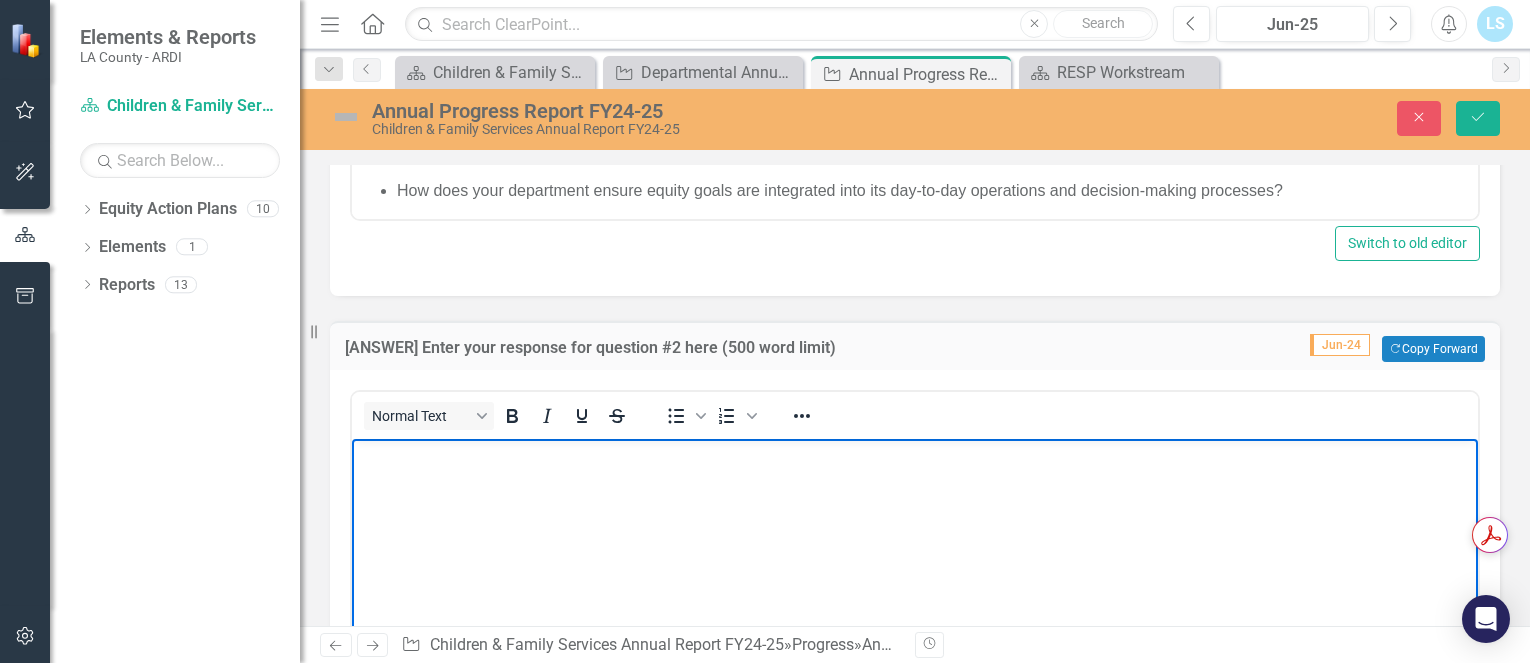 scroll, scrollTop: 5932, scrollLeft: 0, axis: vertical 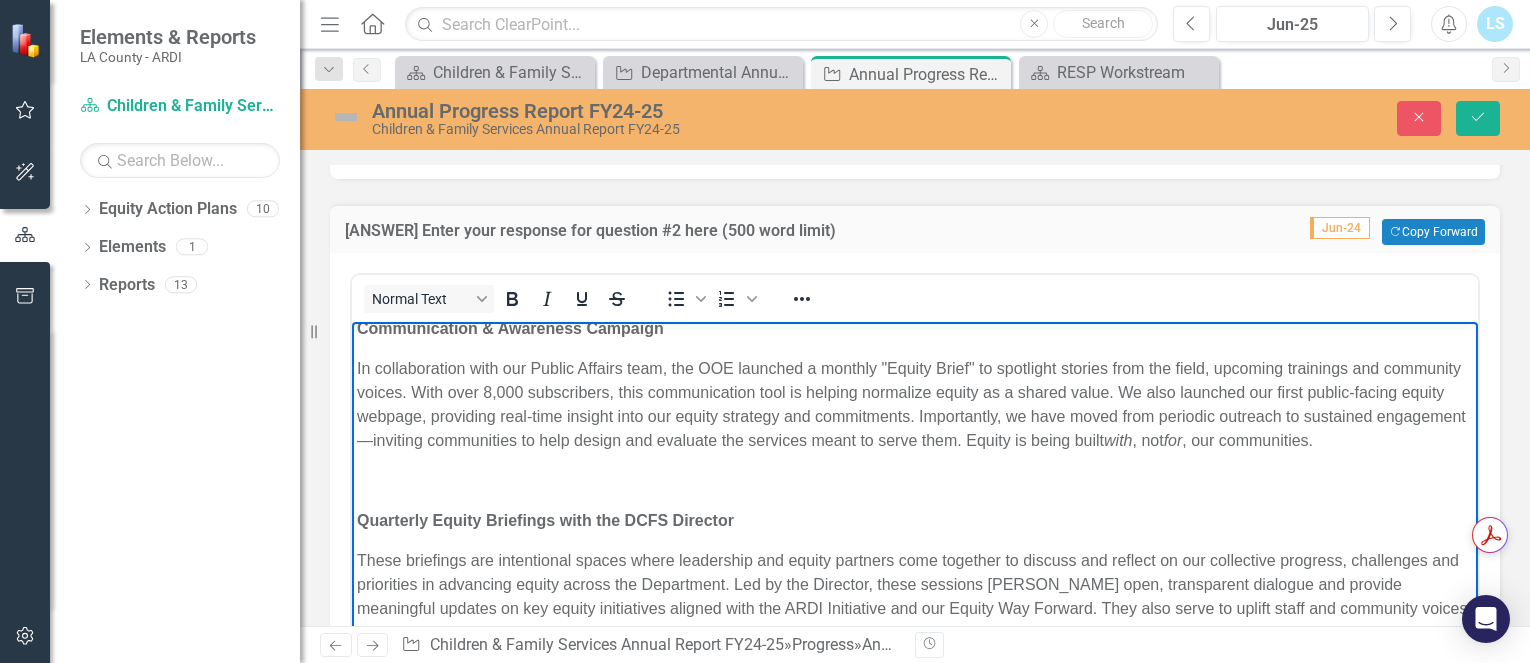 drag, startPoint x: 1458, startPoint y: 591, endPoint x: 1816, endPoint y: 777, distance: 403.43524 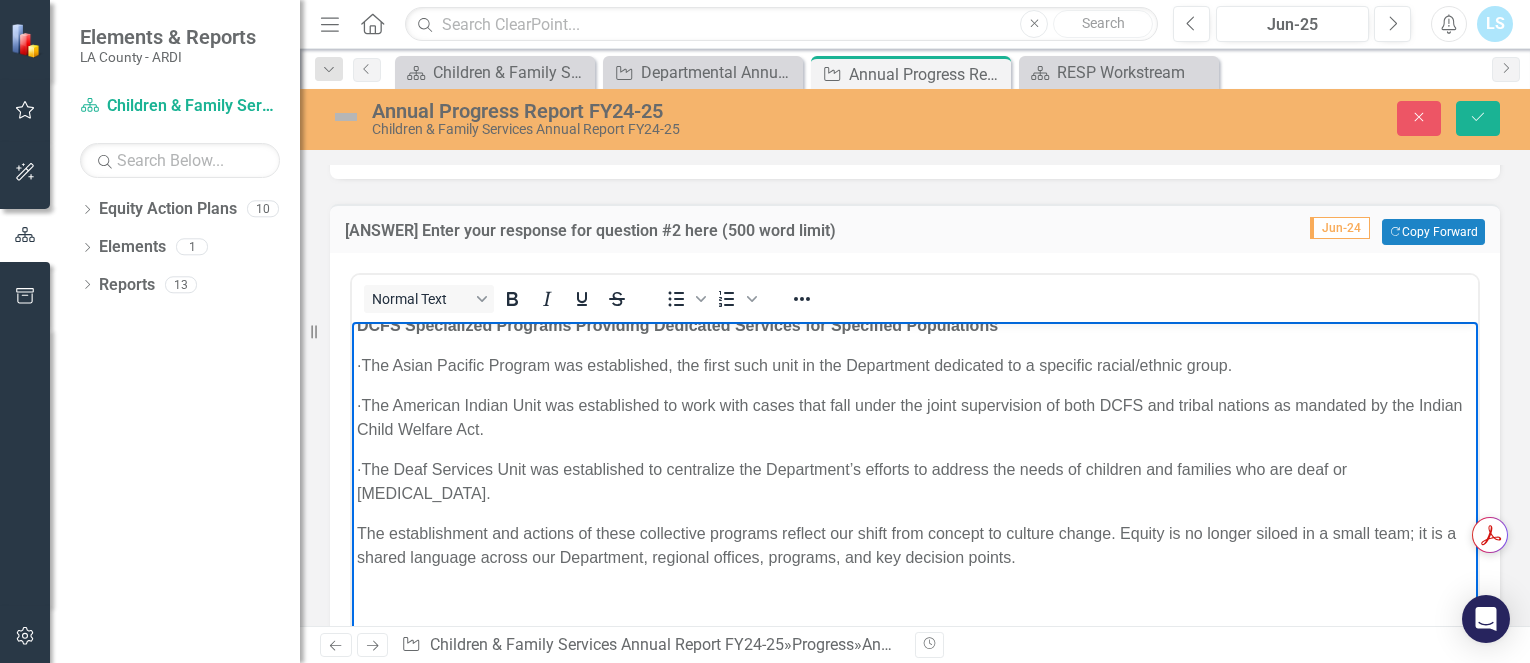 scroll, scrollTop: 1021, scrollLeft: 0, axis: vertical 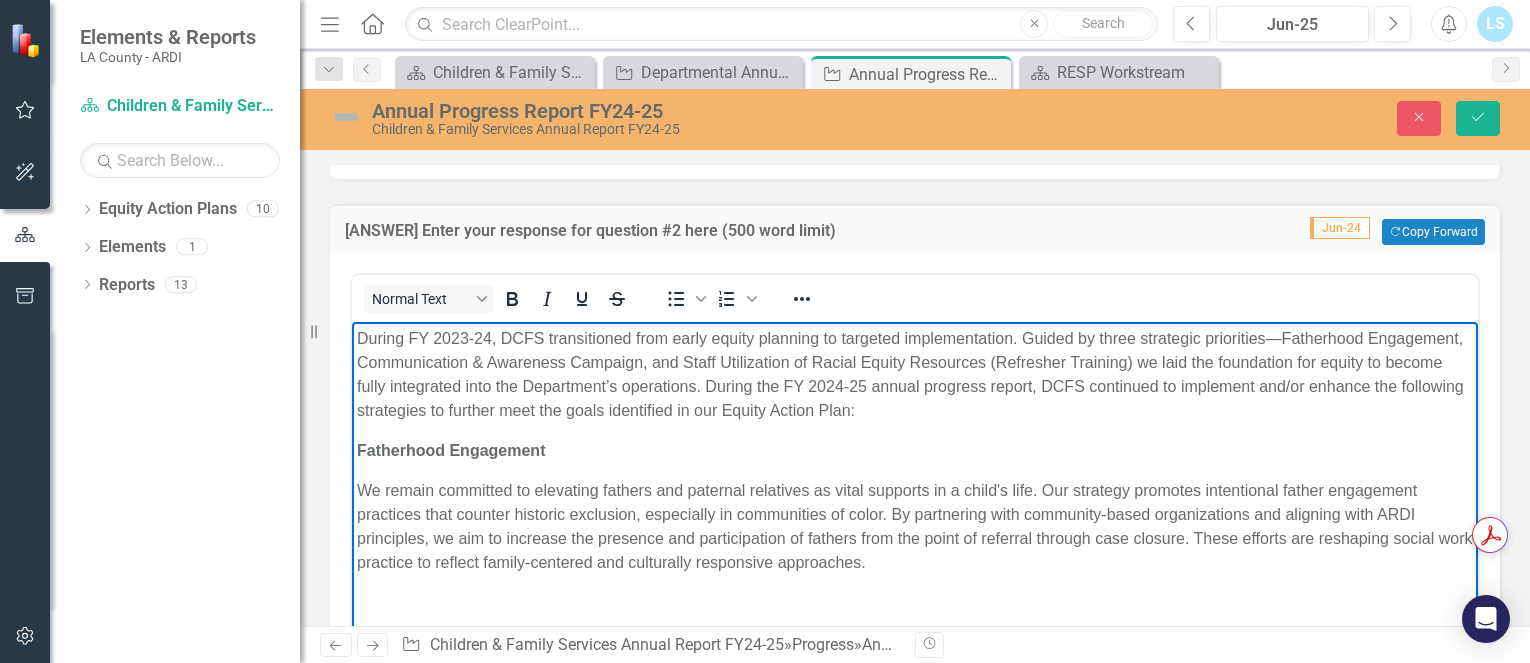 drag, startPoint x: 1454, startPoint y: 617, endPoint x: 1801, endPoint y: 589, distance: 348.12784 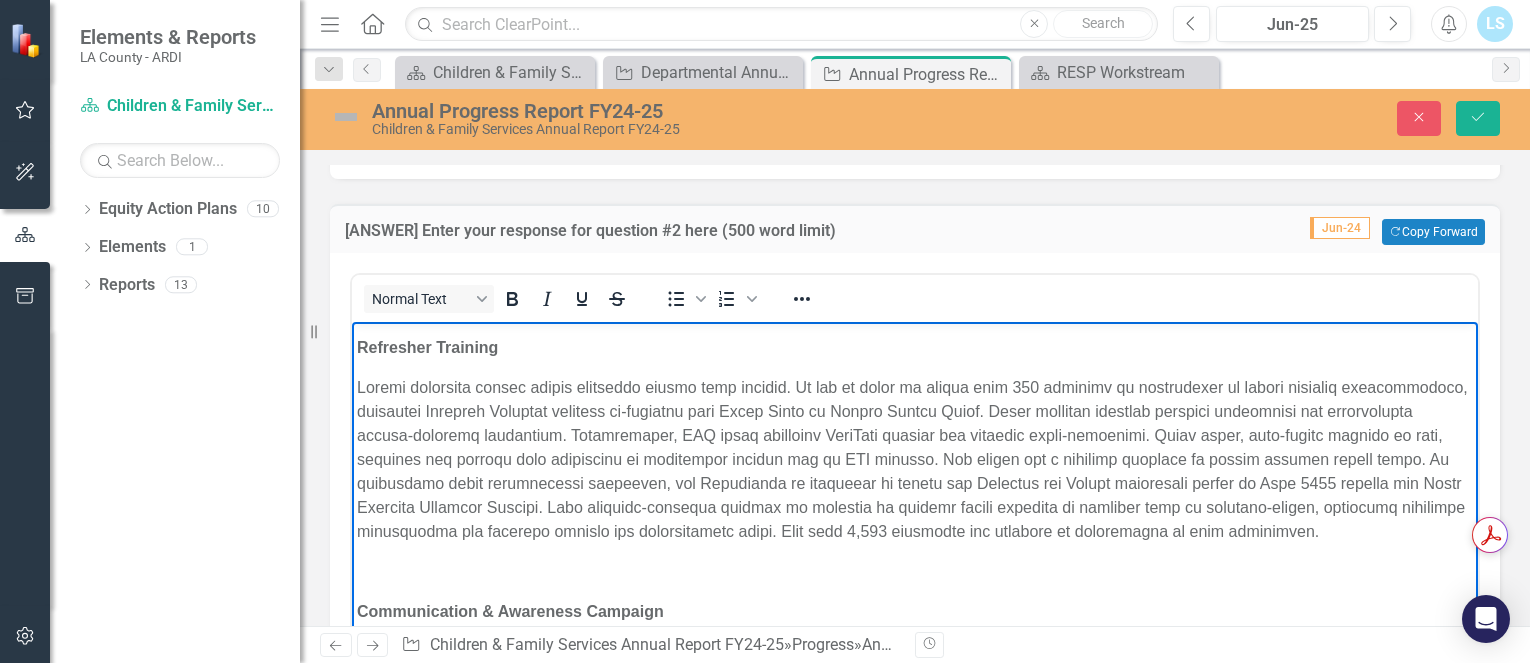 scroll, scrollTop: 268, scrollLeft: 0, axis: vertical 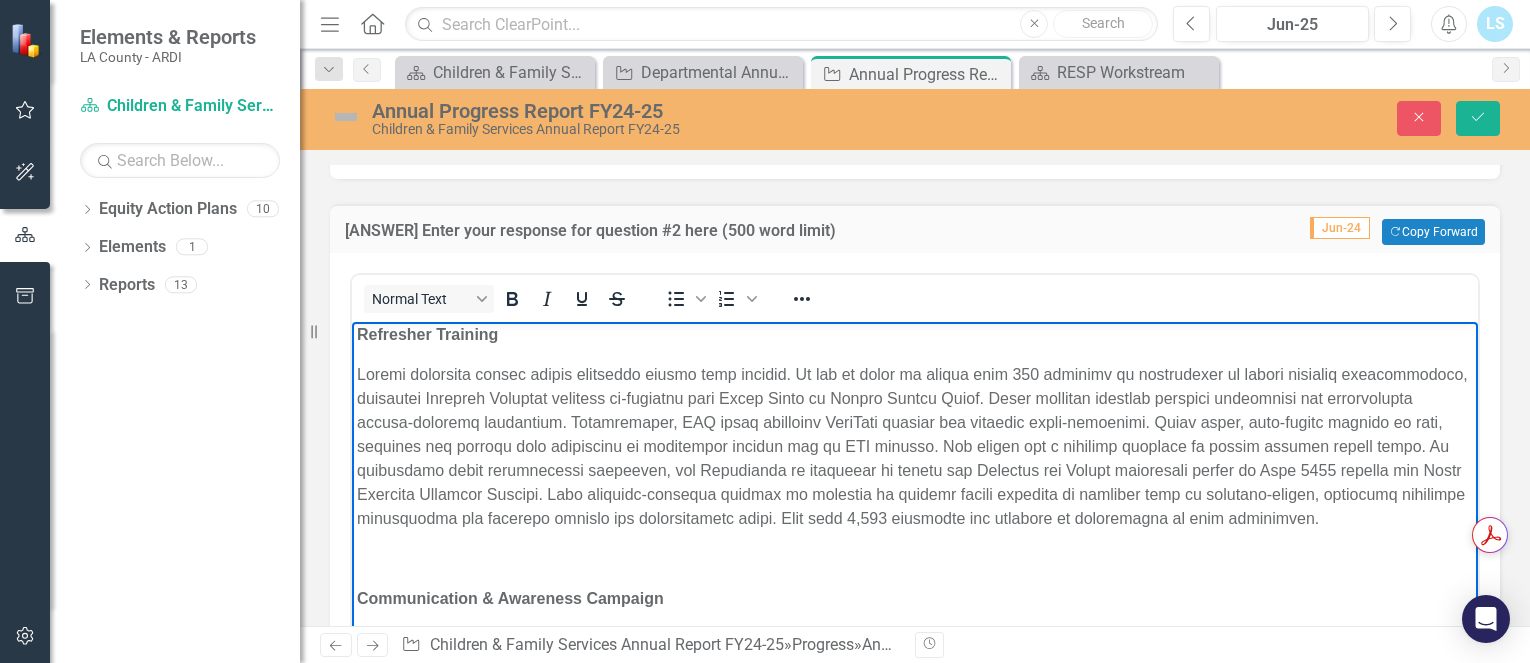 drag, startPoint x: 1459, startPoint y: 390, endPoint x: 1824, endPoint y: 732, distance: 500.18896 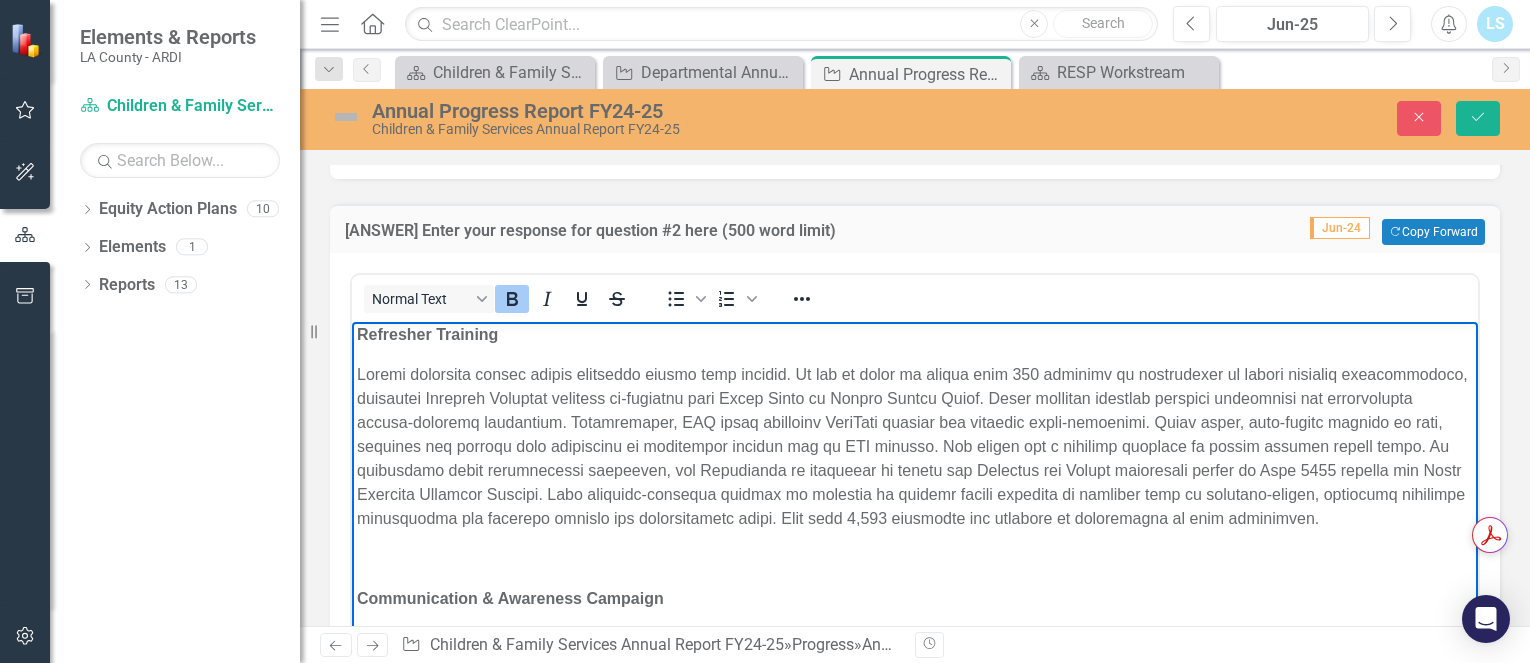 click at bounding box center (915, 559) 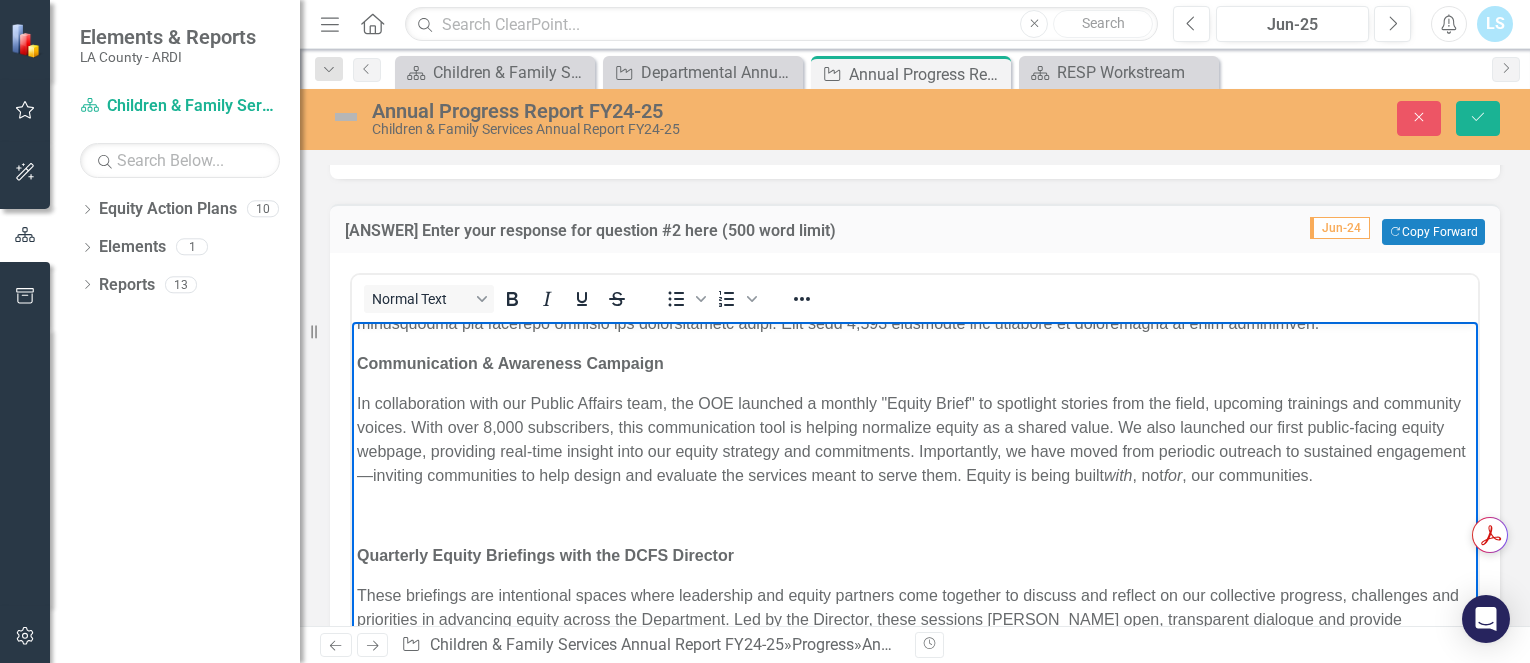 scroll, scrollTop: 466, scrollLeft: 0, axis: vertical 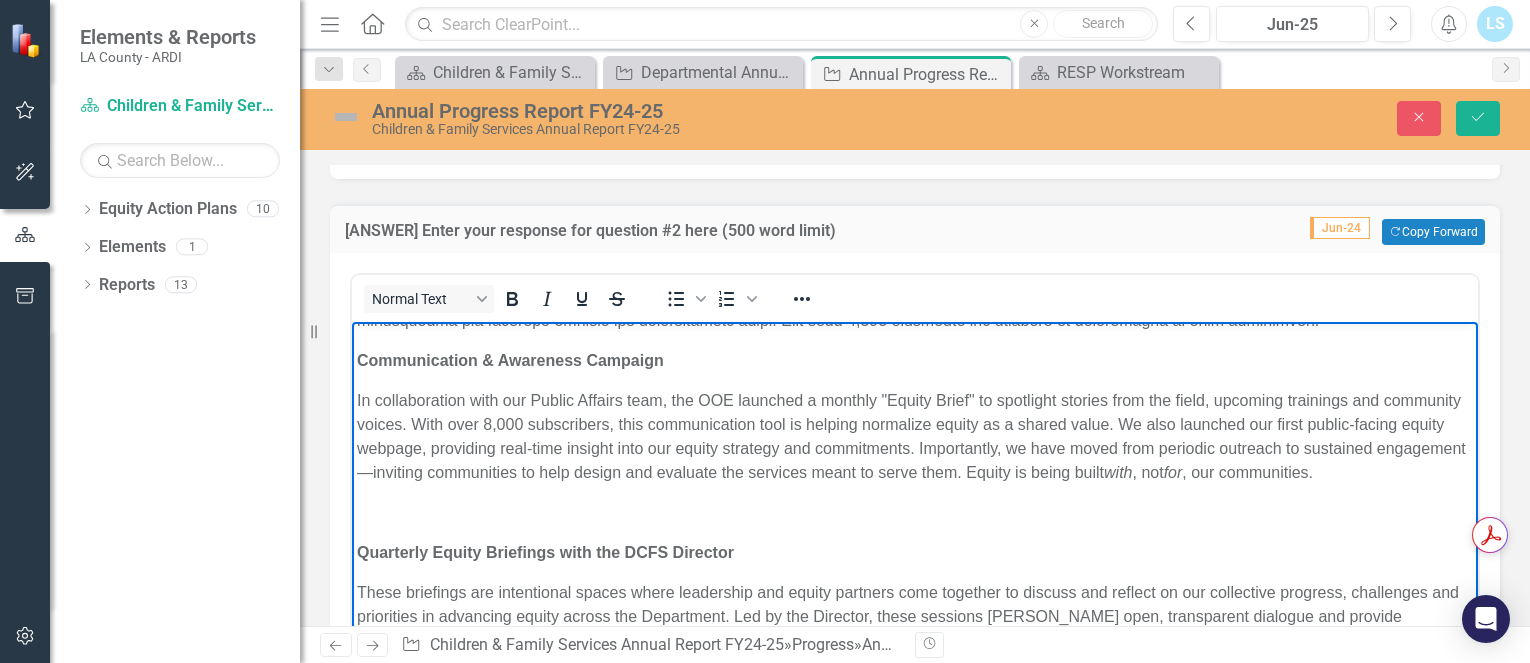 drag, startPoint x: 1455, startPoint y: 460, endPoint x: 1815, endPoint y: 787, distance: 486.34247 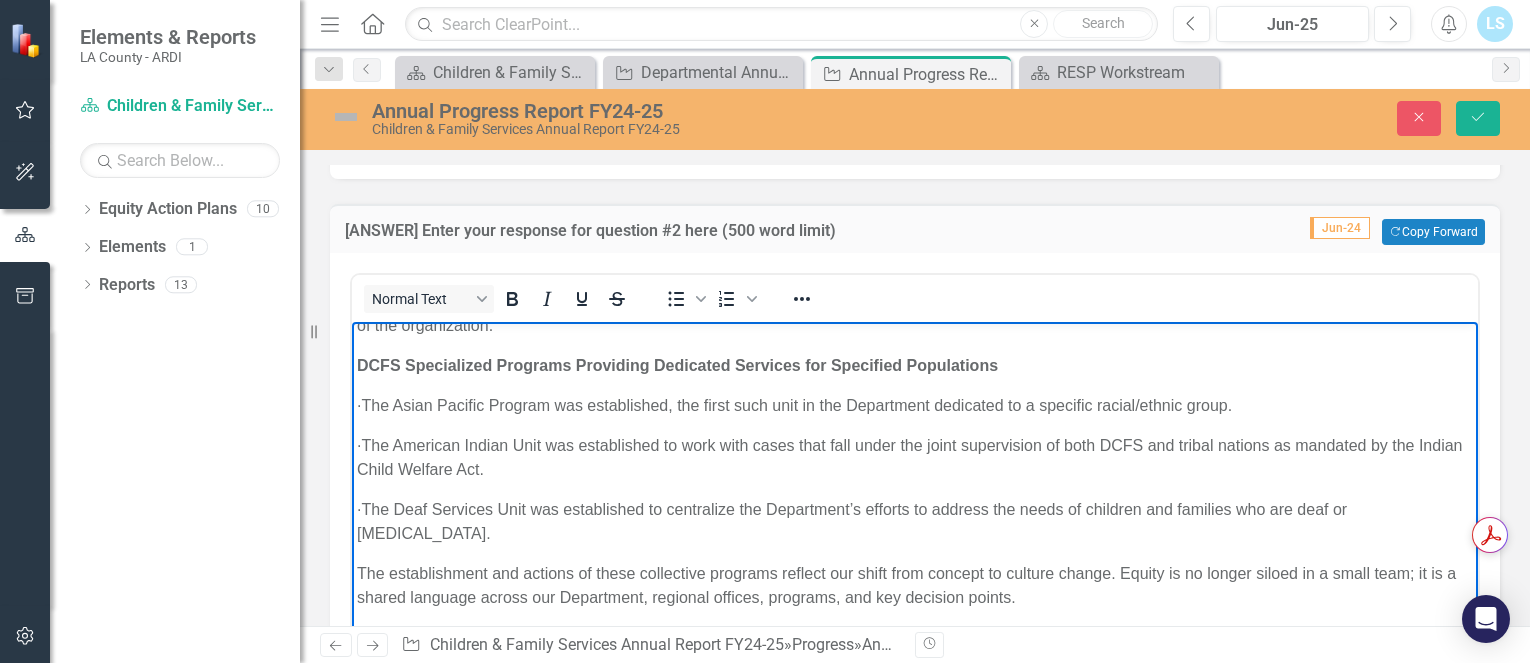 scroll, scrollTop: 861, scrollLeft: 0, axis: vertical 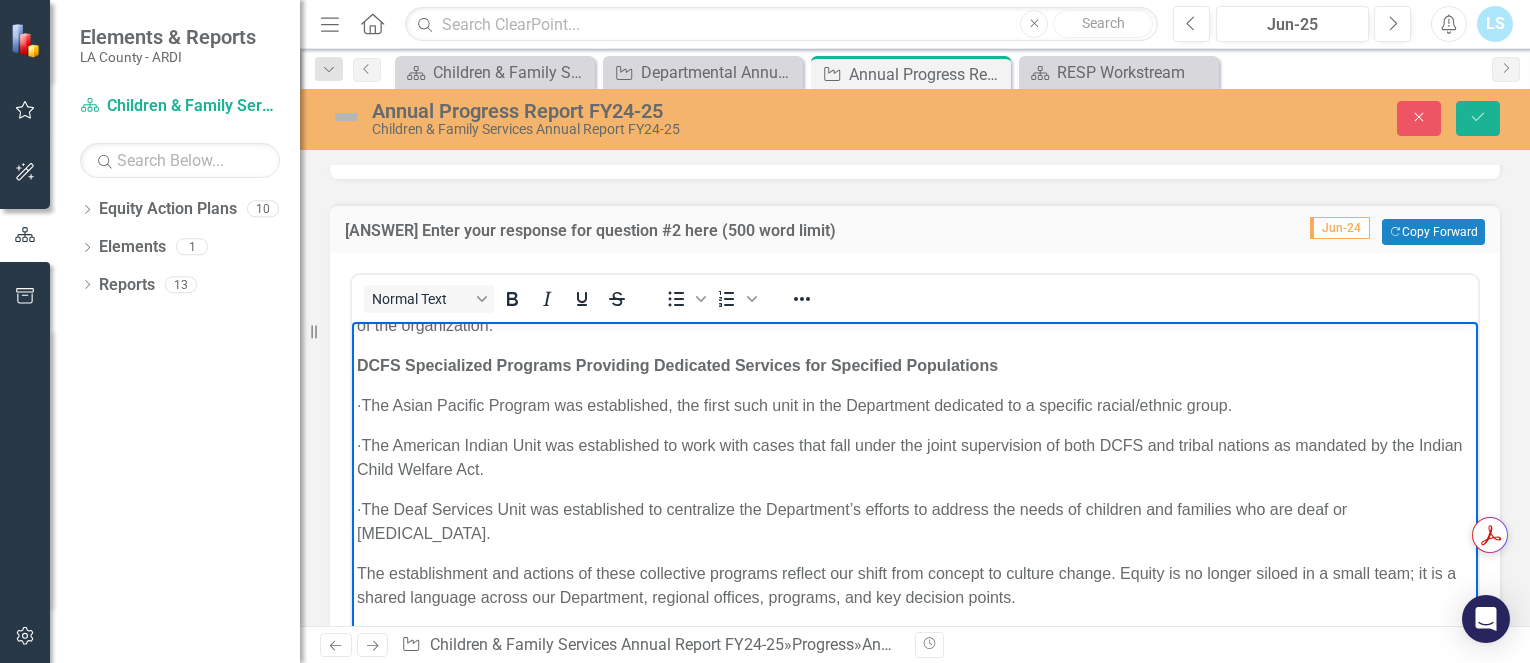 click at bounding box center [915, 638] 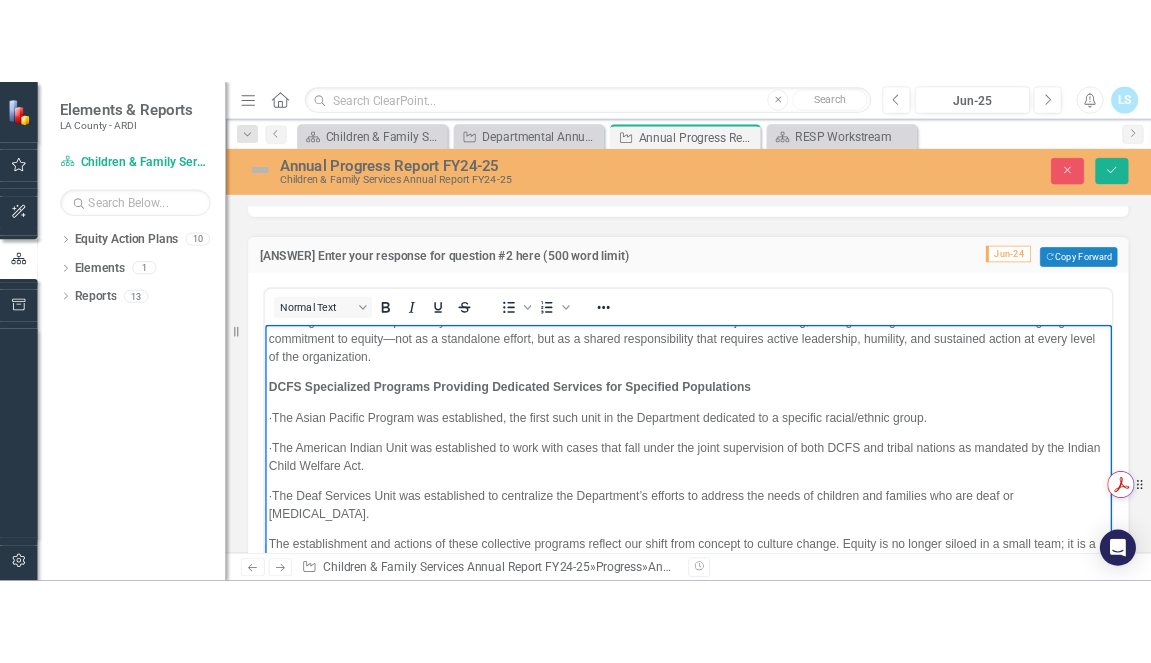scroll, scrollTop: 1037, scrollLeft: 0, axis: vertical 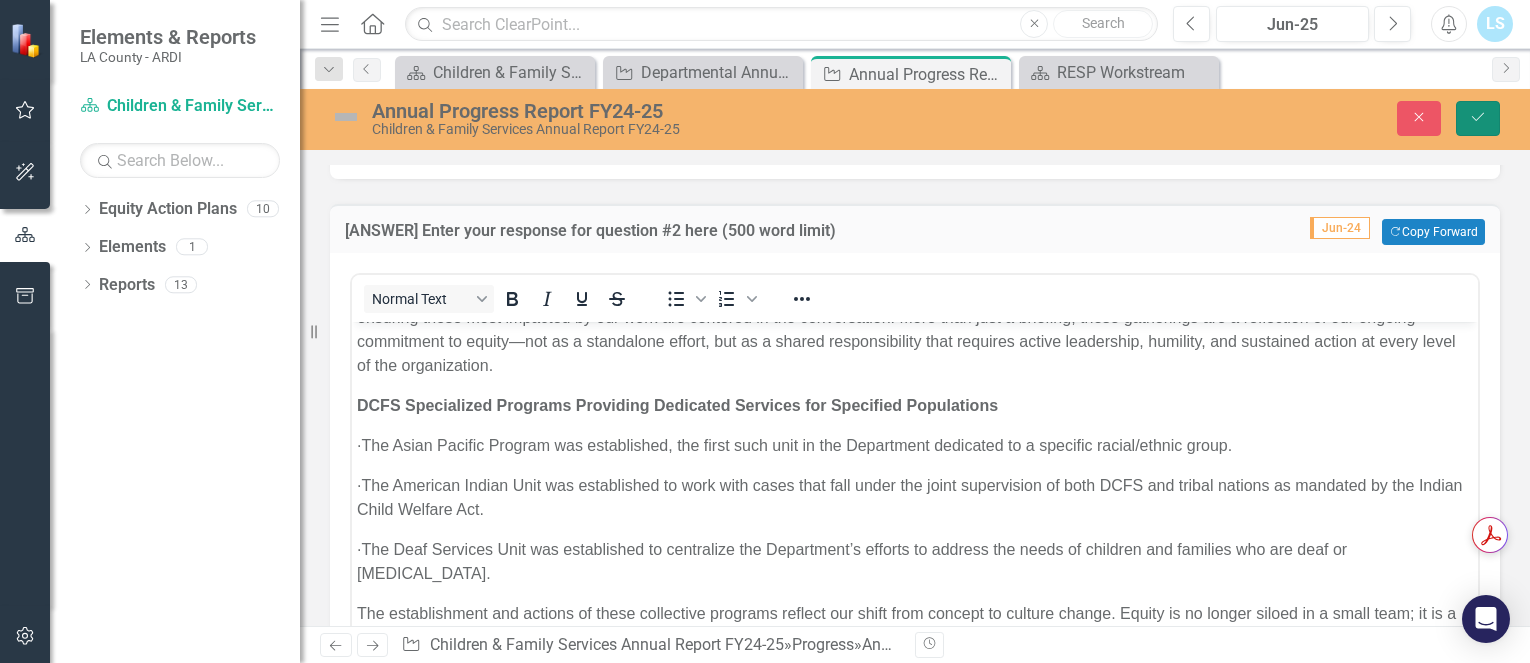 click on "Save" at bounding box center (1478, 118) 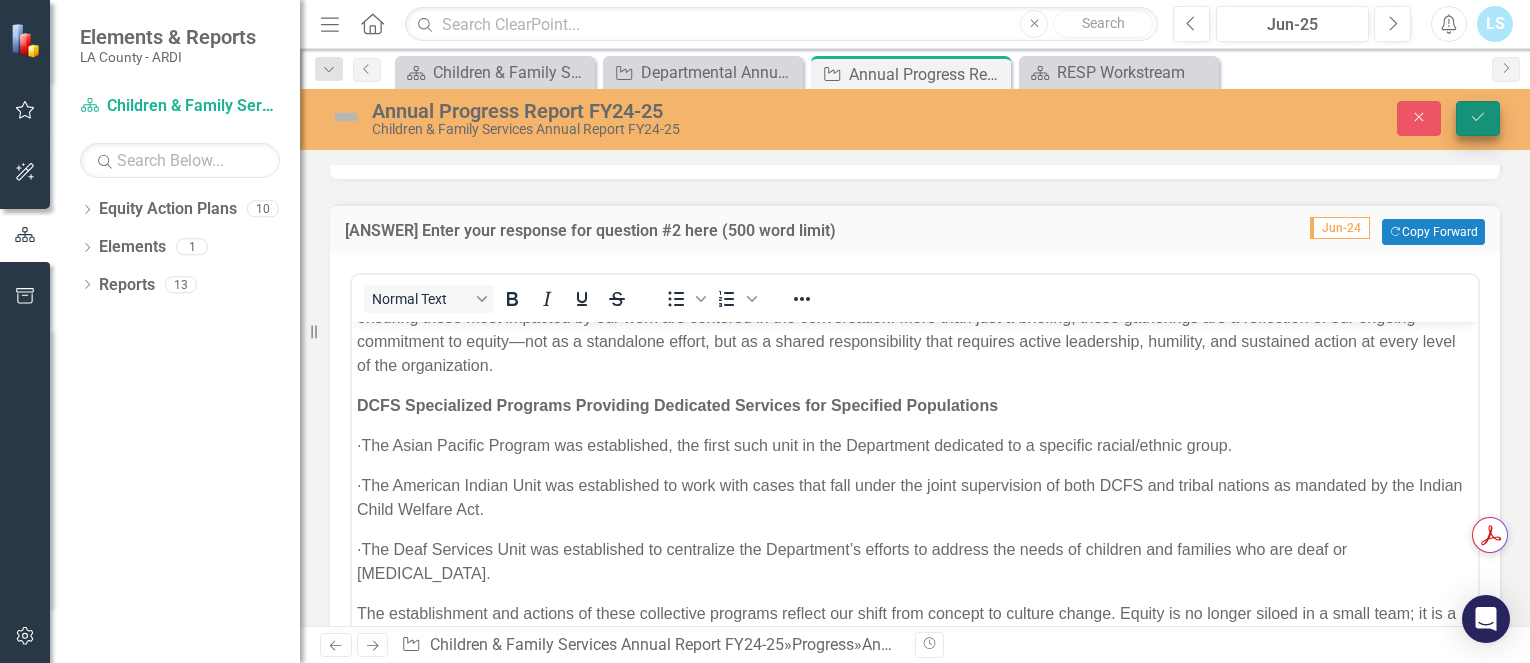 scroll, scrollTop: 5756, scrollLeft: 0, axis: vertical 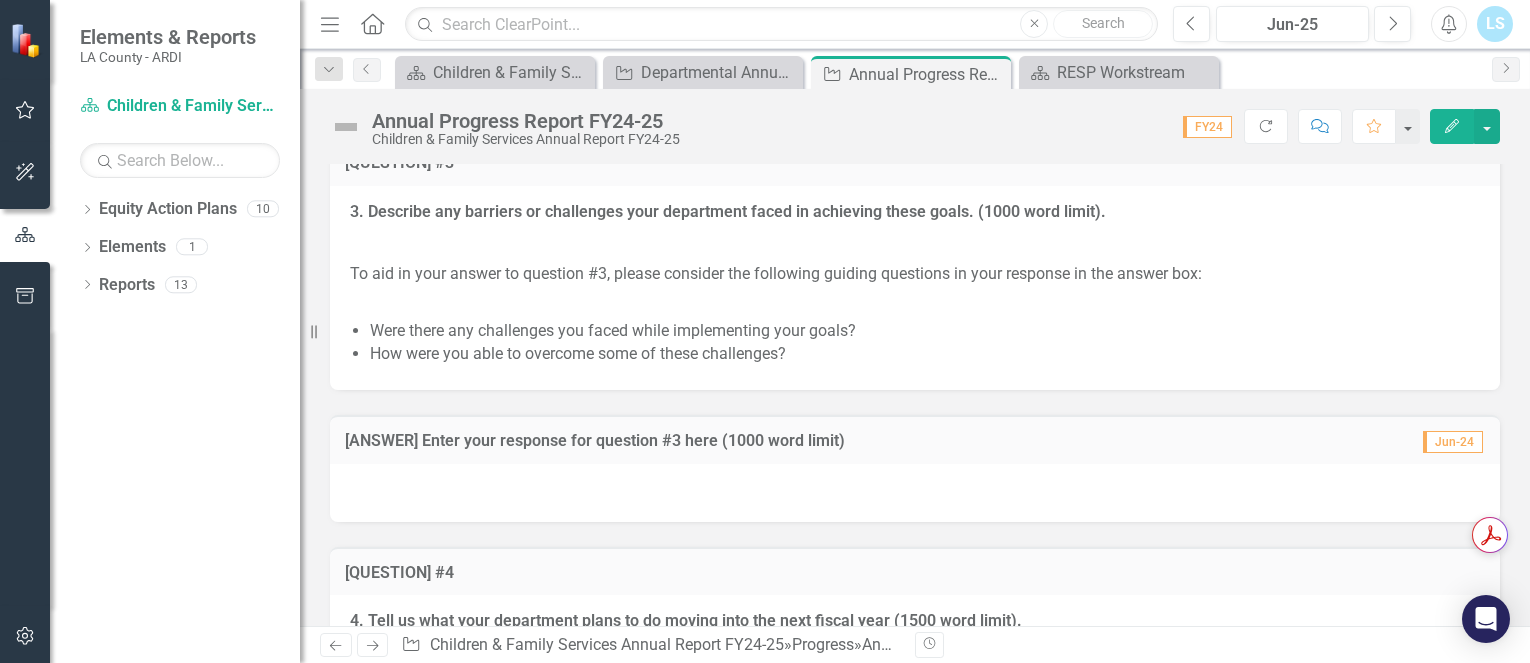 click at bounding box center [915, 493] 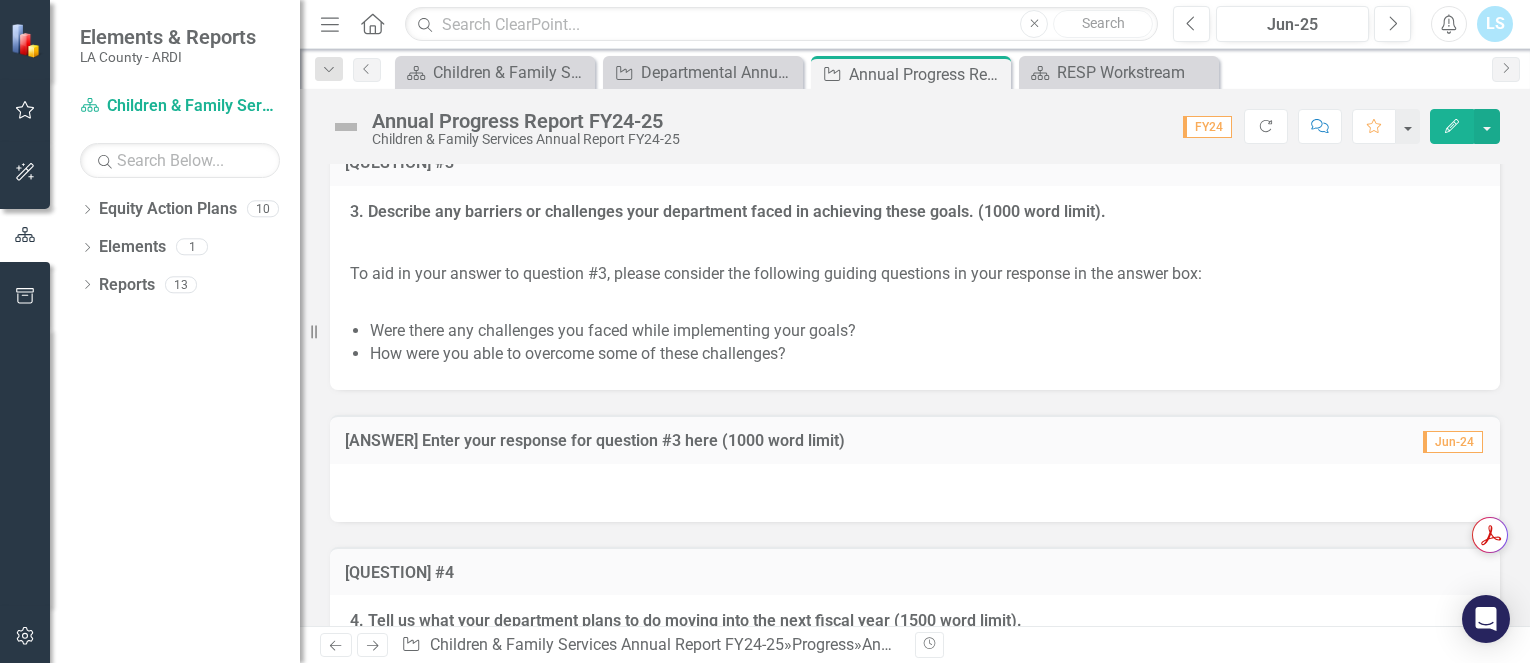 click at bounding box center [915, 493] 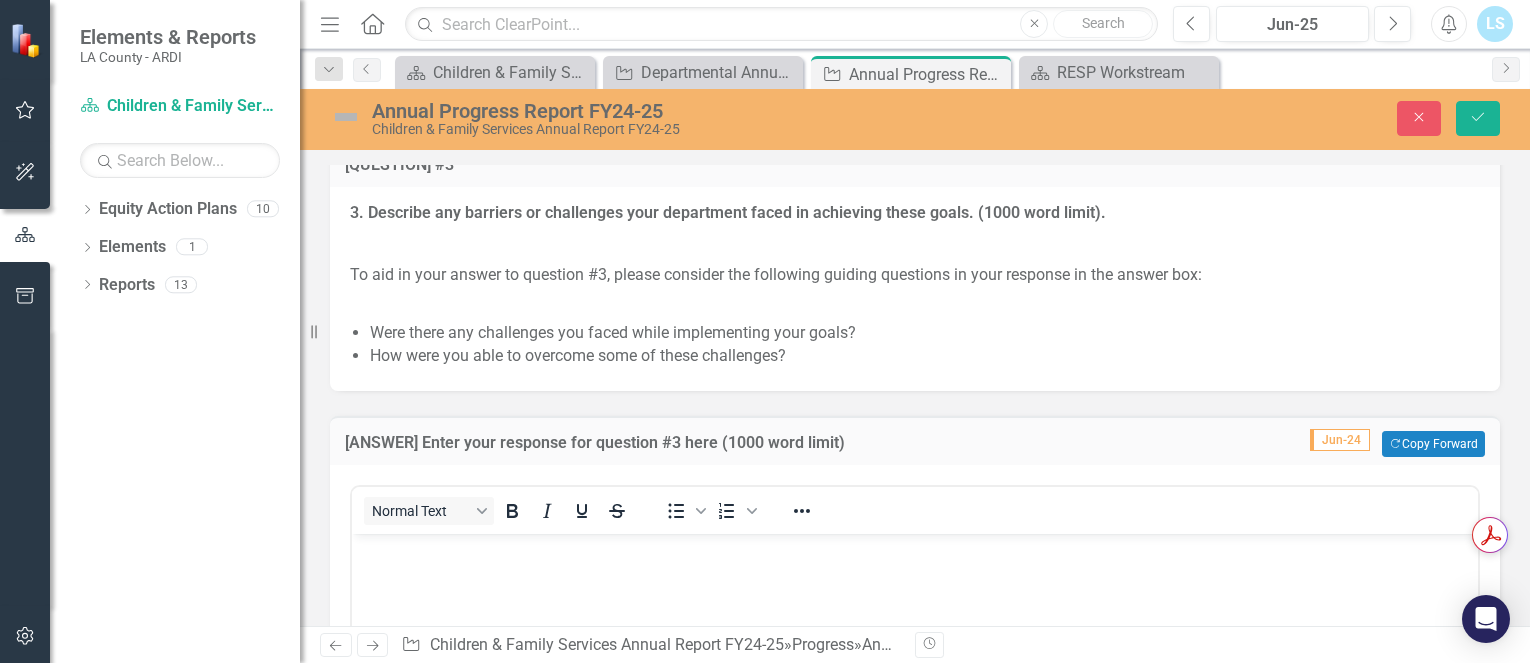 scroll, scrollTop: 0, scrollLeft: 0, axis: both 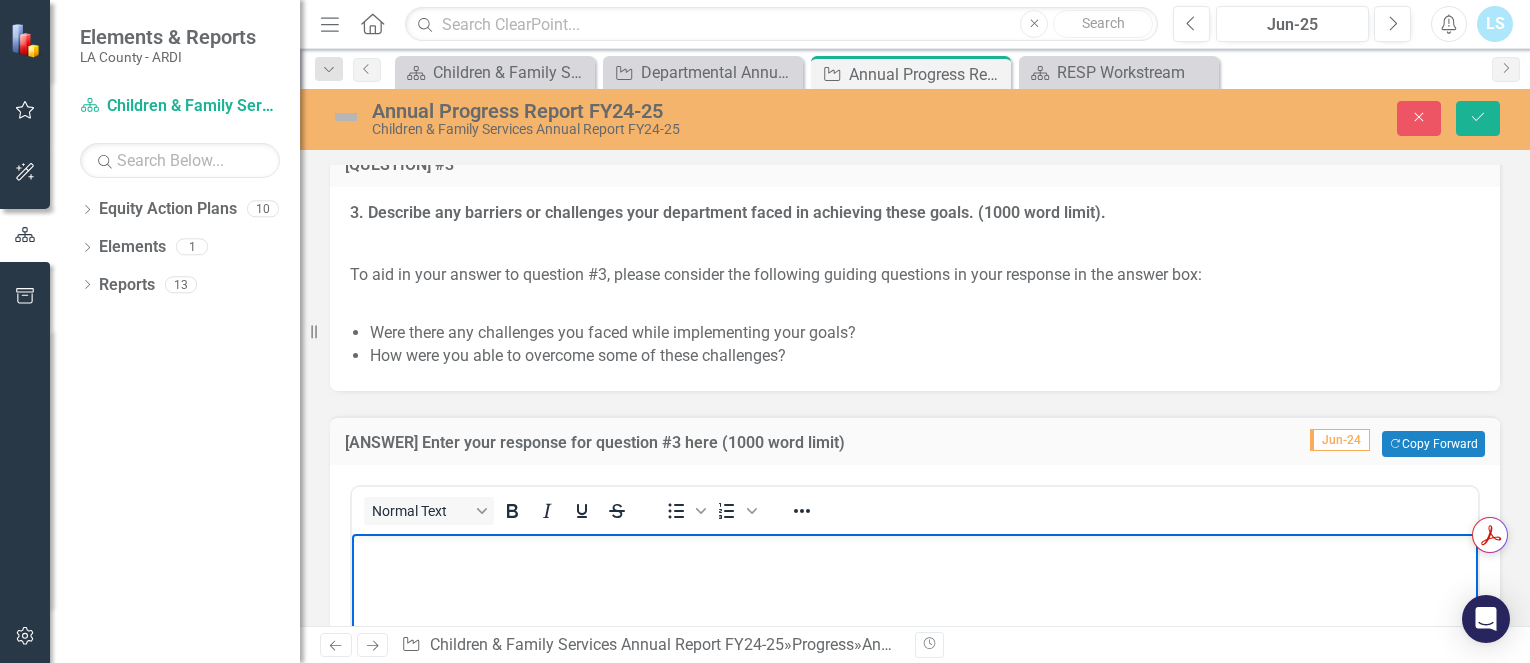 click at bounding box center (915, 684) 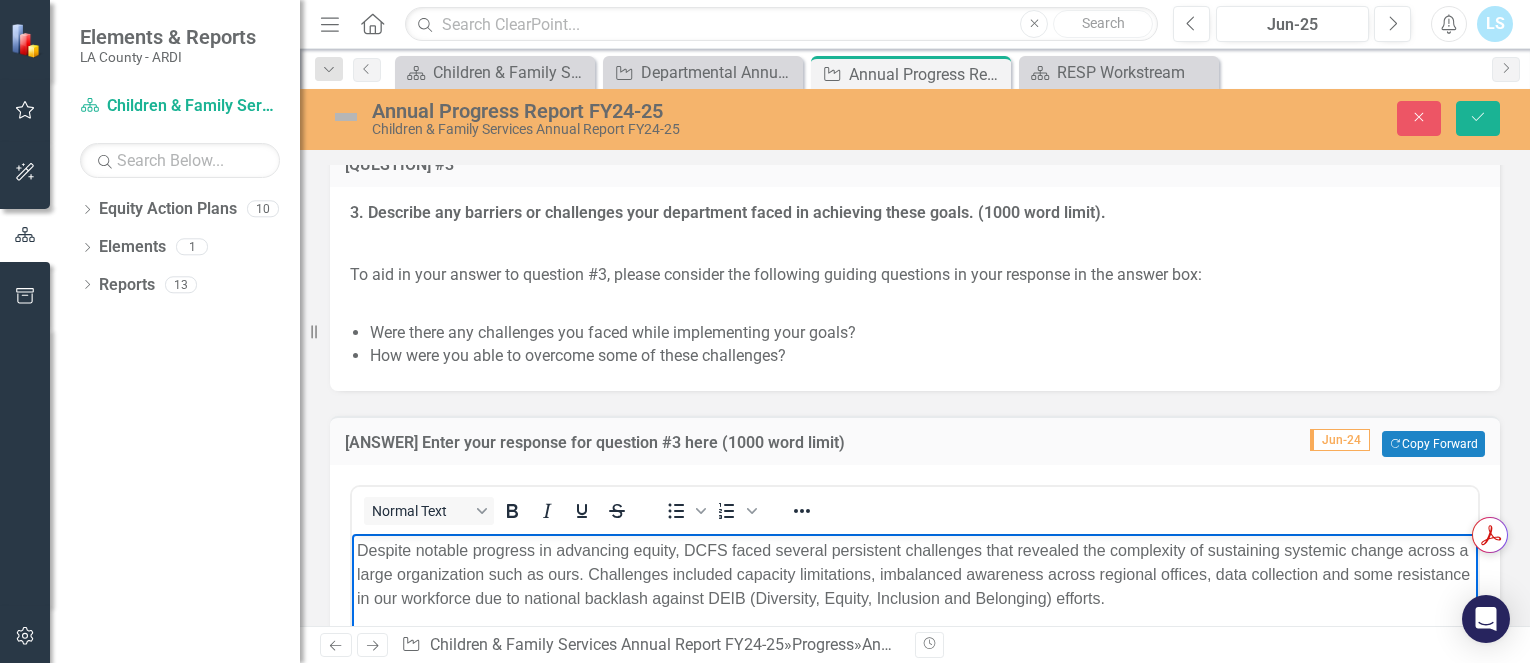 scroll, scrollTop: 692, scrollLeft: 0, axis: vertical 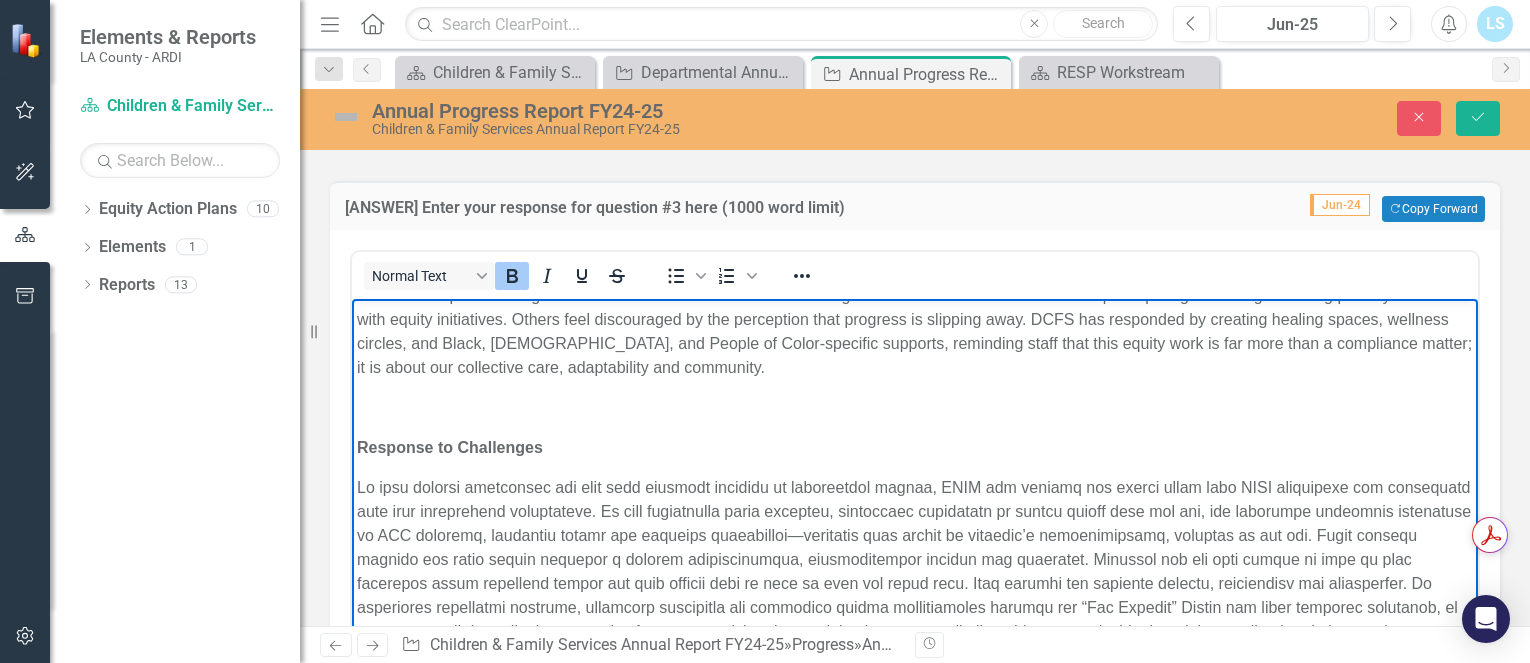 click at bounding box center [915, 408] 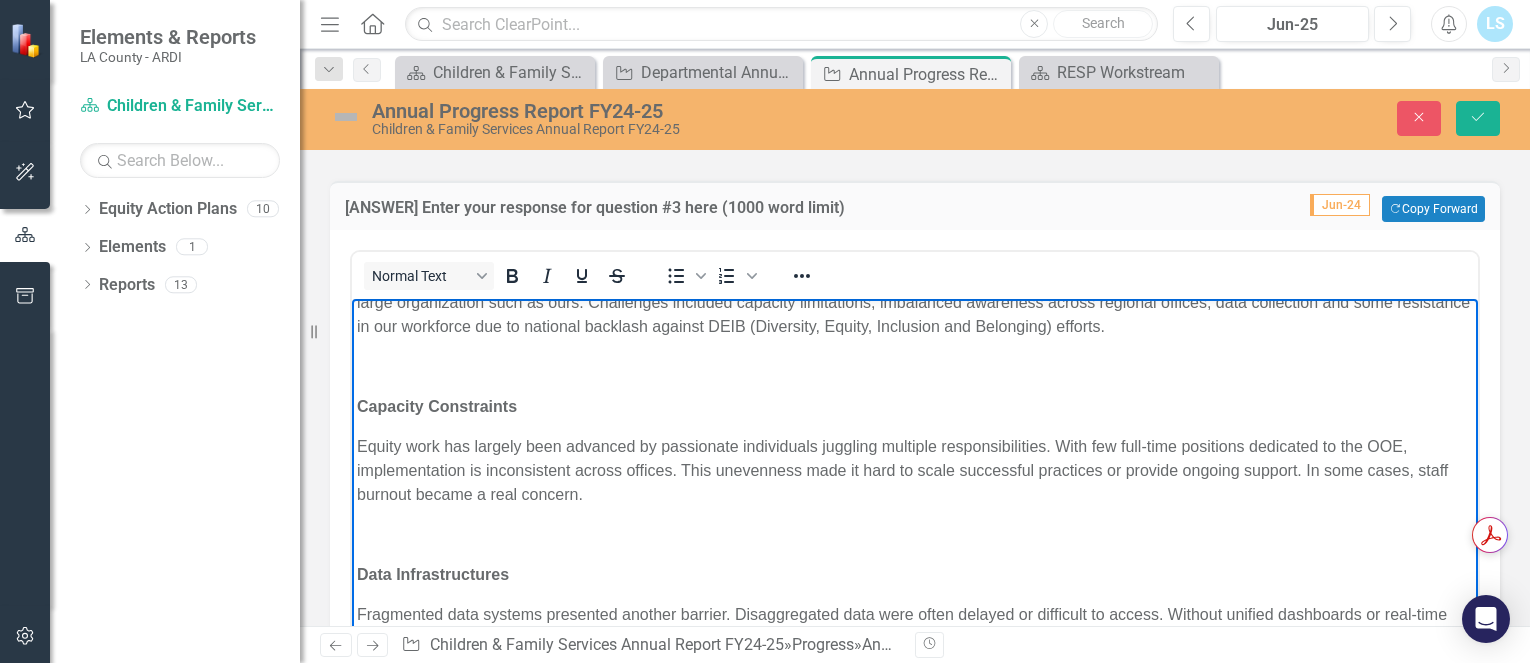 scroll, scrollTop: 0, scrollLeft: 0, axis: both 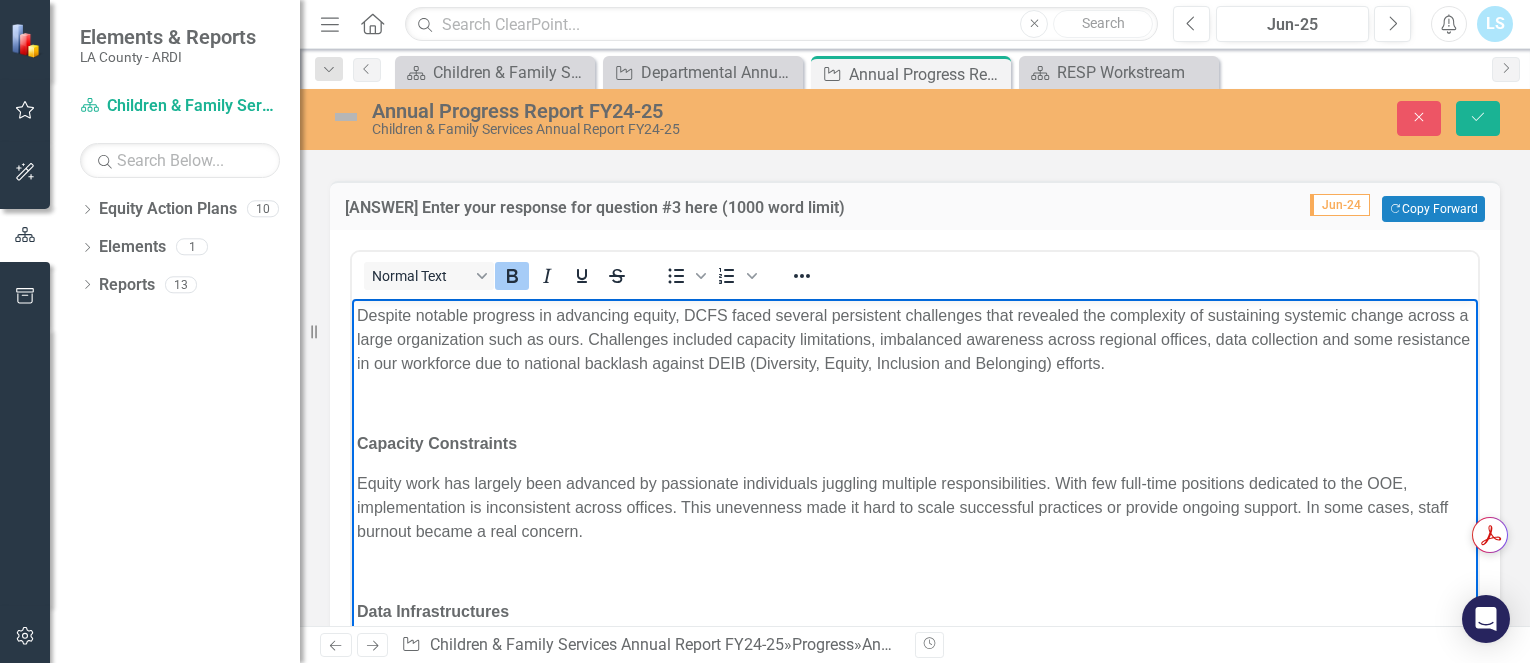click at bounding box center (915, 404) 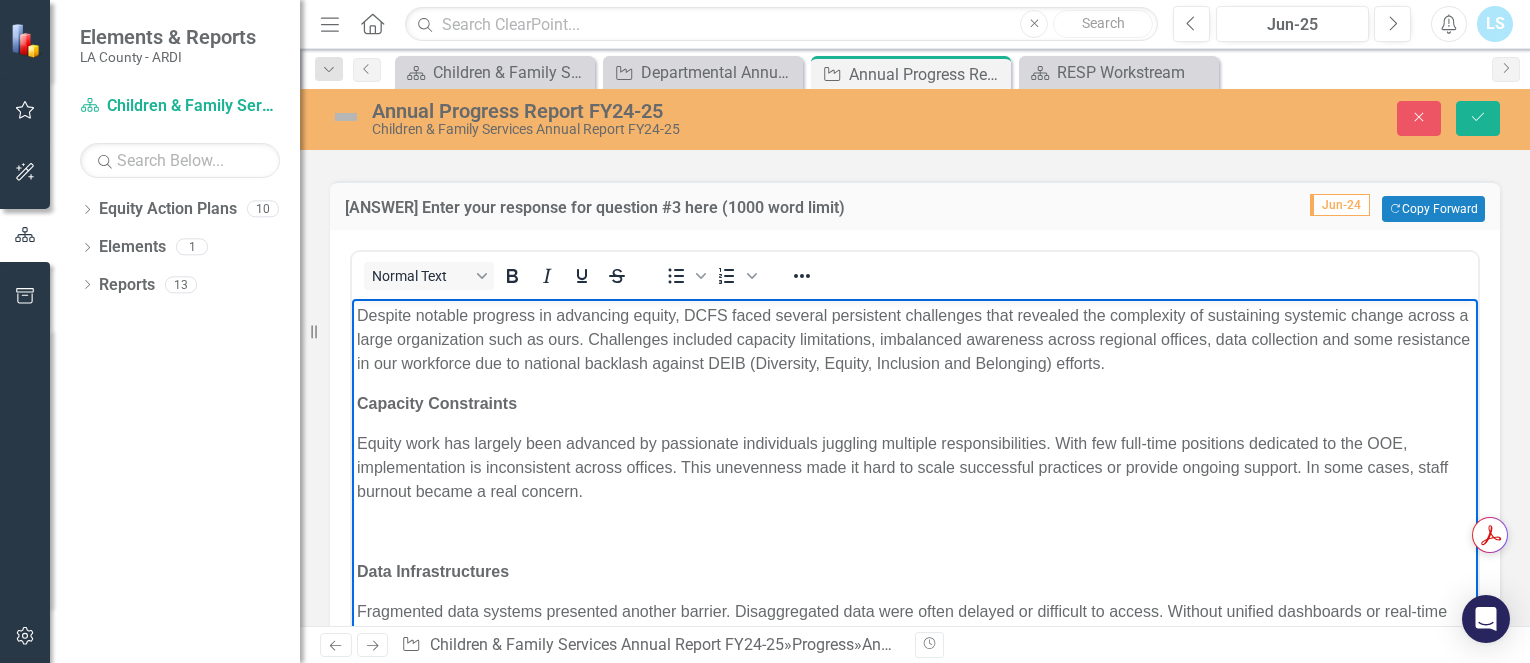 click on "Despite notable progress in advancing equity, DCFS faced several persistent challenges that revealed the complexity of sustaining systemic change across a large organization such as ours. Challenges included capacity limitations, imbalanced awareness across regional offices, data collection and some resistance in our workforce due to national backlash against DEIB (Diversity, Equity, Inclusion and Belonging) efforts. Capacity Constraints Equity work has largely been advanced by passionate individuals juggling multiple responsibilities. With few full-time positions dedicated to the OOE, implementation is inconsistent across offices. This unevenness made it hard to scale successful practices or provide ongoing support. In some cases, staff burnout became a real concern. Data Infrastructures   Awareness and Engagement what  we’re doing, but  why  it matters.   National DEIB Backlash Response to Challenges" at bounding box center (915, 800) 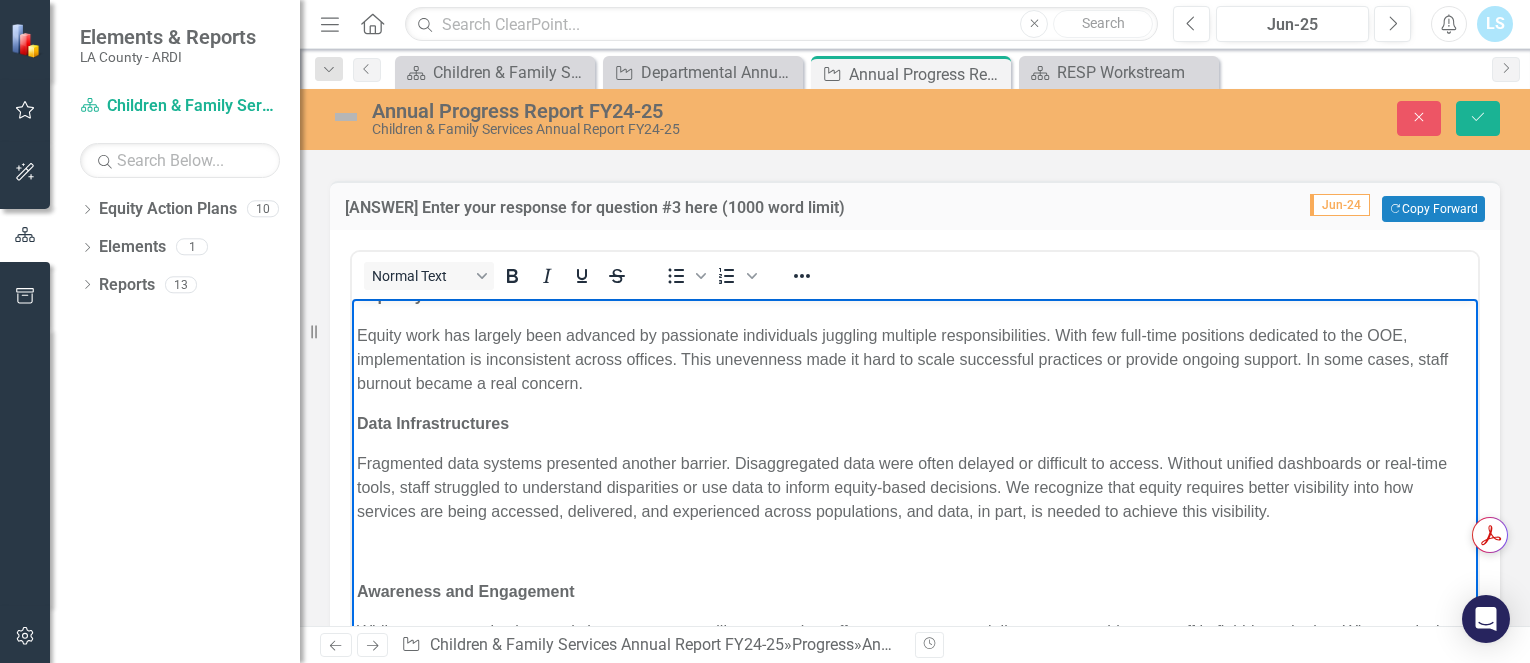 scroll, scrollTop: 117, scrollLeft: 0, axis: vertical 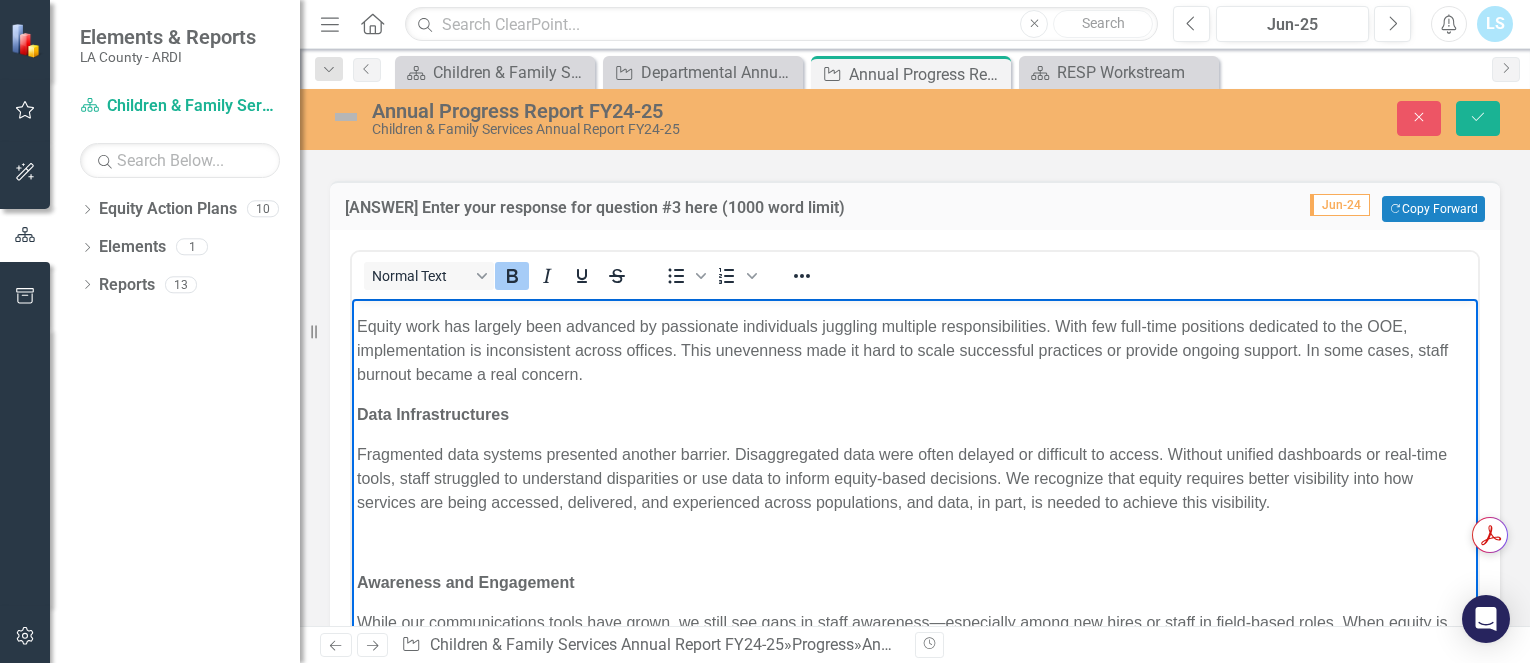 click on "Despite notable progress in advancing equity, DCFS faced several persistent challenges that revealed the complexity of sustaining systemic change across a large organization such as ours. Challenges included capacity limitations, imbalanced awareness across regional offices, data collection and some resistance in our workforce due to national backlash against DEIB (Diversity, Equity, Inclusion and Belonging) efforts. Capacity Constraints Equity work has largely been advanced by passionate individuals juggling multiple responsibilities. With few full-time positions dedicated to the OOE, implementation is inconsistent across offices. This unevenness made it hard to scale successful practices or provide ongoing support. In some cases, staff burnout became a real concern. Data Infrastructures   Awareness and Engagement what  we’re doing, but  why  it matters.   National DEIB Backlash Response to Challenges" at bounding box center (915, 663) 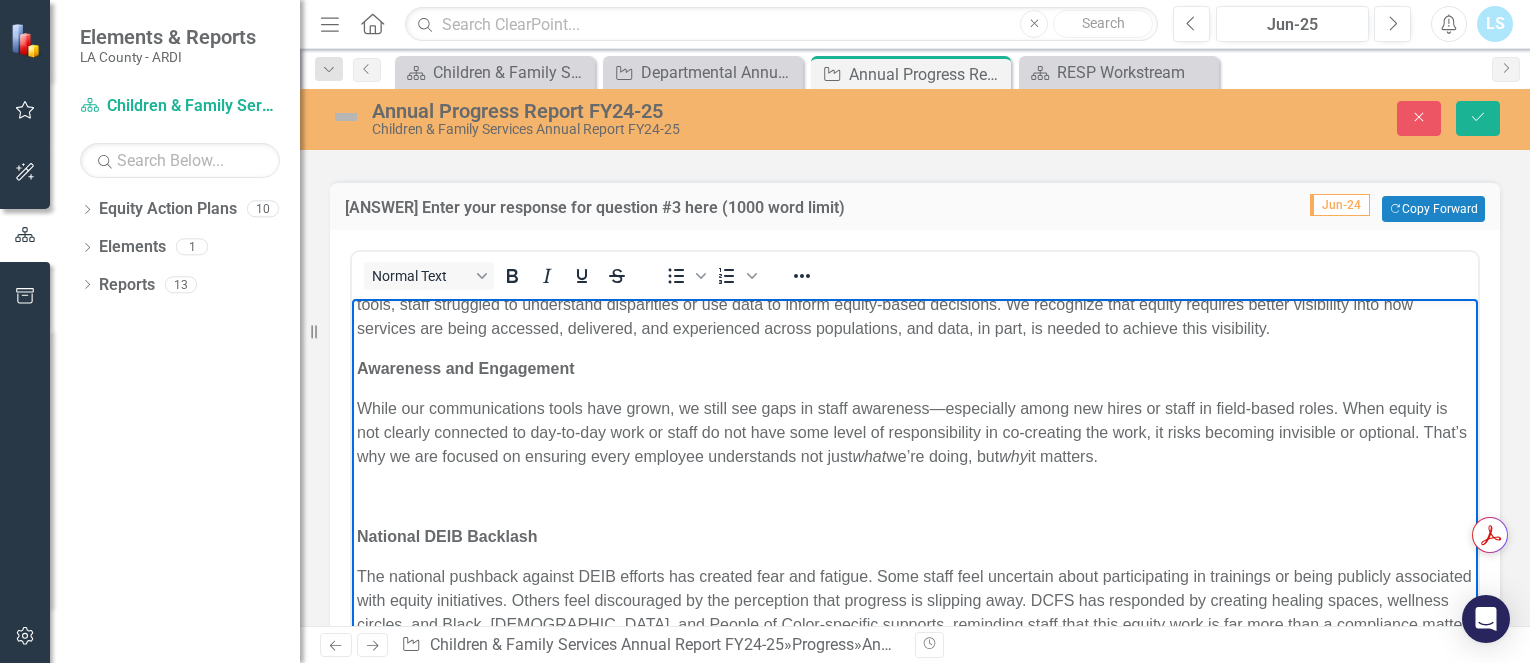 scroll, scrollTop: 294, scrollLeft: 0, axis: vertical 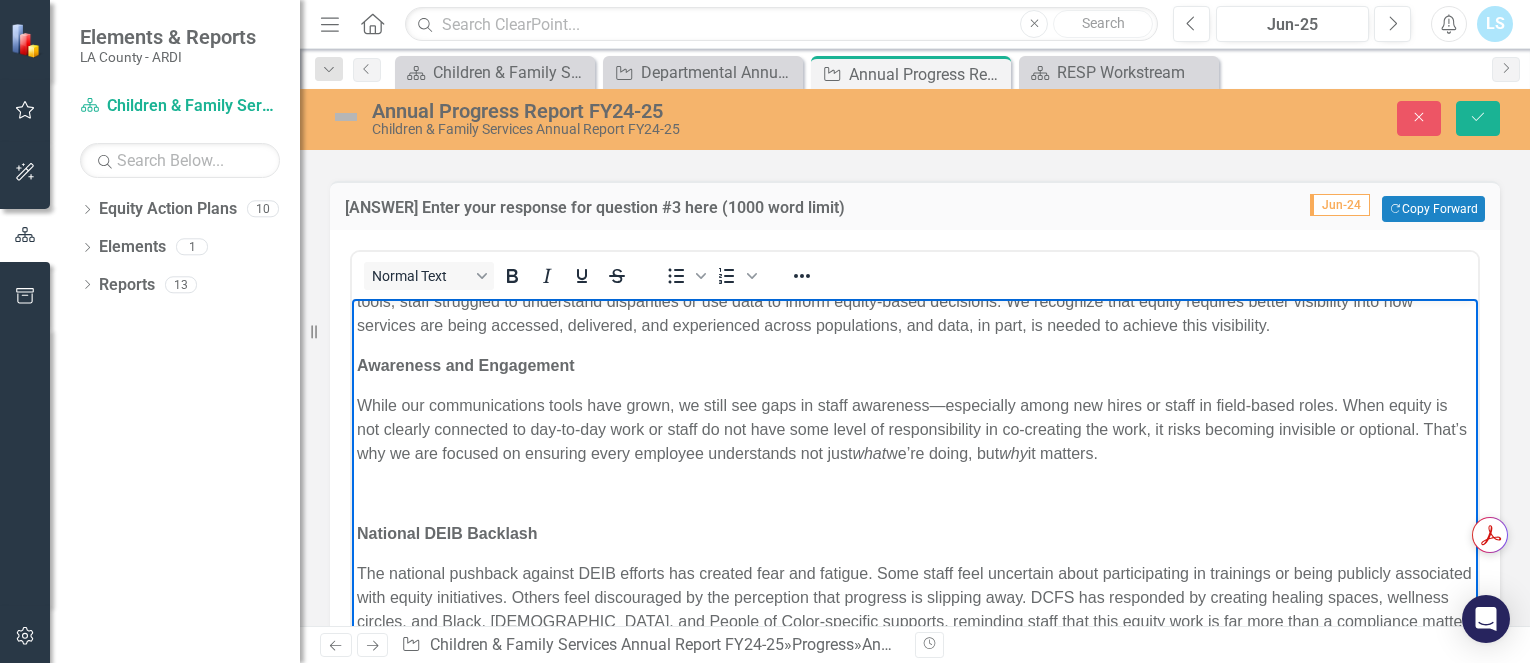 click at bounding box center [915, 494] 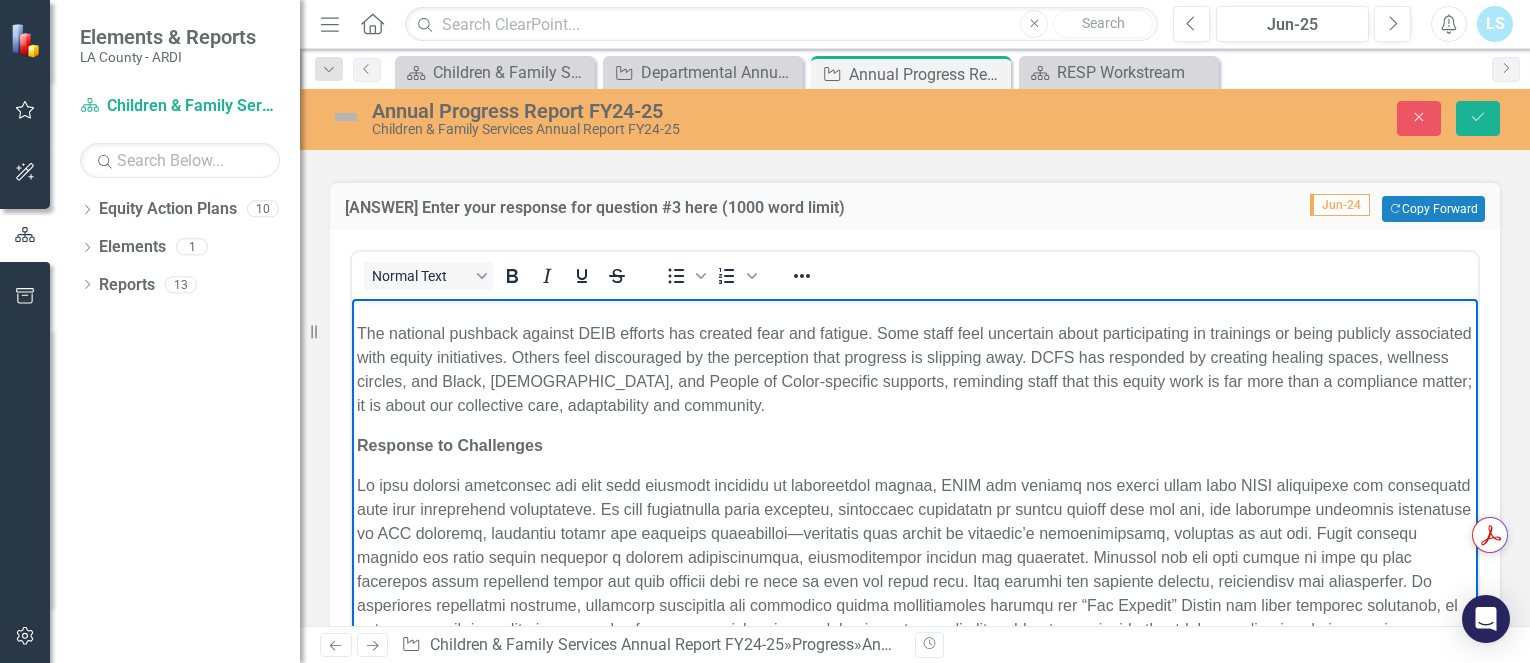 scroll, scrollTop: 533, scrollLeft: 0, axis: vertical 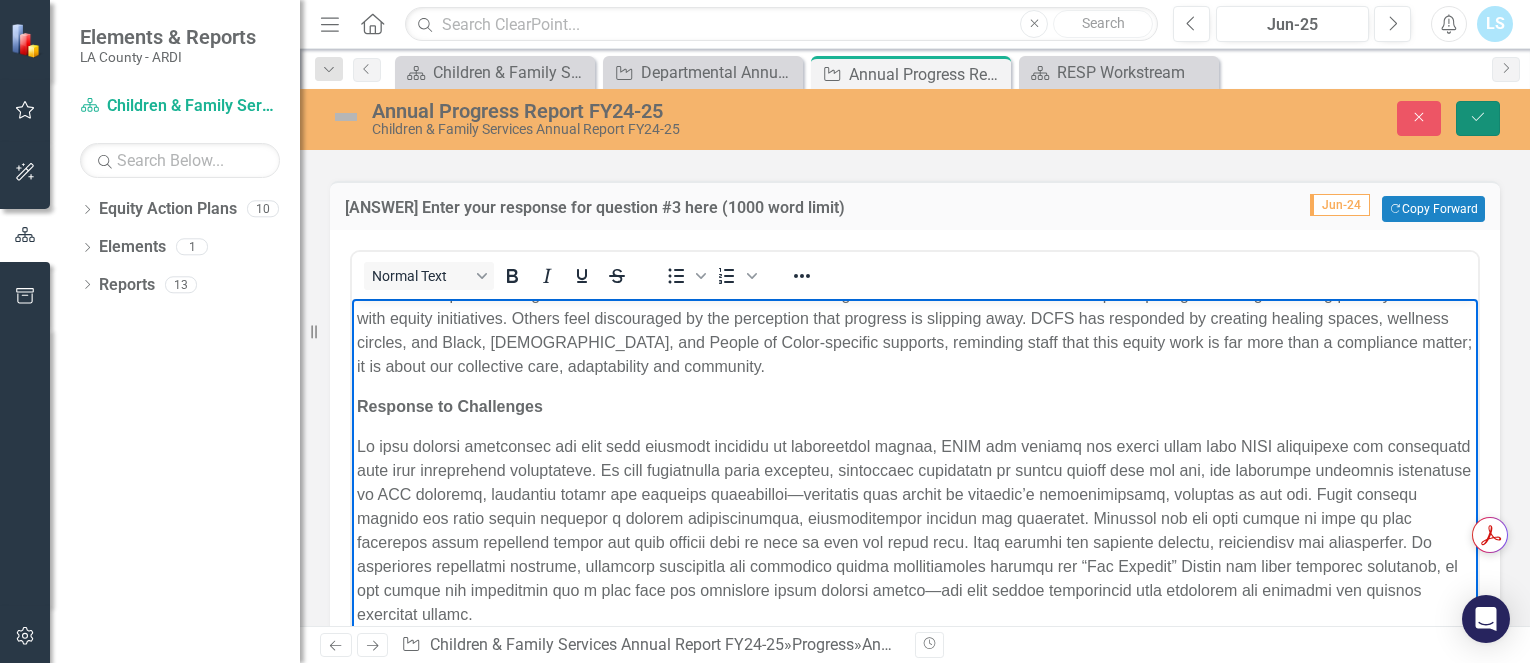 click on "Save" at bounding box center [1478, 118] 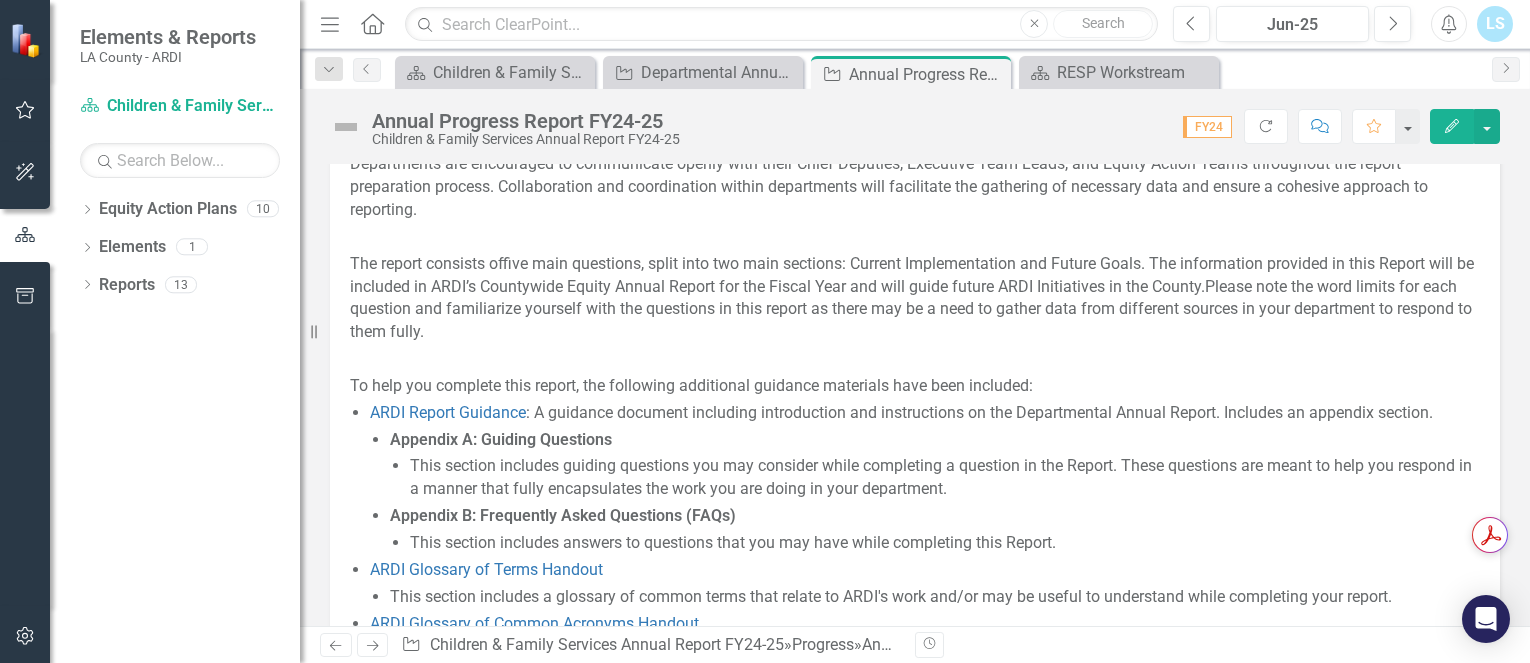 scroll, scrollTop: 312, scrollLeft: 0, axis: vertical 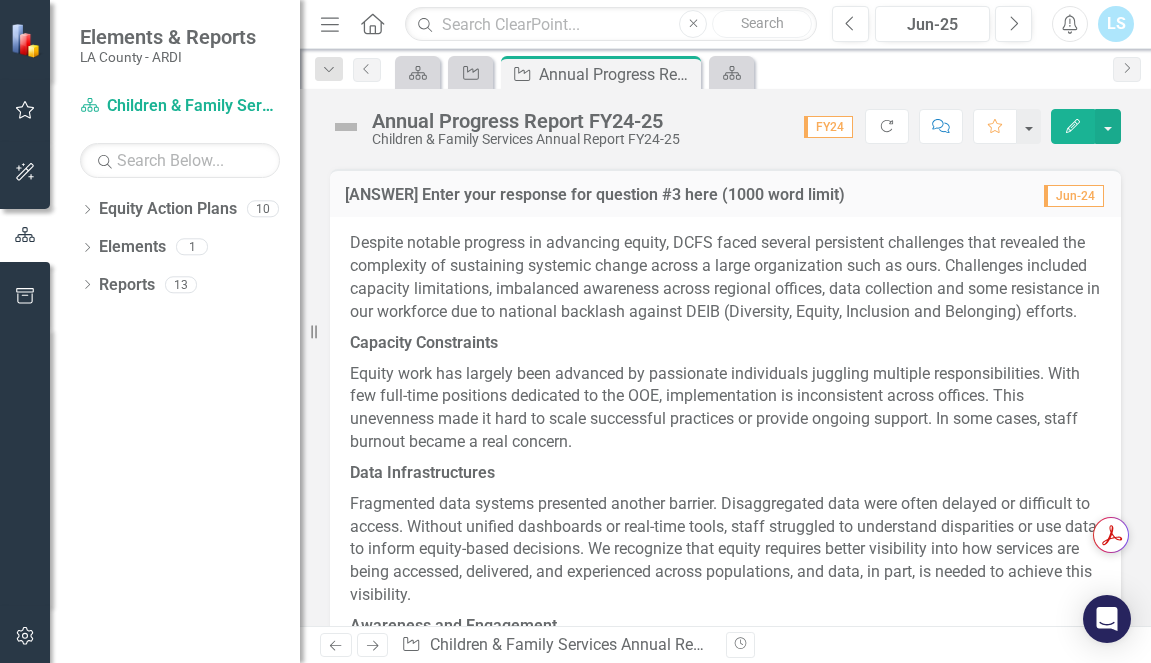 drag, startPoint x: 1527, startPoint y: 539, endPoint x: 1523, endPoint y: 555, distance: 16.492422 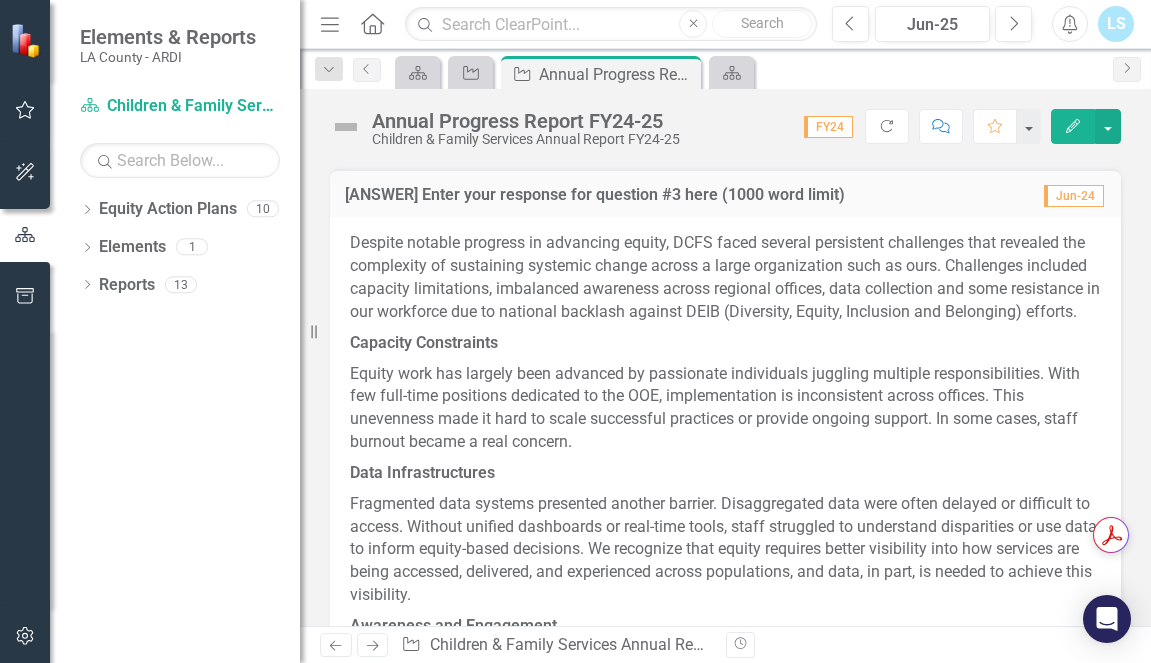 click on "Elements & Reports LA County - ARDI Equity Action Plan Children & Family Services Annual Report FY24-25 Search Dropdown Equity Action Plans 10 Racial Equity Strategic Plan Dropdown Children & Family Services Children & Family Services [PERSON_NAME] Goals FY24-25  Children & Family Services Annual Report FY24-25 Children & Family Services RESP  Children & Family Services Climate Survey Children & Family Services [PERSON_NAME] Goals Children & Family Services Annual Report Children & Family Services PPP Children & Family Services GARE Dropdown Elements 1 Dropdown Goal Goals 0 Dropdown Key Result Key Results 0 Dropdown Progress Progress 1   Annual Progress Report FY24-25 Dropdown Reports 13 Dropdown Equity Action Plan Equity Action Plans 2 Annual Progress Report FY24-25 Default Dropdown Goal Goals 4 Goals Alignment Matrix Key Result Alignment Progress Alignment Dropdown Key Result Key Results 3 Key Results Dashboard Alignment Matrix Dropdown Progress Progress 4 Departmental Annual Report (click to see more details) LS" at bounding box center (575, 331) 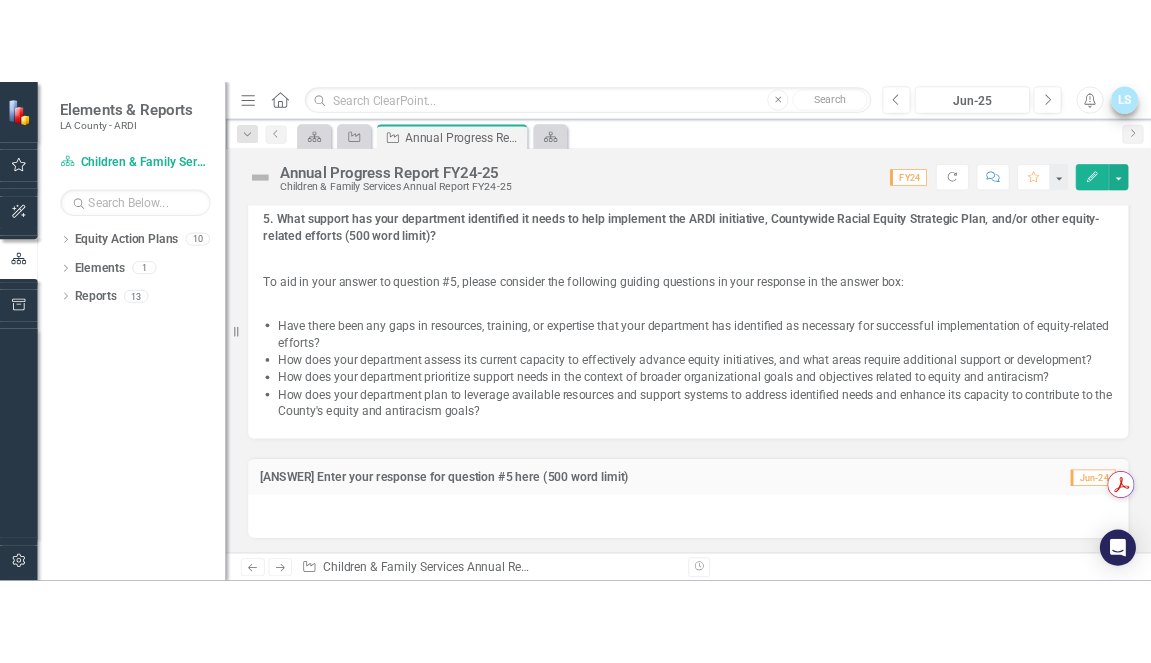 scroll, scrollTop: 6943, scrollLeft: 0, axis: vertical 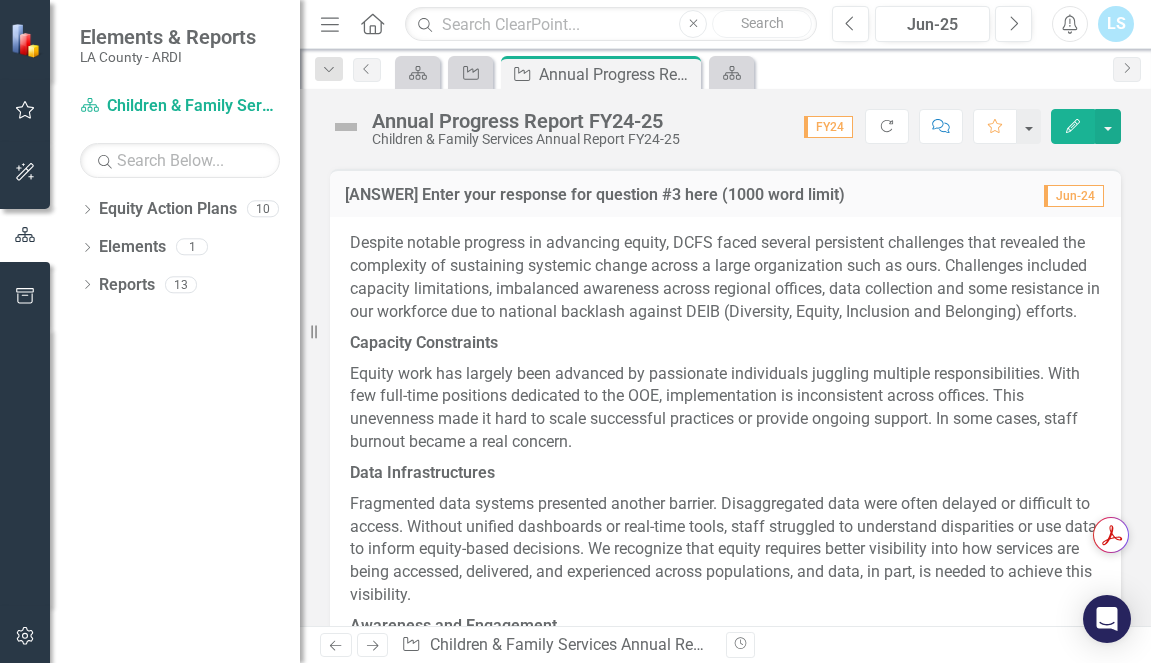 drag, startPoint x: 1525, startPoint y: 539, endPoint x: 1525, endPoint y: 572, distance: 33 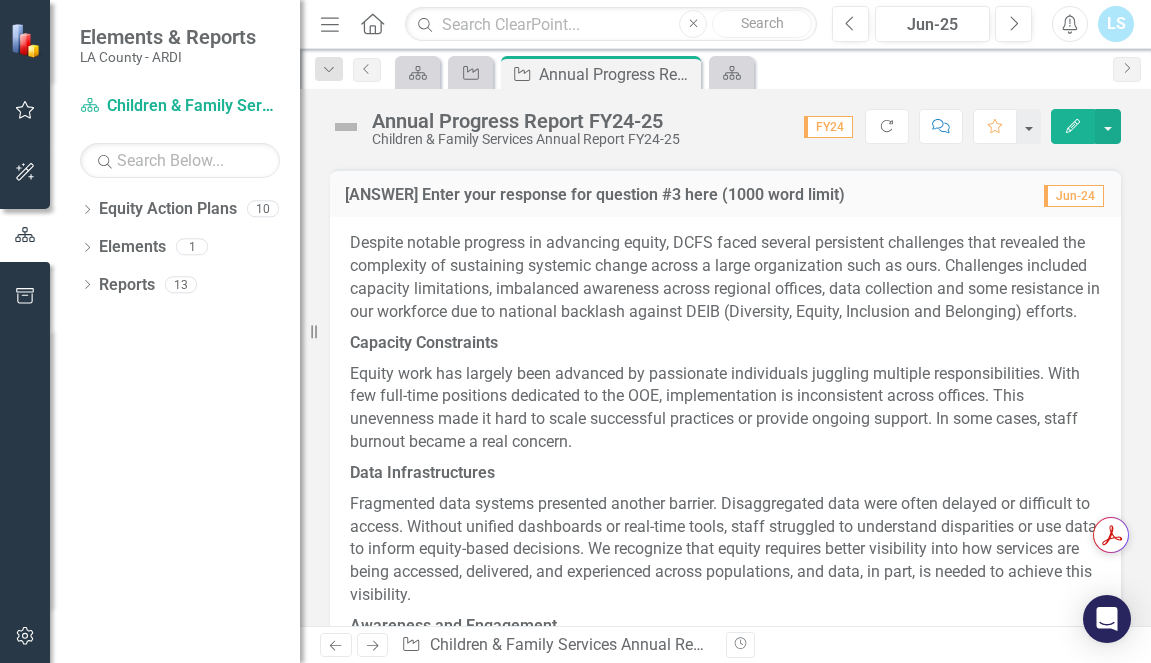 click on "Elements & Reports LA County - ARDI Equity Action Plan Children & Family Services Annual Report FY24-25 Search Dropdown Equity Action Plans 10 Racial Equity Strategic Plan Dropdown Children & Family Services Children & Family Services [PERSON_NAME] Goals FY24-25  Children & Family Services Annual Report FY24-25 Children & Family Services RESP  Children & Family Services Climate Survey Children & Family Services [PERSON_NAME] Goals Children & Family Services Annual Report Children & Family Services PPP Children & Family Services GARE Dropdown Elements 1 Dropdown Goal Goals 0 Dropdown Key Result Key Results 0 Dropdown Progress Progress 1   Annual Progress Report FY24-25 Dropdown Reports 13 Dropdown Equity Action Plan Equity Action Plans 2 Annual Progress Report FY24-25 Default Dropdown Goal Goals 4 Goals Alignment Matrix Key Result Alignment Progress Alignment Dropdown Key Result Key Results 3 Key Results Dashboard Alignment Matrix Dropdown Progress Progress 4 Departmental Annual Report (click to see more details) LS" at bounding box center [575, 331] 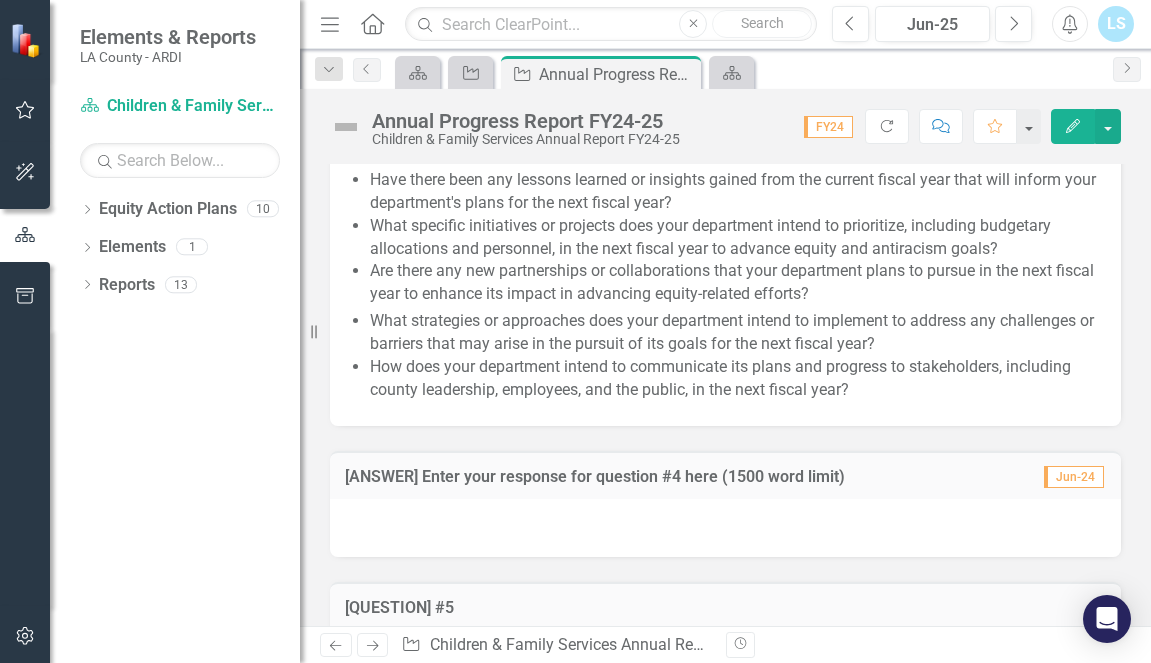 scroll, scrollTop: 10493, scrollLeft: 0, axis: vertical 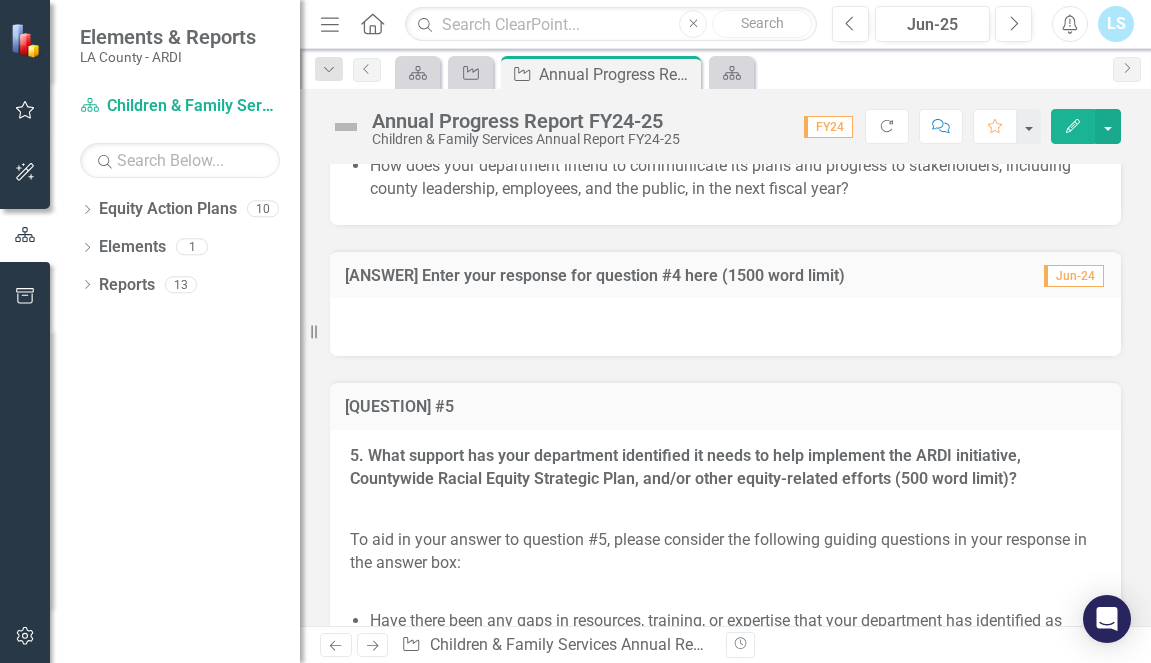 click at bounding box center [725, 327] 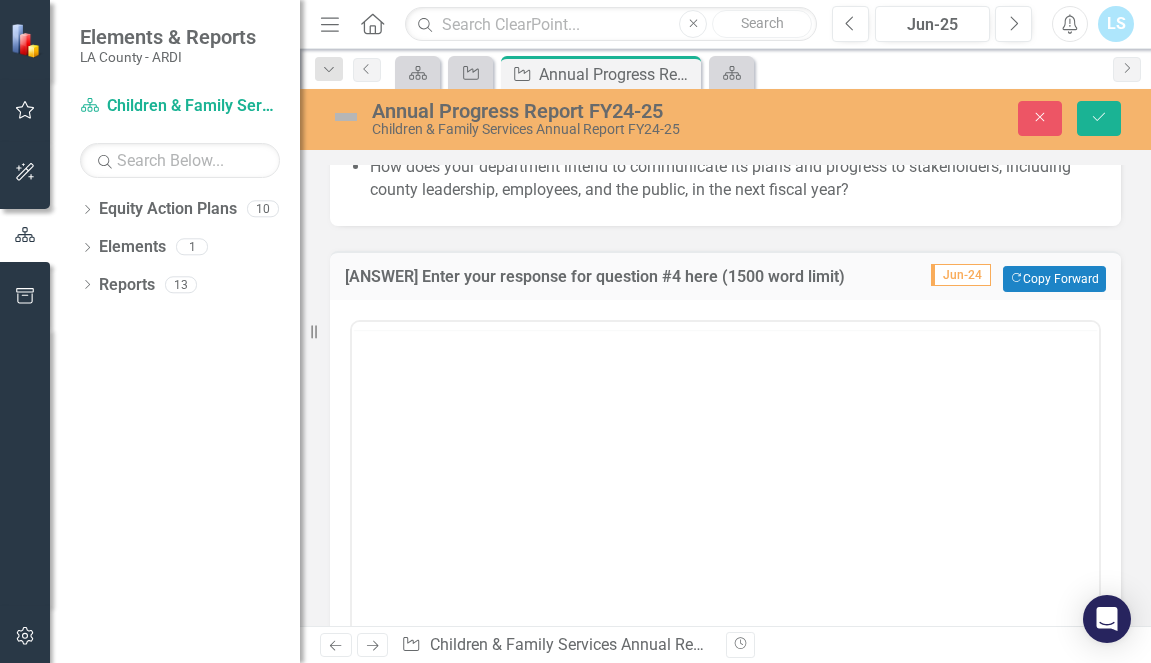 scroll, scrollTop: 0, scrollLeft: 0, axis: both 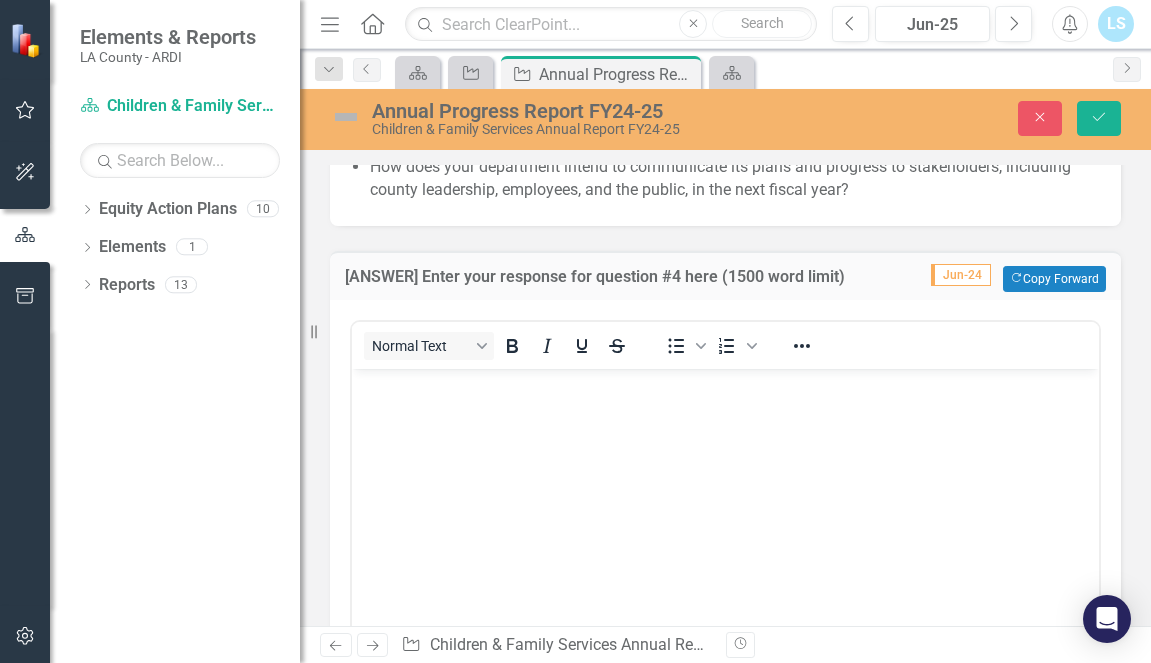 click at bounding box center [725, 518] 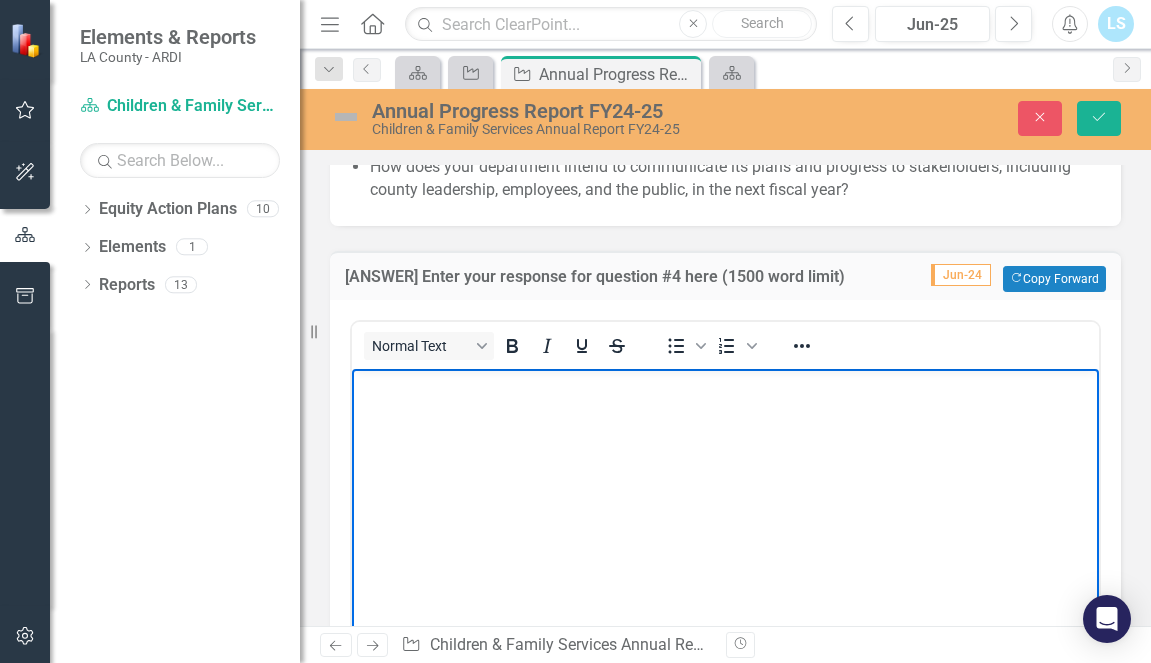 scroll, scrollTop: 1540, scrollLeft: 0, axis: vertical 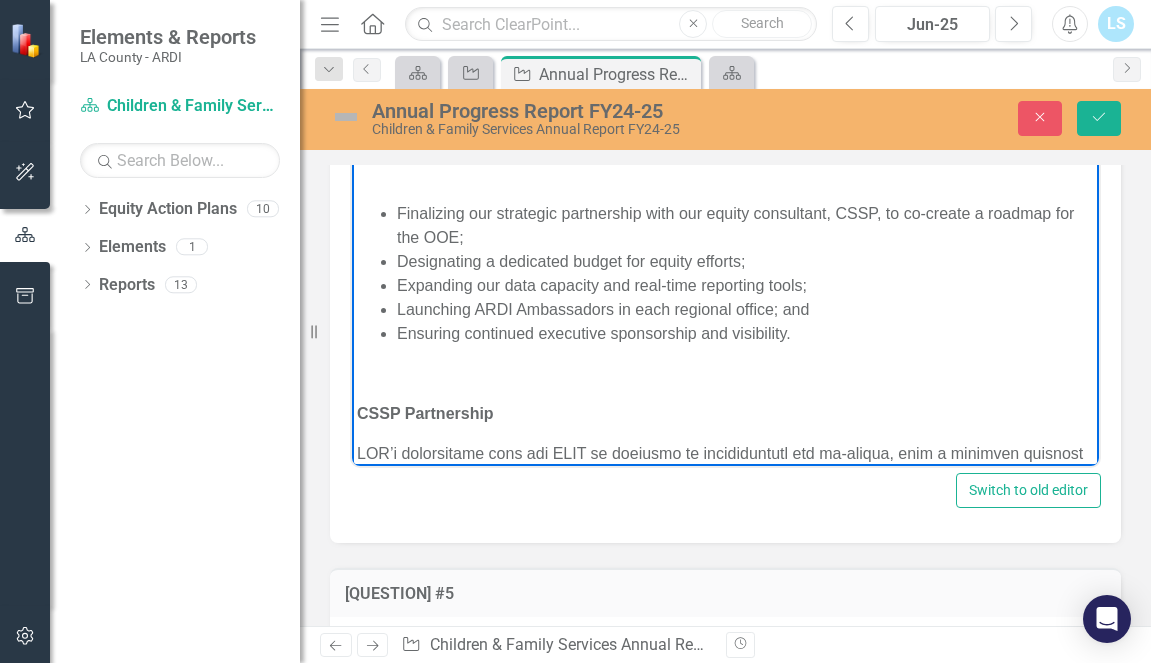 drag, startPoint x: 1074, startPoint y: 410, endPoint x: 1415, endPoint y: 382, distance: 342.14764 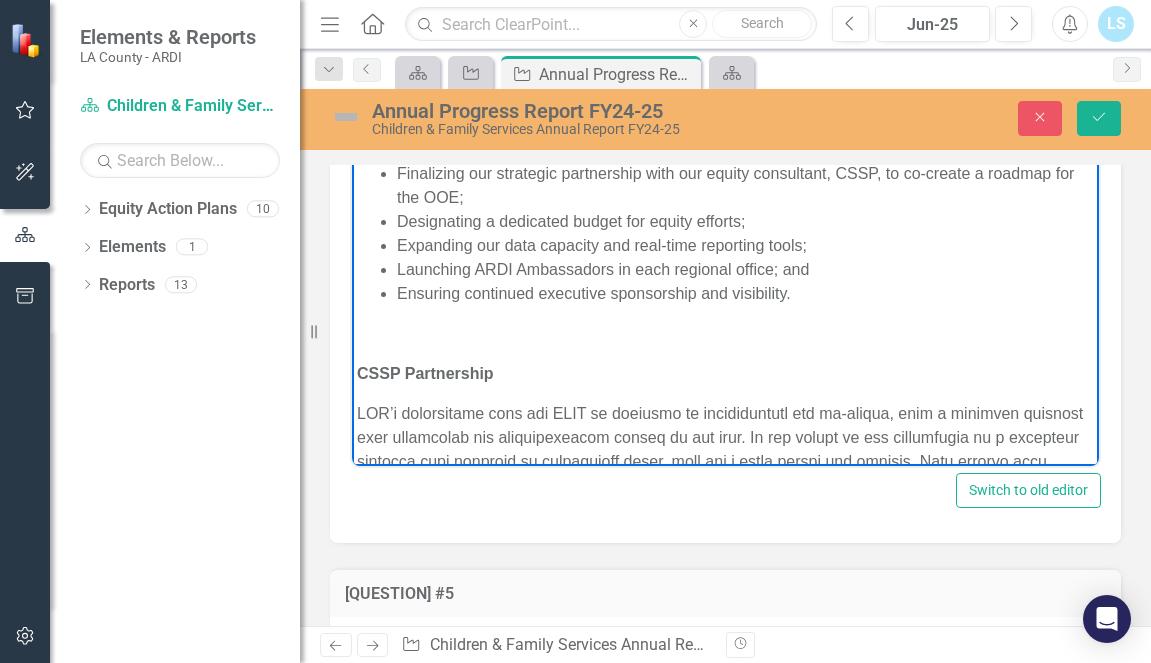click at bounding box center [725, 333] 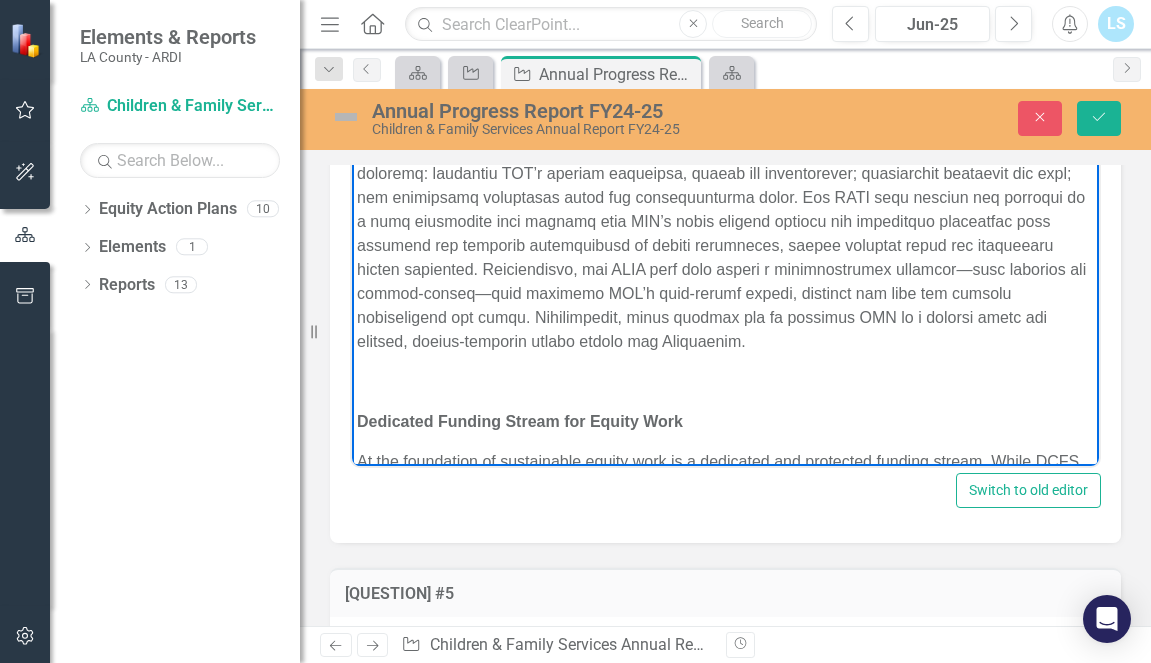 scroll, scrollTop: 290, scrollLeft: 0, axis: vertical 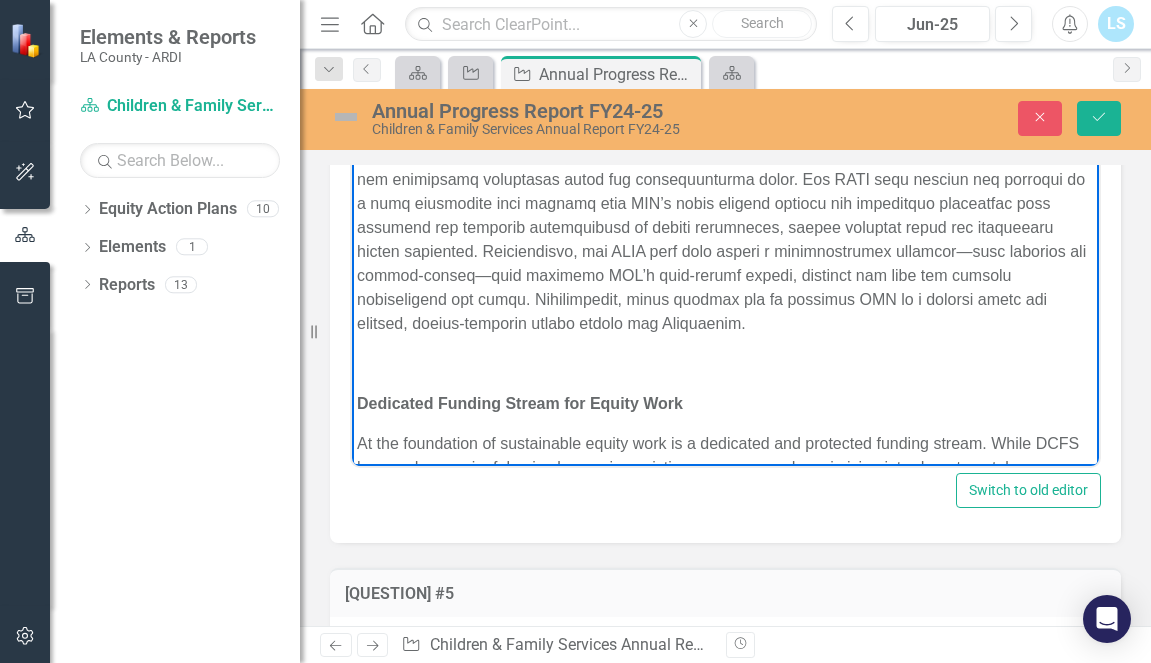 click at bounding box center [725, 363] 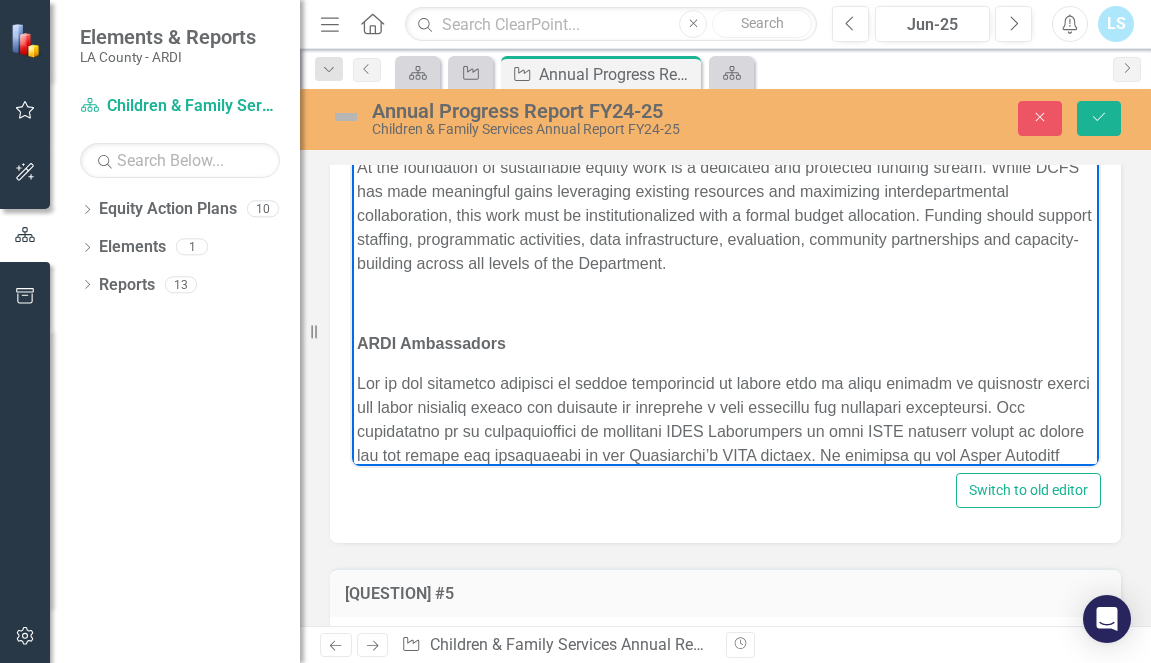 scroll, scrollTop: 548, scrollLeft: 0, axis: vertical 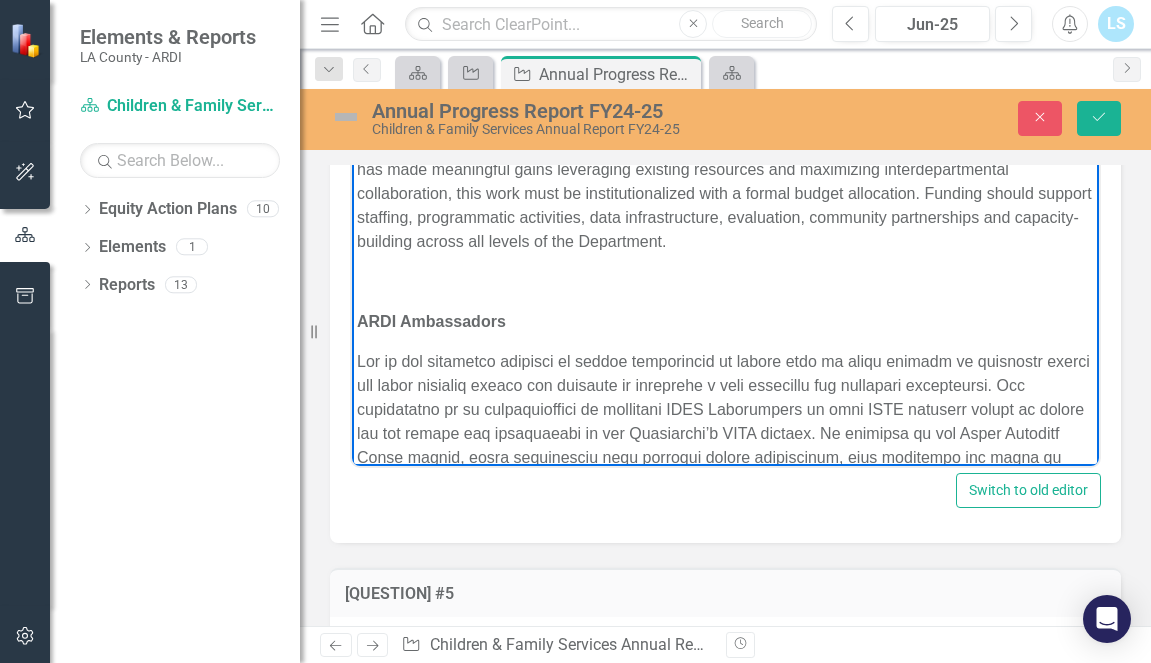click at bounding box center (725, 281) 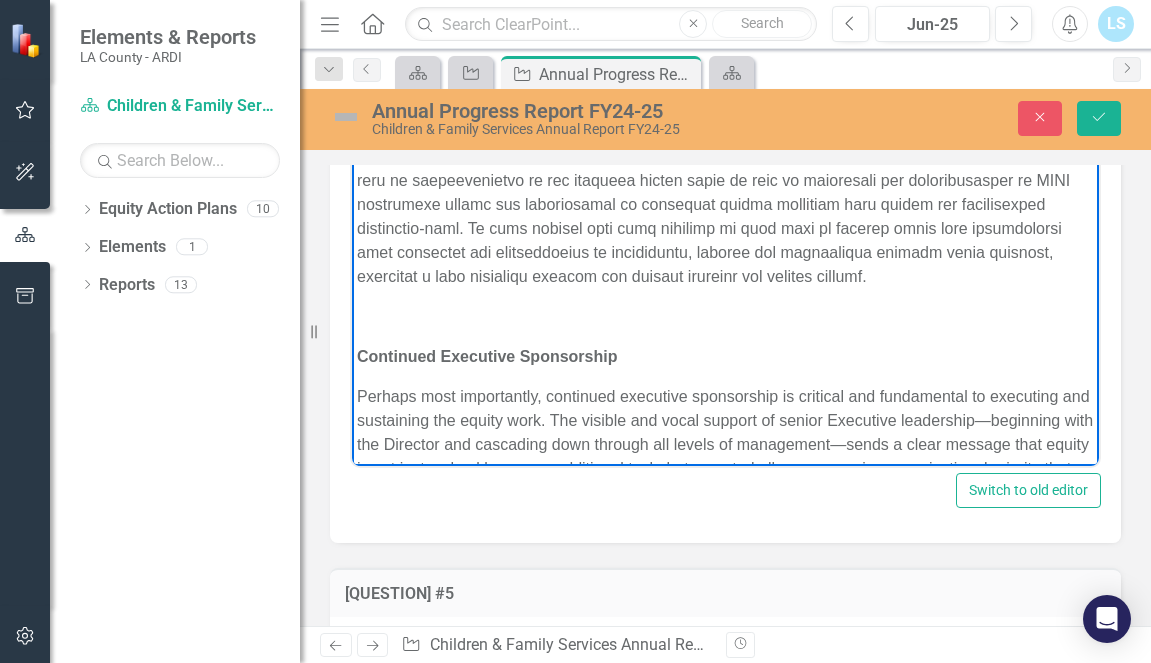 scroll, scrollTop: 837, scrollLeft: 0, axis: vertical 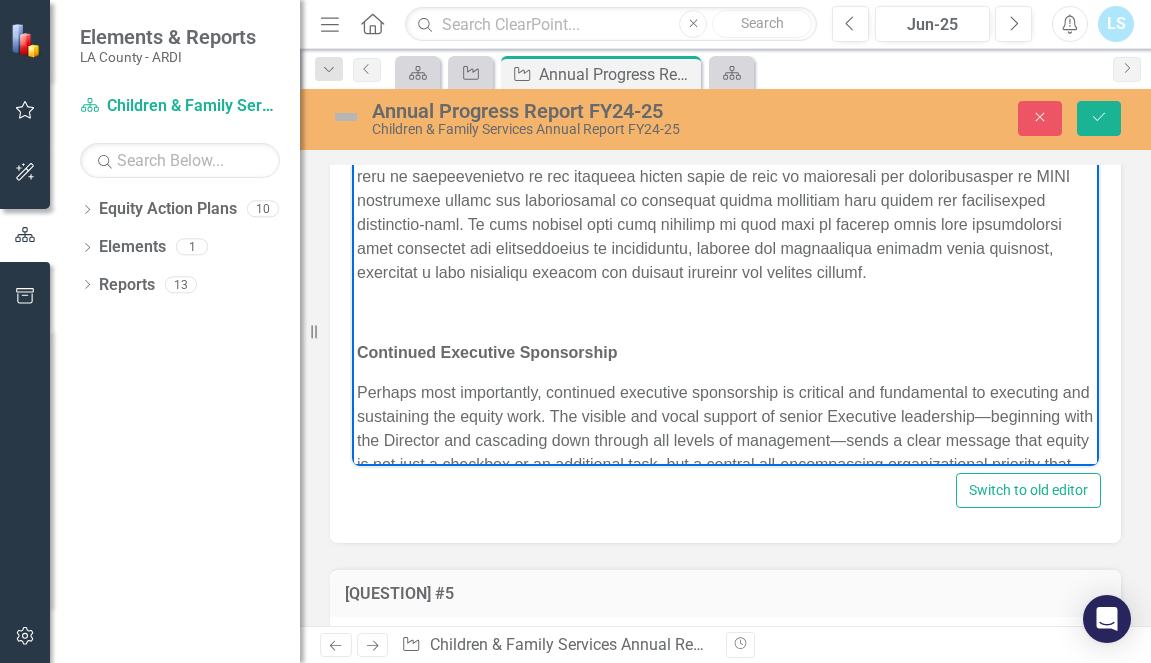 click at bounding box center (725, 312) 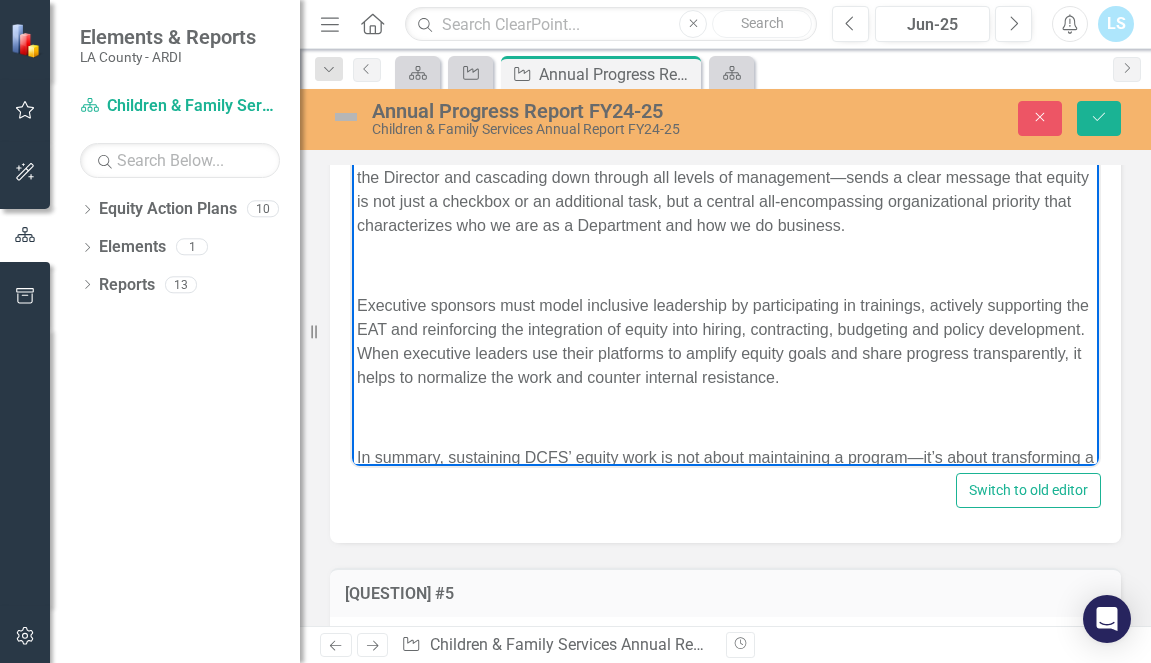 scroll, scrollTop: 1067, scrollLeft: 0, axis: vertical 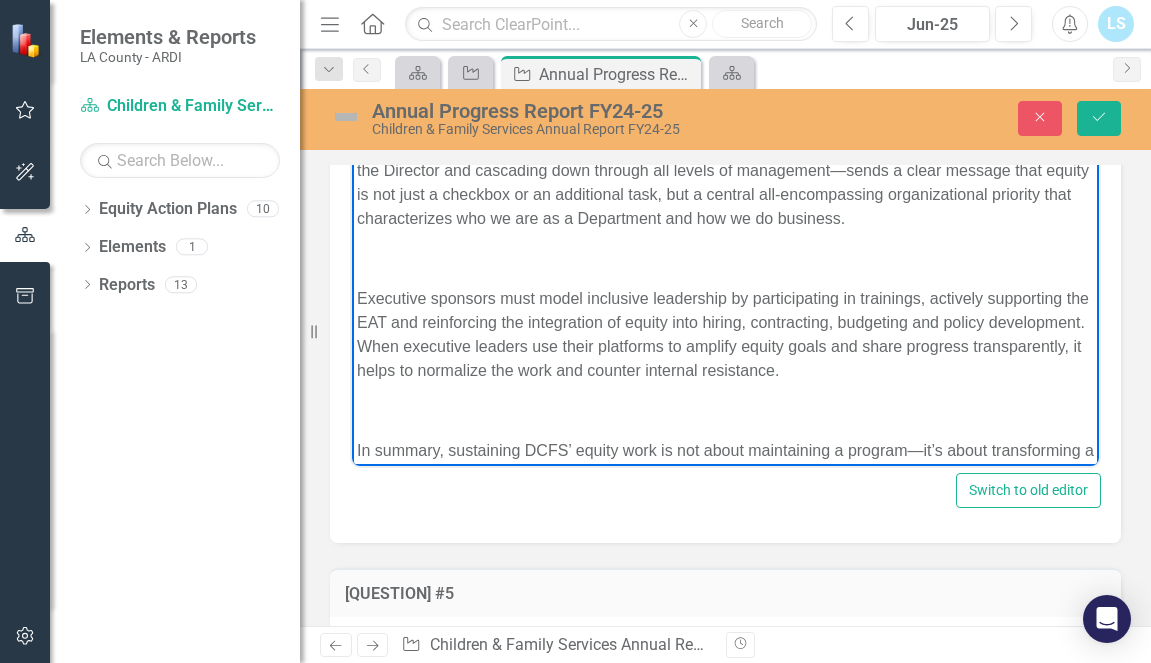 click on "Looking ahead, DCFS is focused on ensuring the sustainability of this work. This includes: Finalizing our strategic partnership with our equity consultant, CSSP, to co-create a roadmap for the OOE; Designating a dedicated budget for equity efforts; Expanding our data capacity and real-time reporting tools; Launching ARDI Ambassadors in each regional office; and Ensuring continued executive sponsorship and visibility. CSSP Partnership Dedicated Funding Stream for Equity Work At the foundation of sustainable equity work is a dedicated and protected funding stream. While DCFS has made meaningful gains leveraging existing resources and maximizing interdepartmental collaboration, this work must be institutionalized with a formal budget allocation. Funding should support staffing, programmatic activities, data infrastructure, evaluation, community partnerships and capacity-building across all levels of the Department. ARDI Ambassadors Continued Executive Sponsorship" at bounding box center [725, -98] 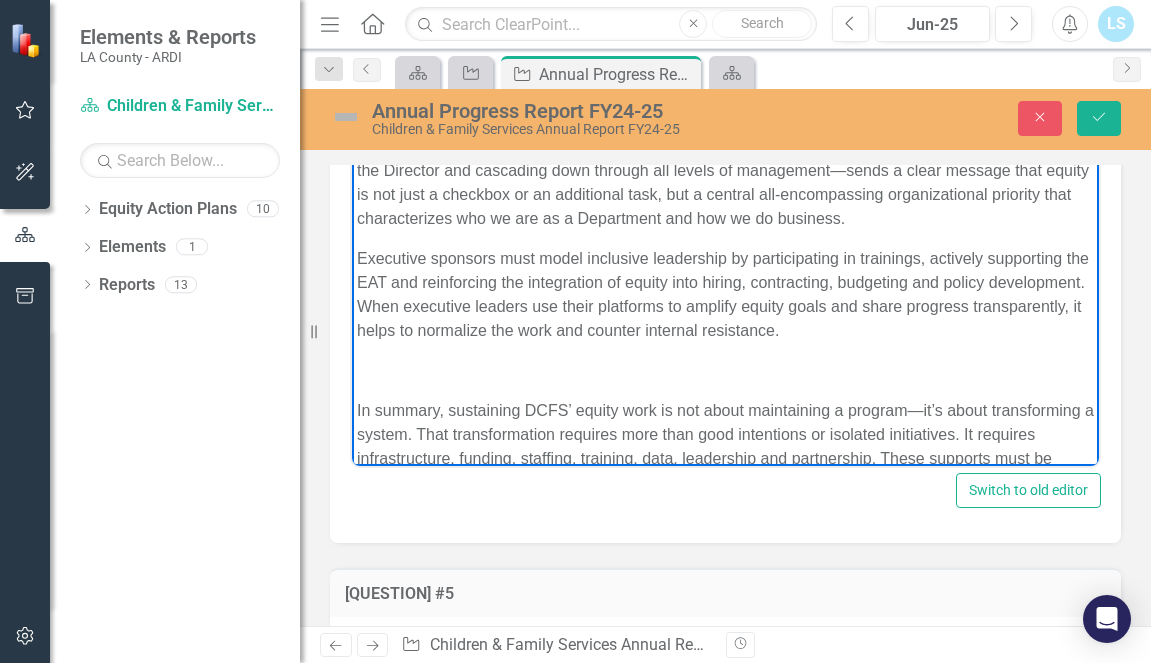 click at bounding box center [725, 370] 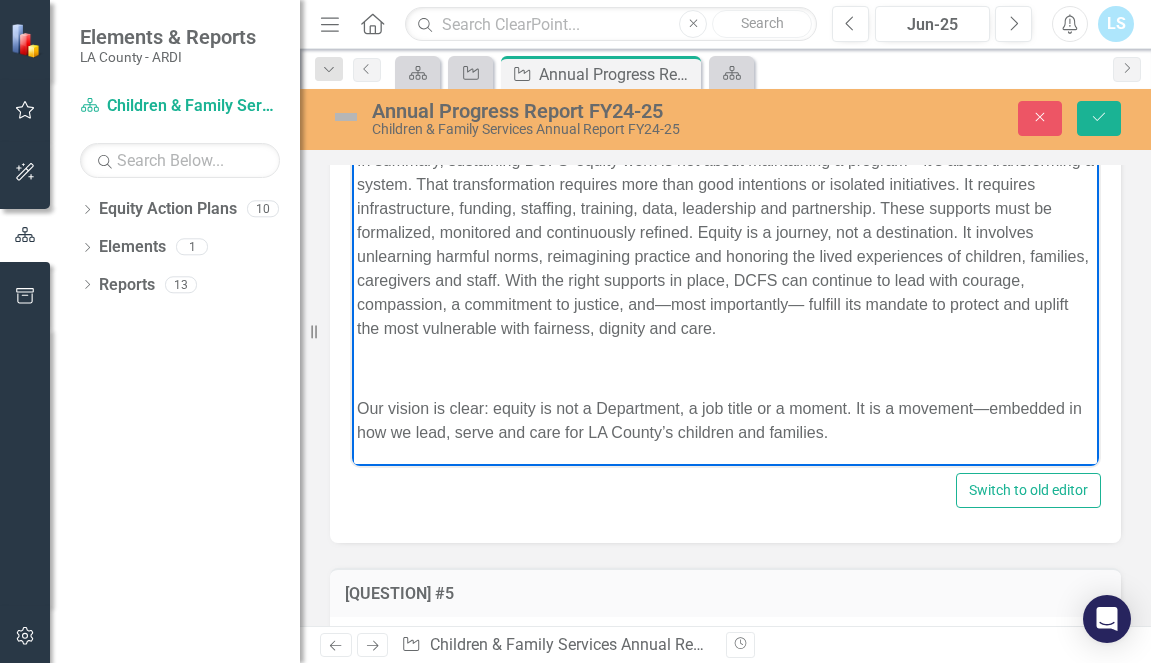 scroll, scrollTop: 1280, scrollLeft: 0, axis: vertical 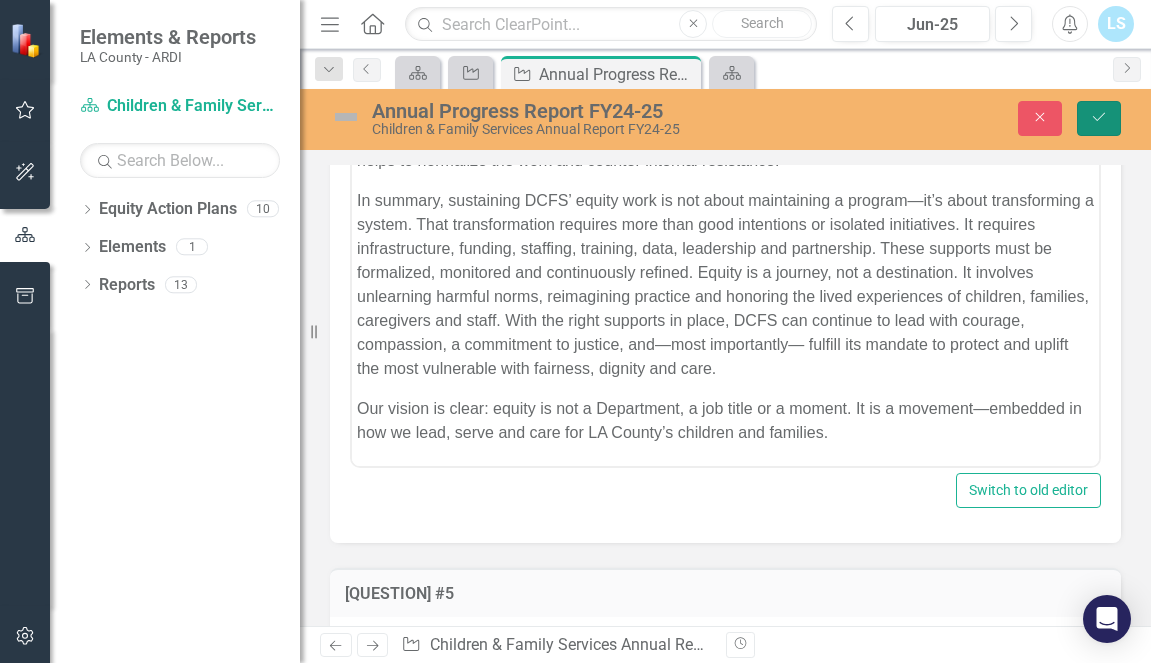 click on "Save" 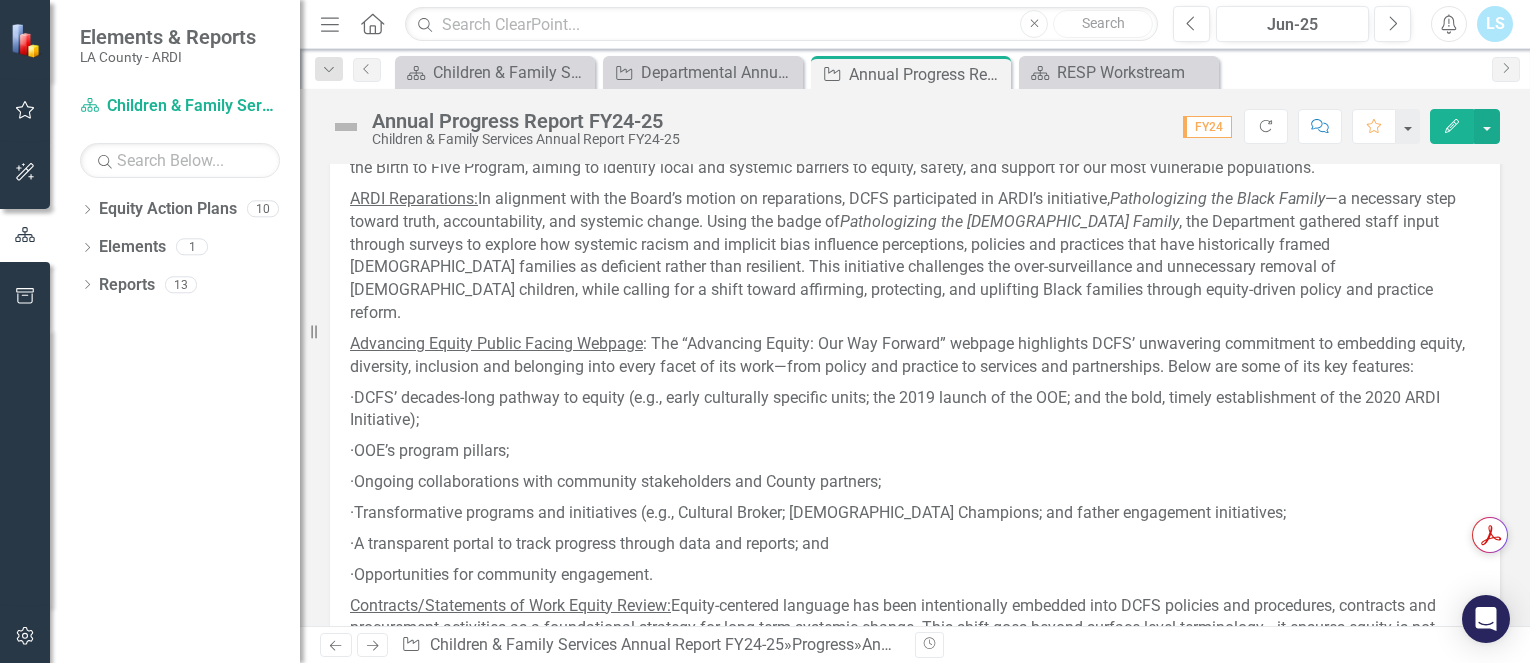 scroll, scrollTop: 9551, scrollLeft: 0, axis: vertical 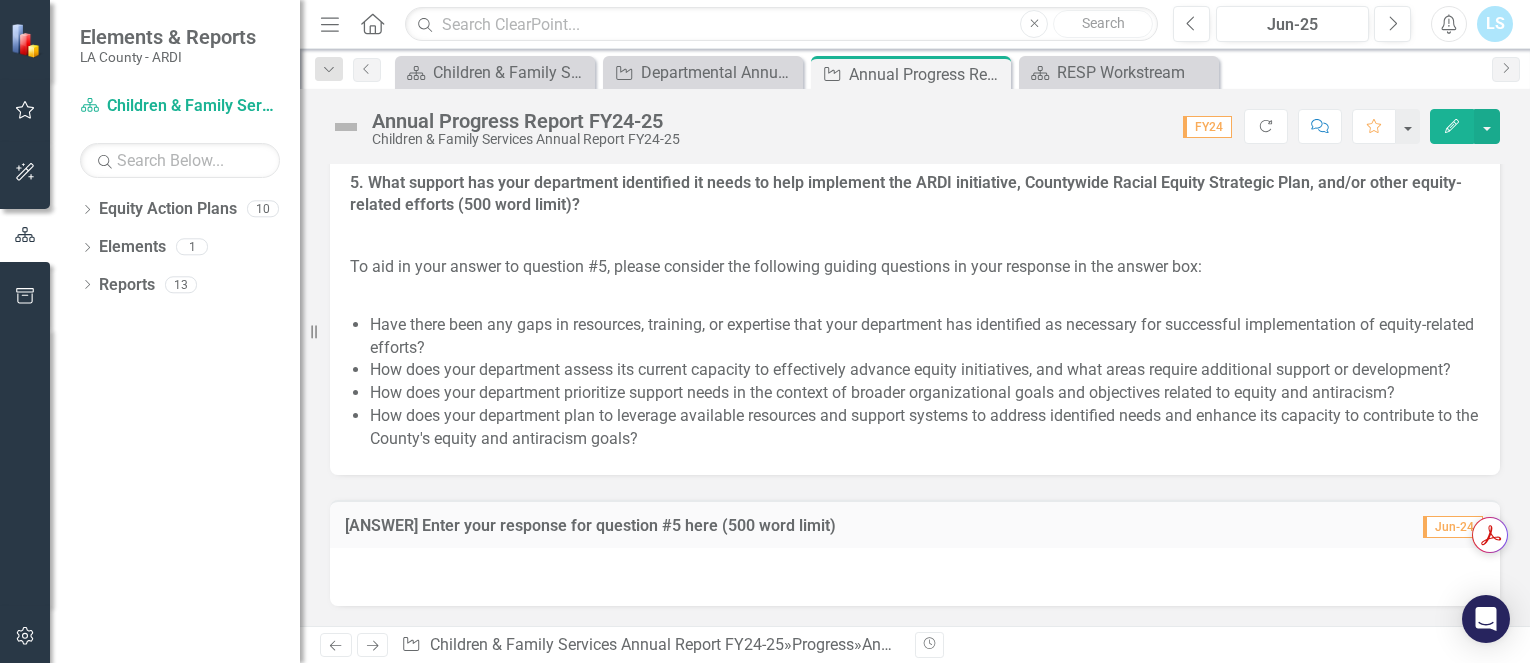click at bounding box center [915, 577] 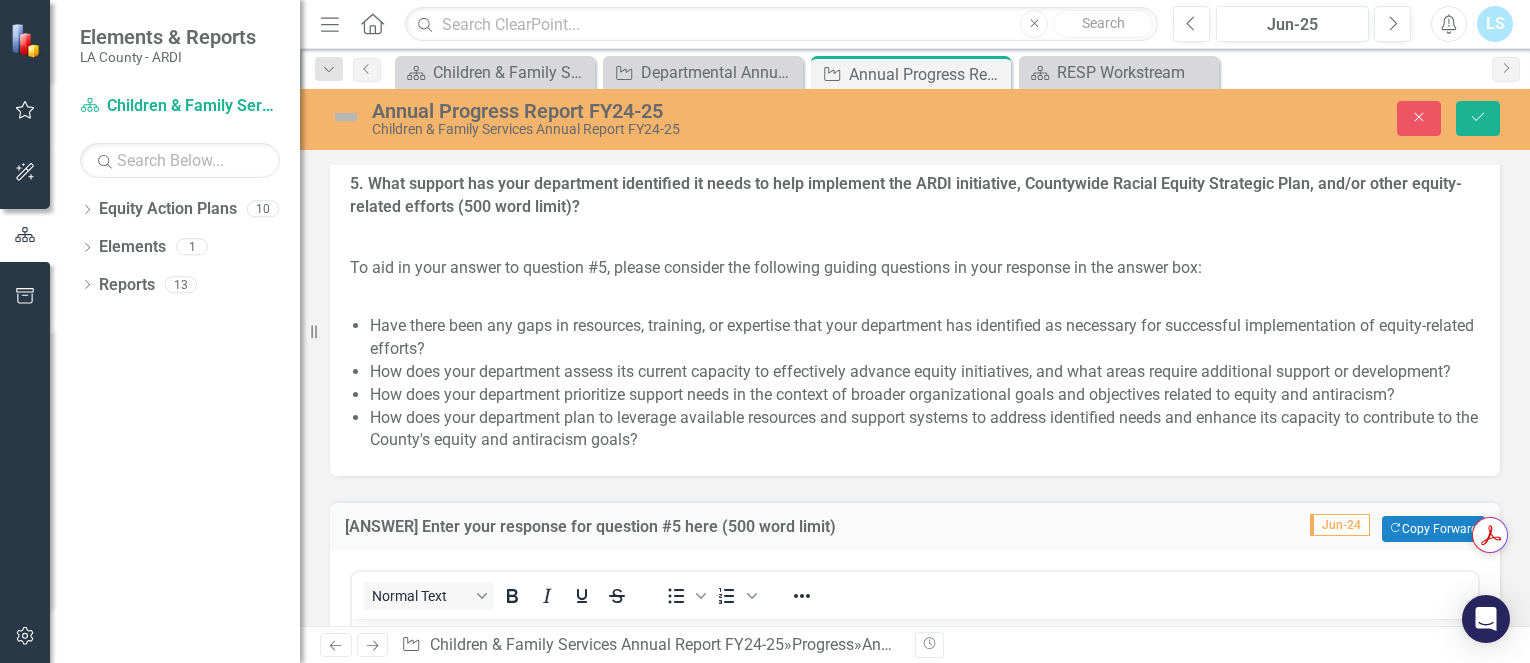 scroll, scrollTop: 0, scrollLeft: 0, axis: both 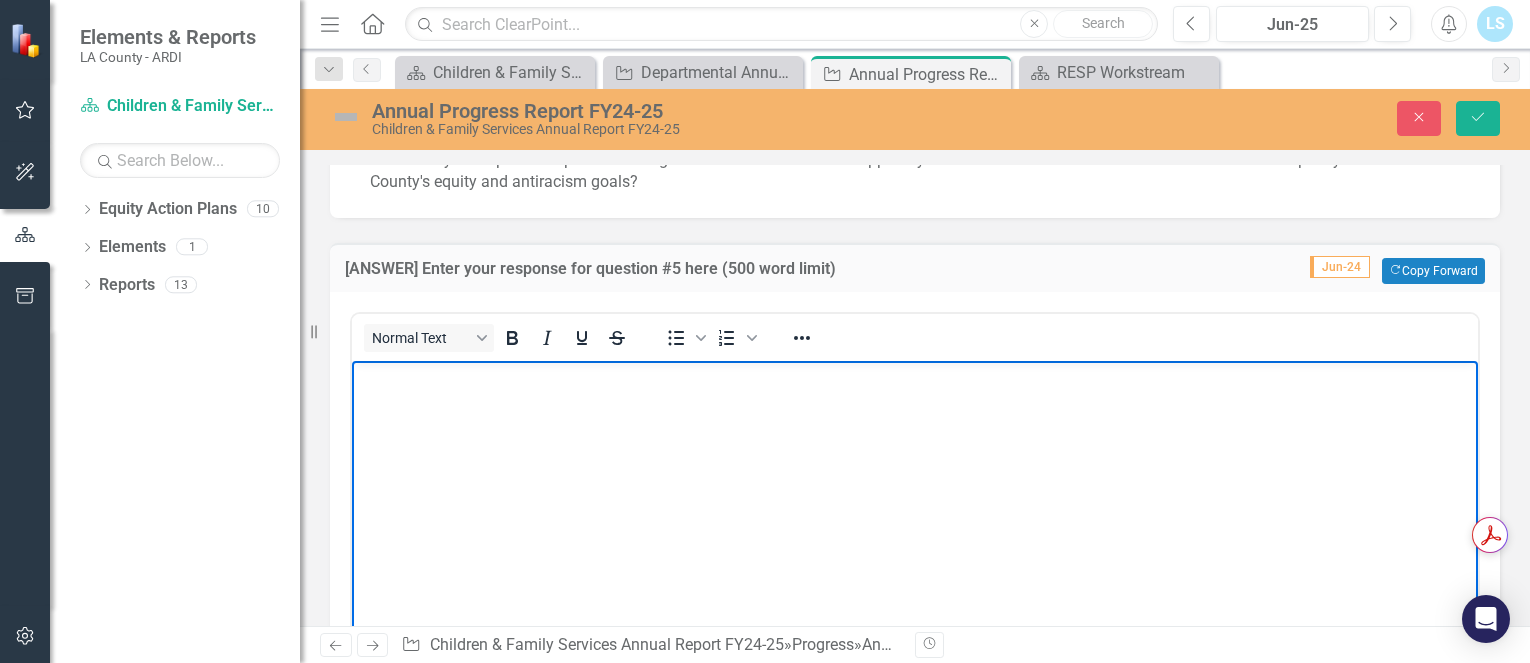 click at bounding box center [915, 511] 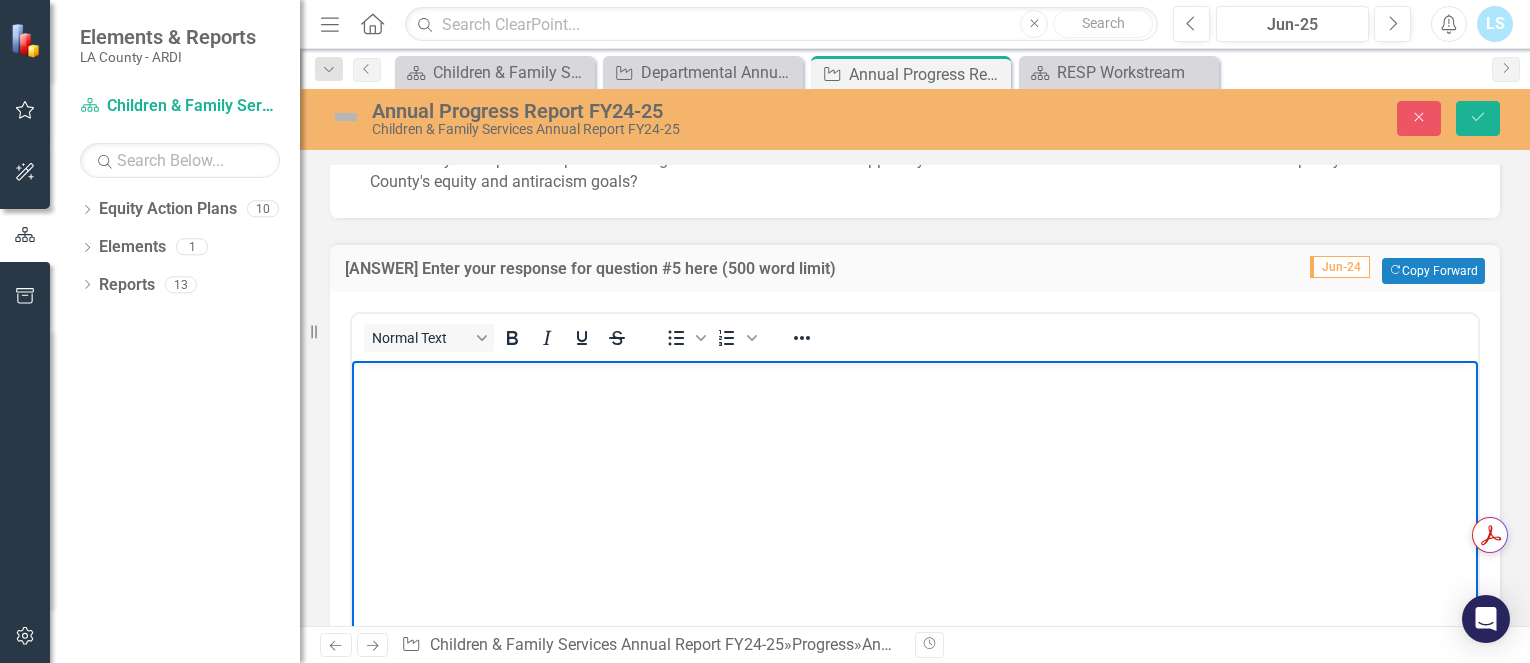 click at bounding box center [915, 378] 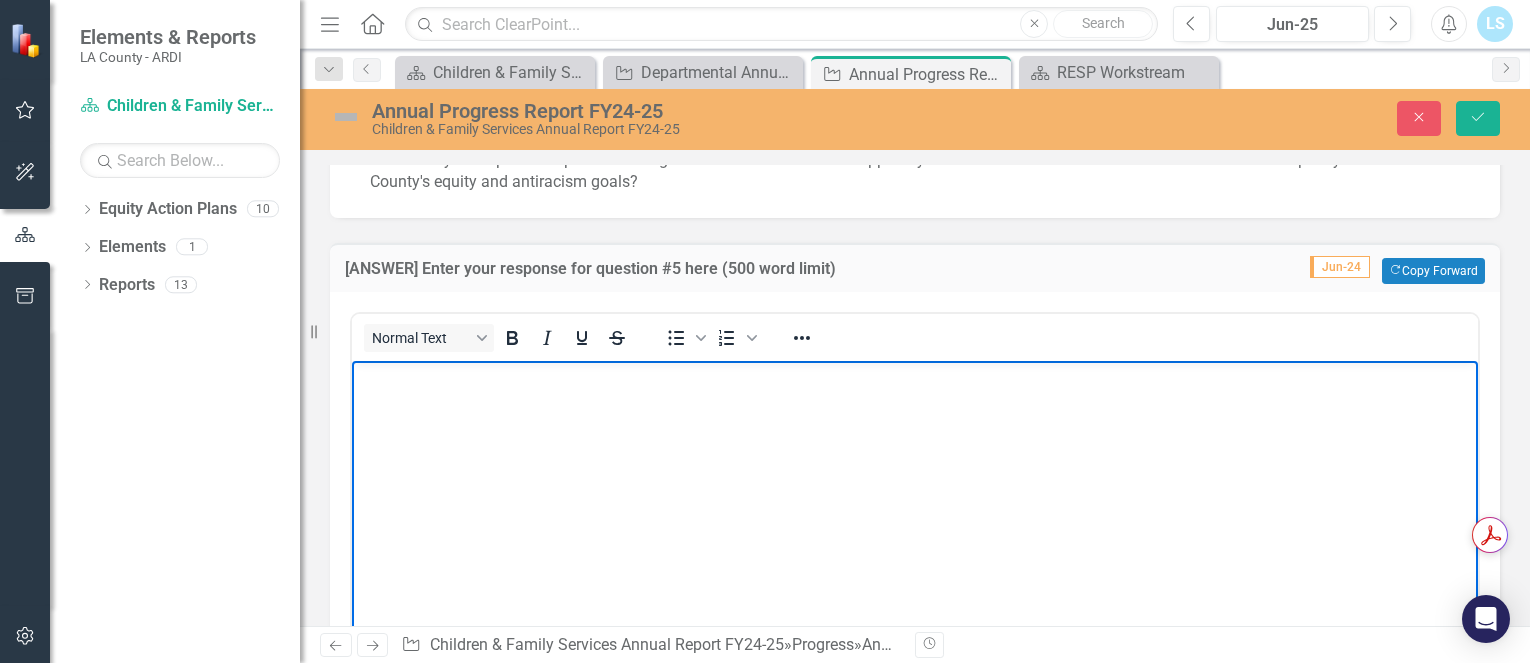 paste 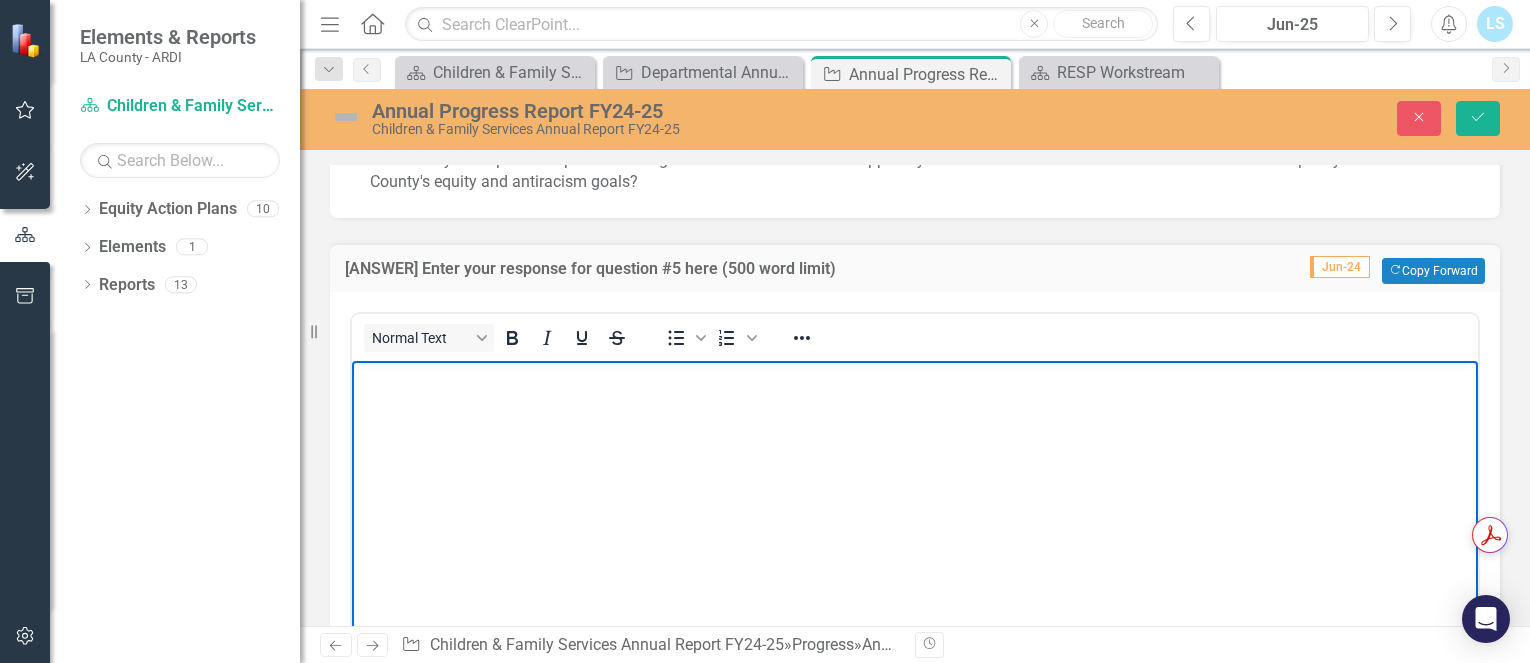 type 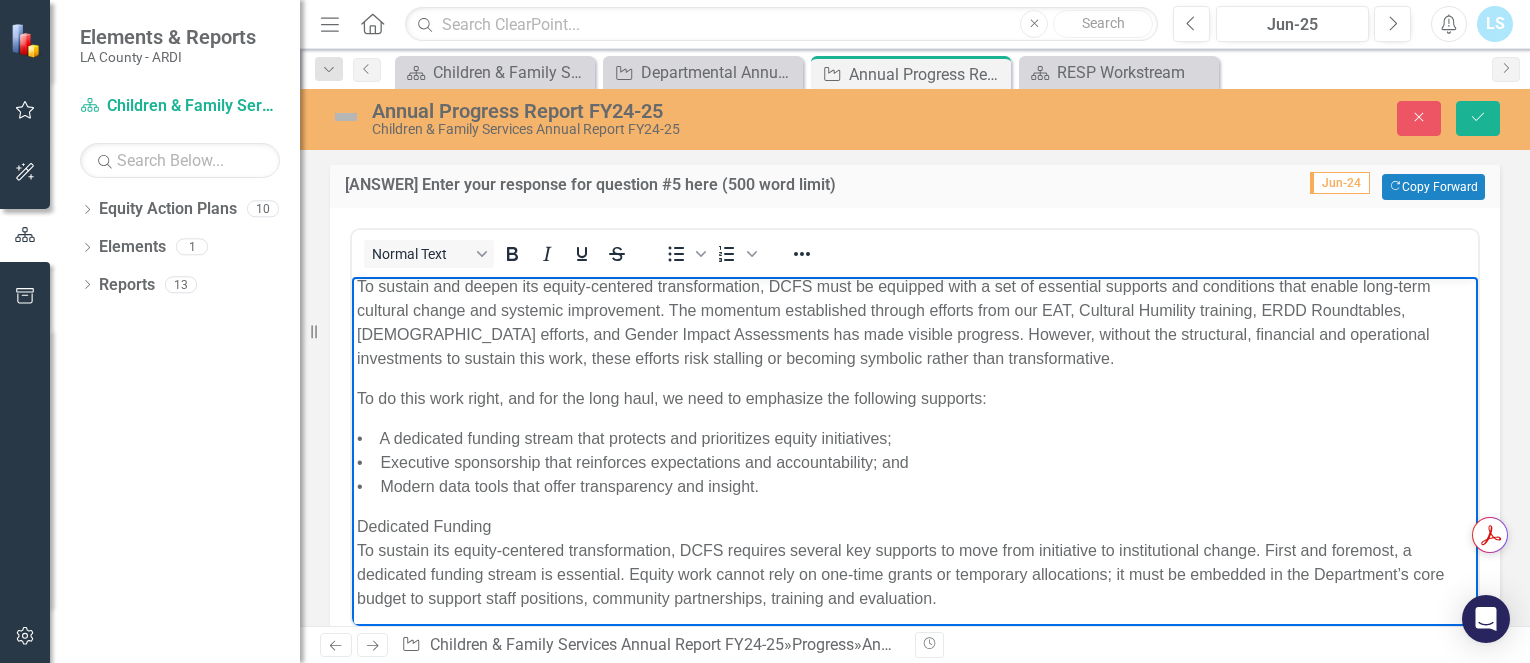 scroll, scrollTop: 0, scrollLeft: 0, axis: both 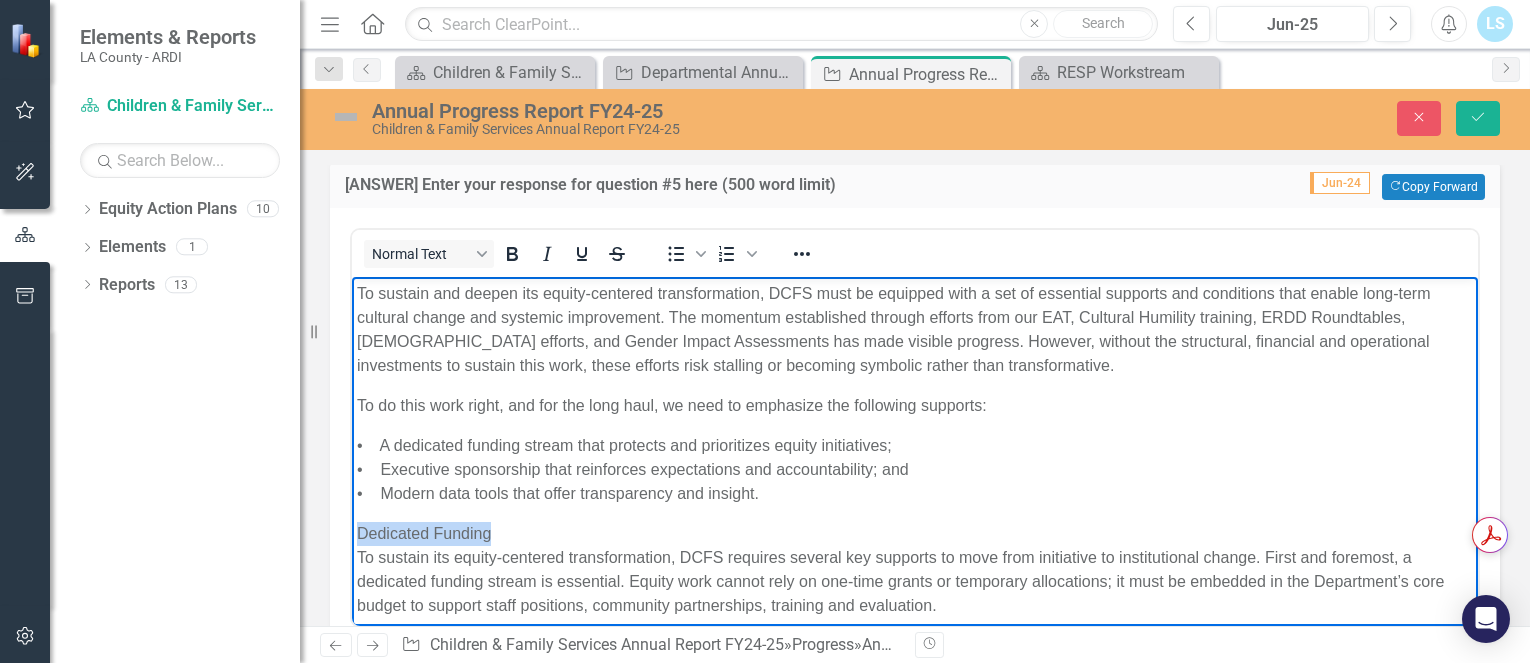 drag, startPoint x: 493, startPoint y: 544, endPoint x: 331, endPoint y: 541, distance: 162.02777 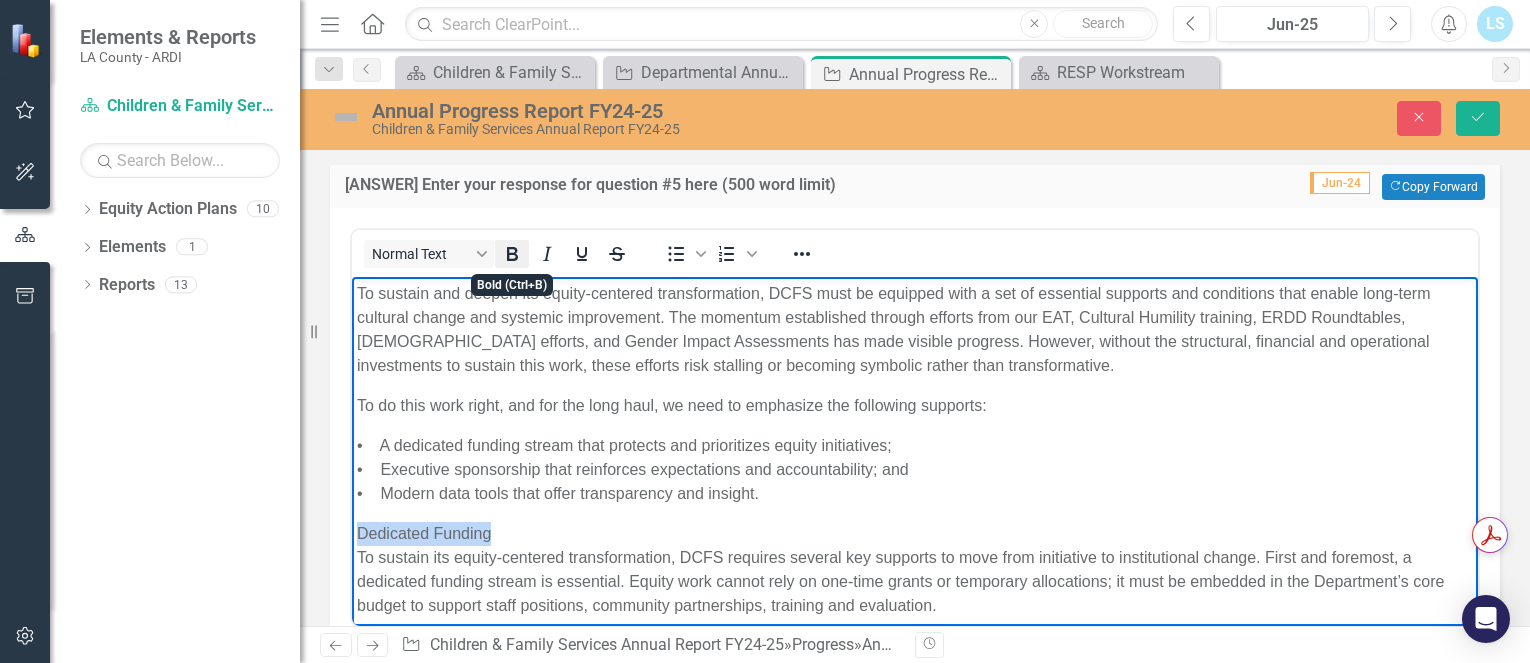 click 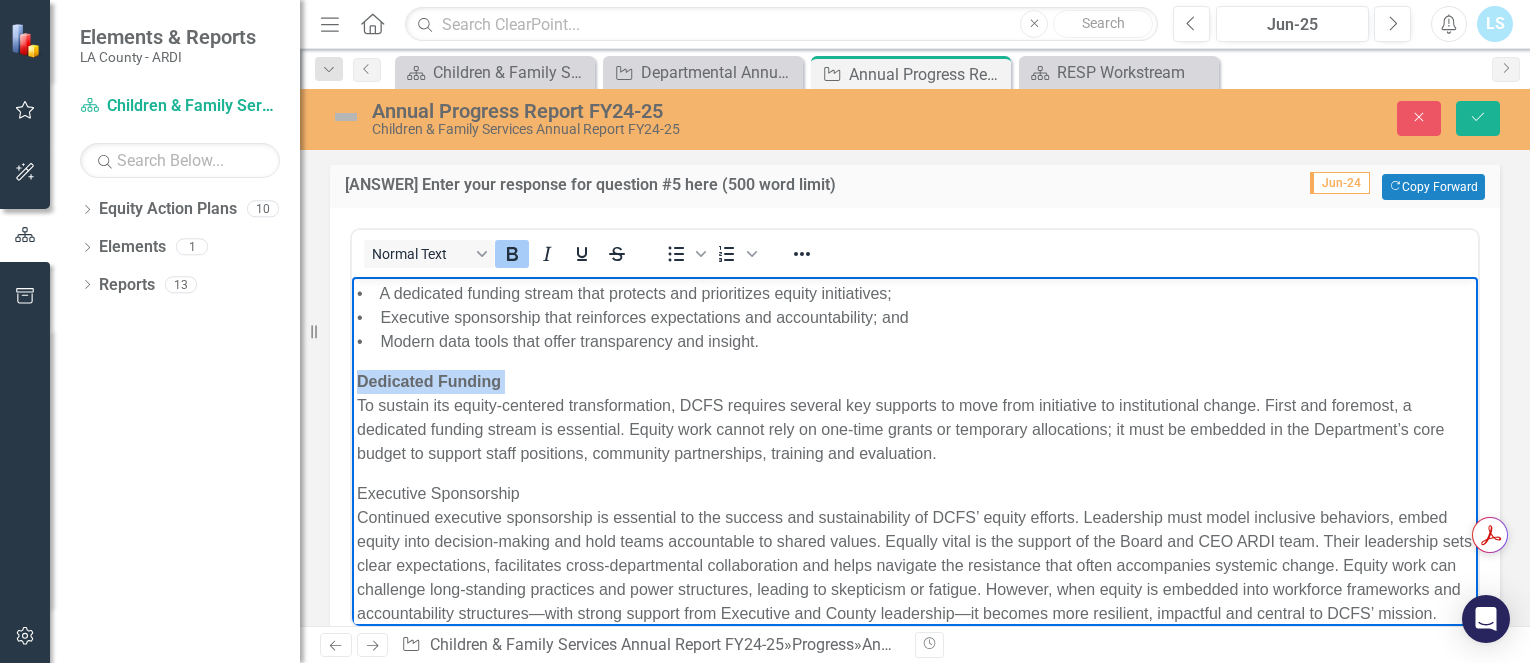 scroll, scrollTop: 154, scrollLeft: 0, axis: vertical 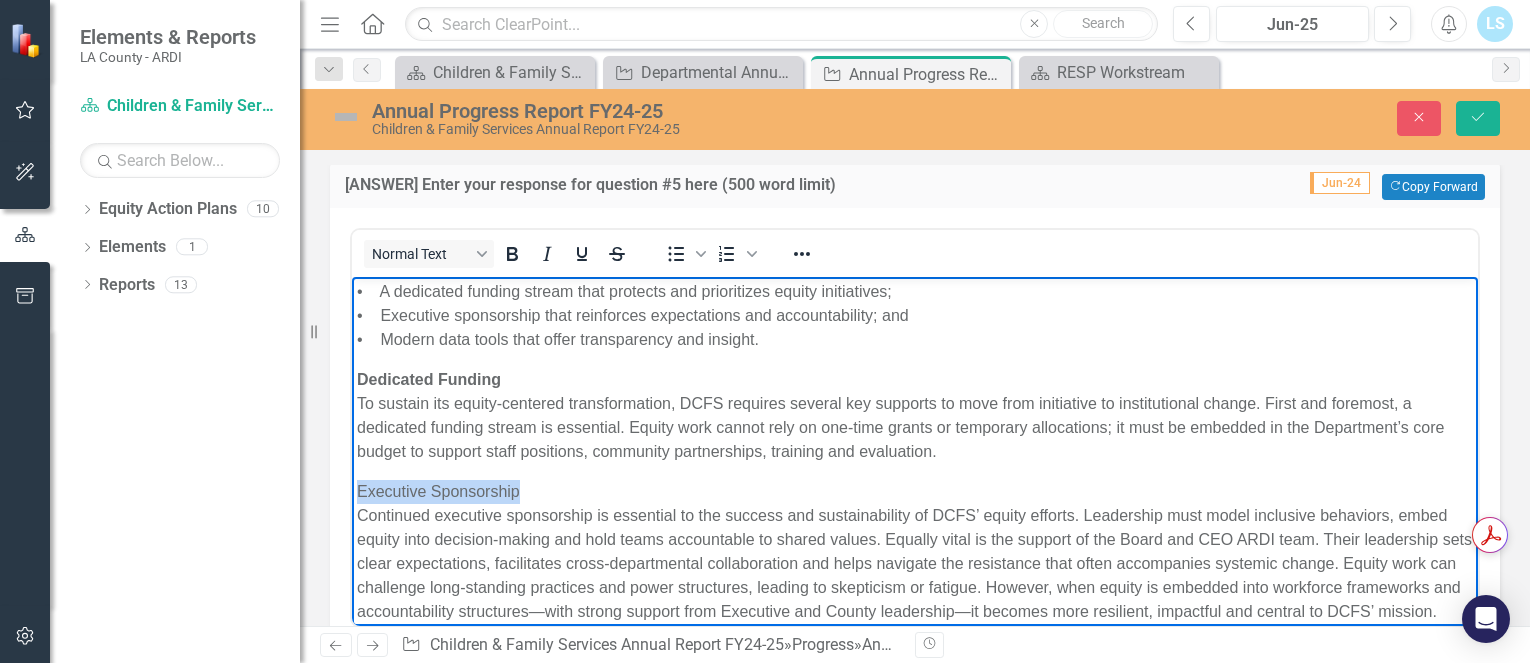 drag, startPoint x: 523, startPoint y: 489, endPoint x: 357, endPoint y: 489, distance: 166 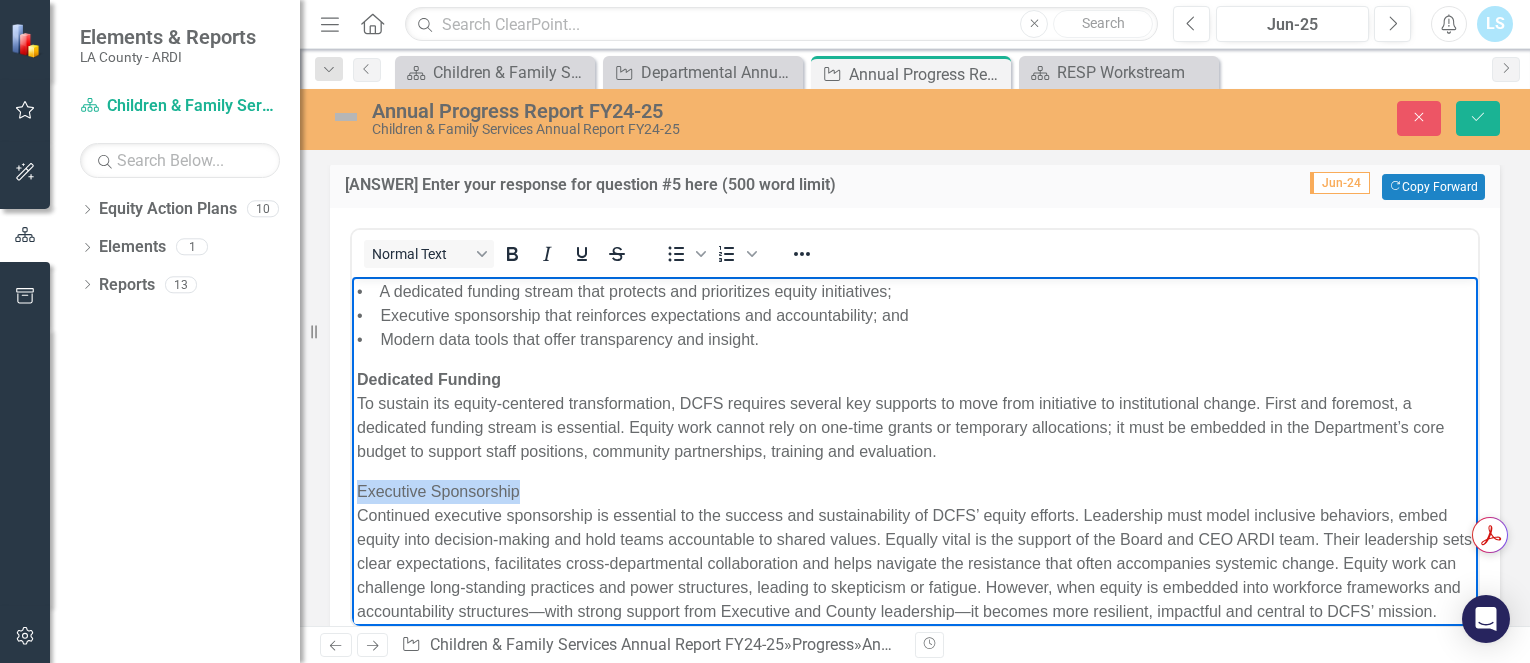 click on "Executive Sponsorship Continued executive sponsorship is essential to the success and sustainability of DCFS’ equity efforts. Leadership must model inclusive behaviors, embed equity into decision-making and hold teams accountable to shared values. Equally vital is the support of the Board and CEO ARDI team. Their leadership sets clear expectations, facilitates cross-departmental collaboration and helps navigate the resistance that often accompanies systemic change. Equity work can challenge long-standing practices and power structures, leading to skepticism or fatigue. However, when equity is embedded into workforce frameworks and accountability structures—with strong support from Executive and County leadership—it becomes more resilient, impactful and central to DCFS’ mission." at bounding box center (915, 552) 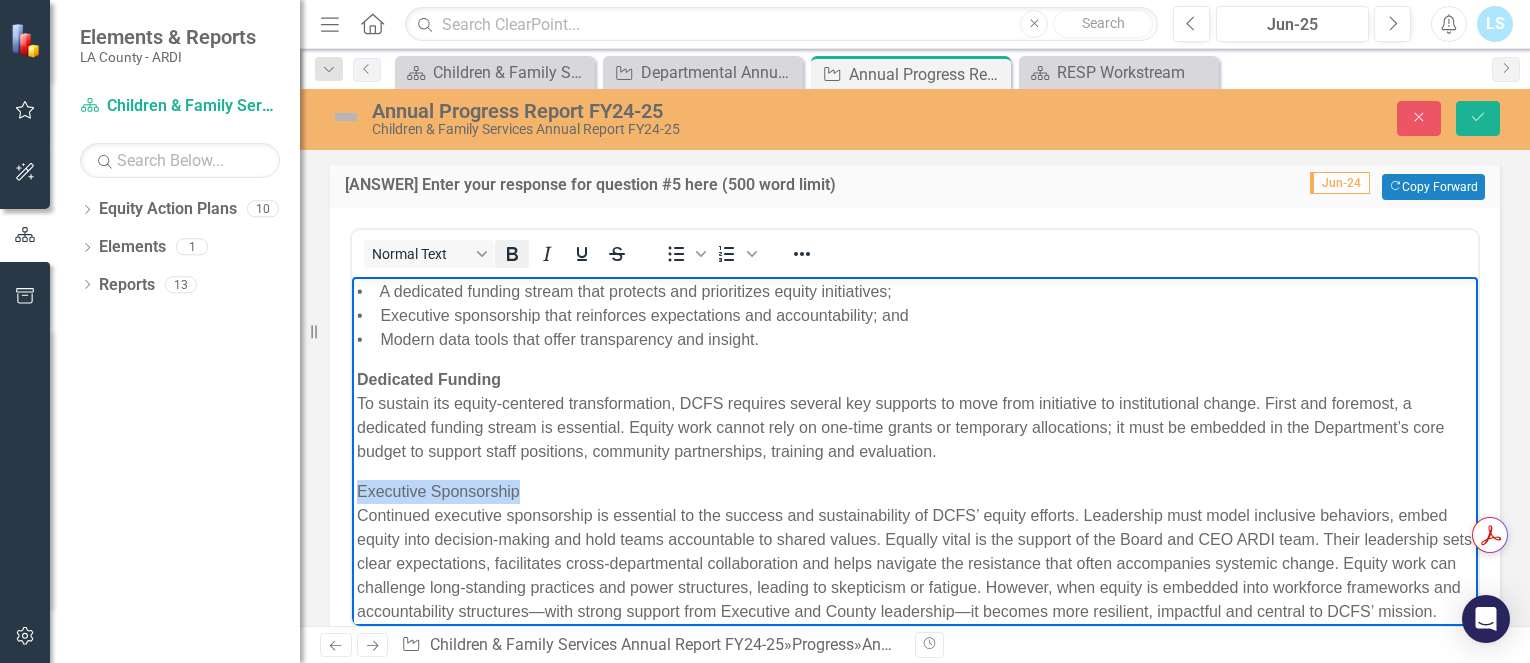 click 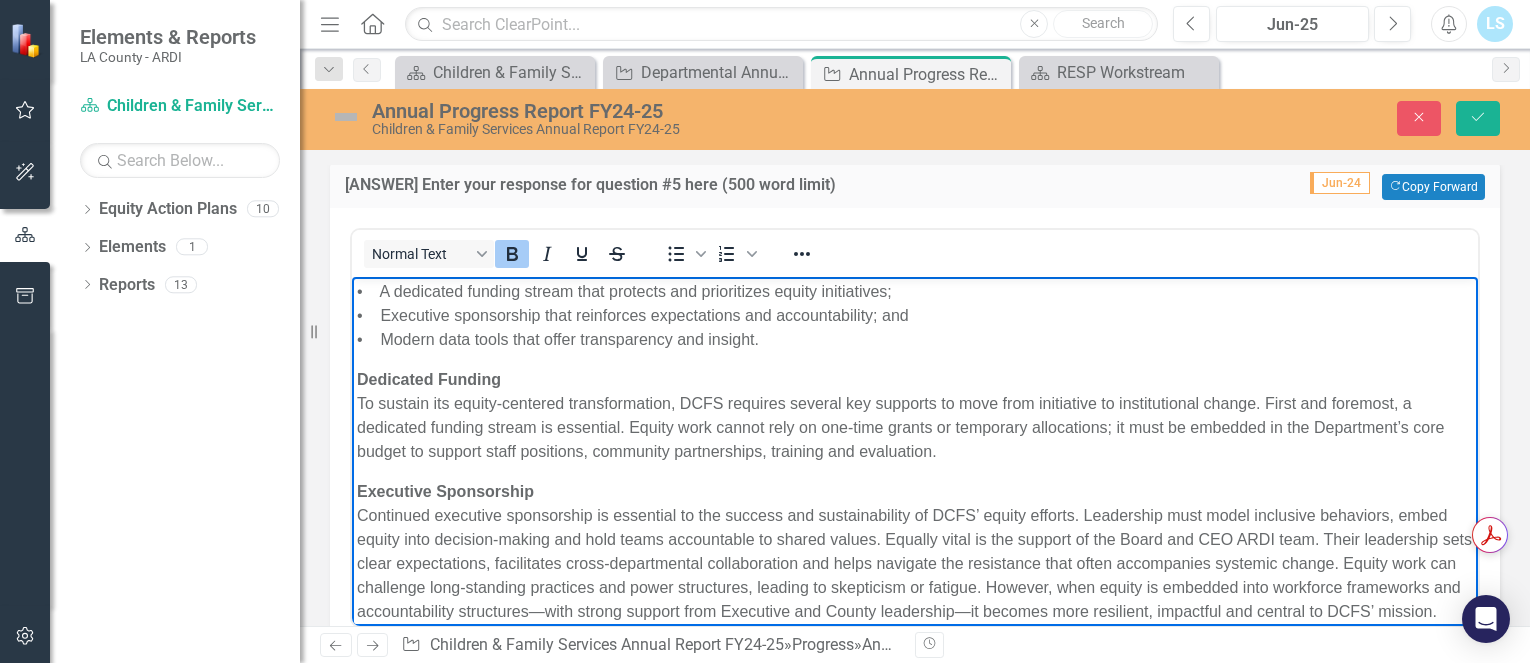 click on "Executive Sponsorship Continued executive sponsorship is essential to the success and sustainability of DCFS’ equity efforts. Leadership must model inclusive behaviors, embed equity into decision-making and hold teams accountable to shared values. Equally vital is the support of the Board and CEO ARDI team. Their leadership sets clear expectations, facilitates cross-departmental collaboration and helps navigate the resistance that often accompanies systemic change. Equity work can challenge long-standing practices and power structures, leading to skepticism or fatigue. However, when equity is embedded into workforce frameworks and accountability structures—with strong support from Executive and County leadership—it becomes more resilient, impactful and central to DCFS’ mission." at bounding box center [915, 552] 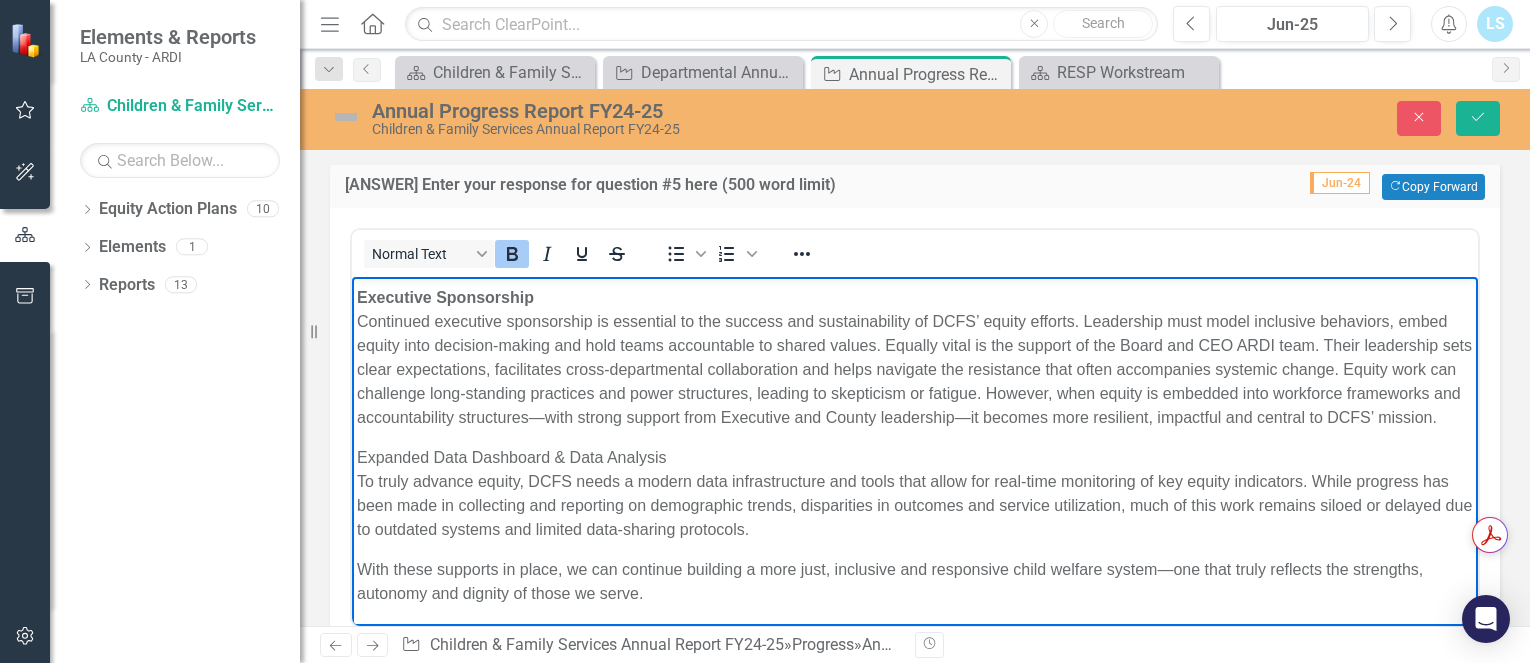 scroll, scrollTop: 368, scrollLeft: 0, axis: vertical 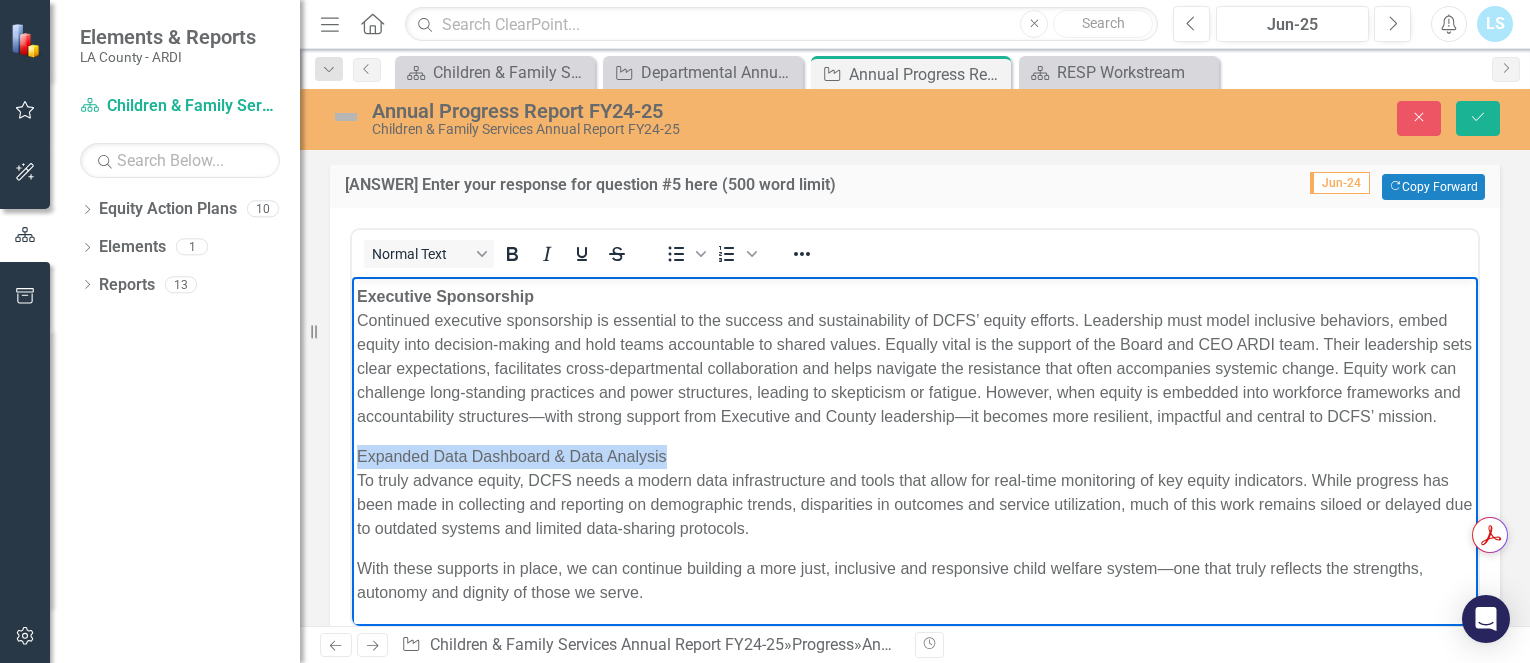 drag, startPoint x: 676, startPoint y: 463, endPoint x: 331, endPoint y: 459, distance: 345.0232 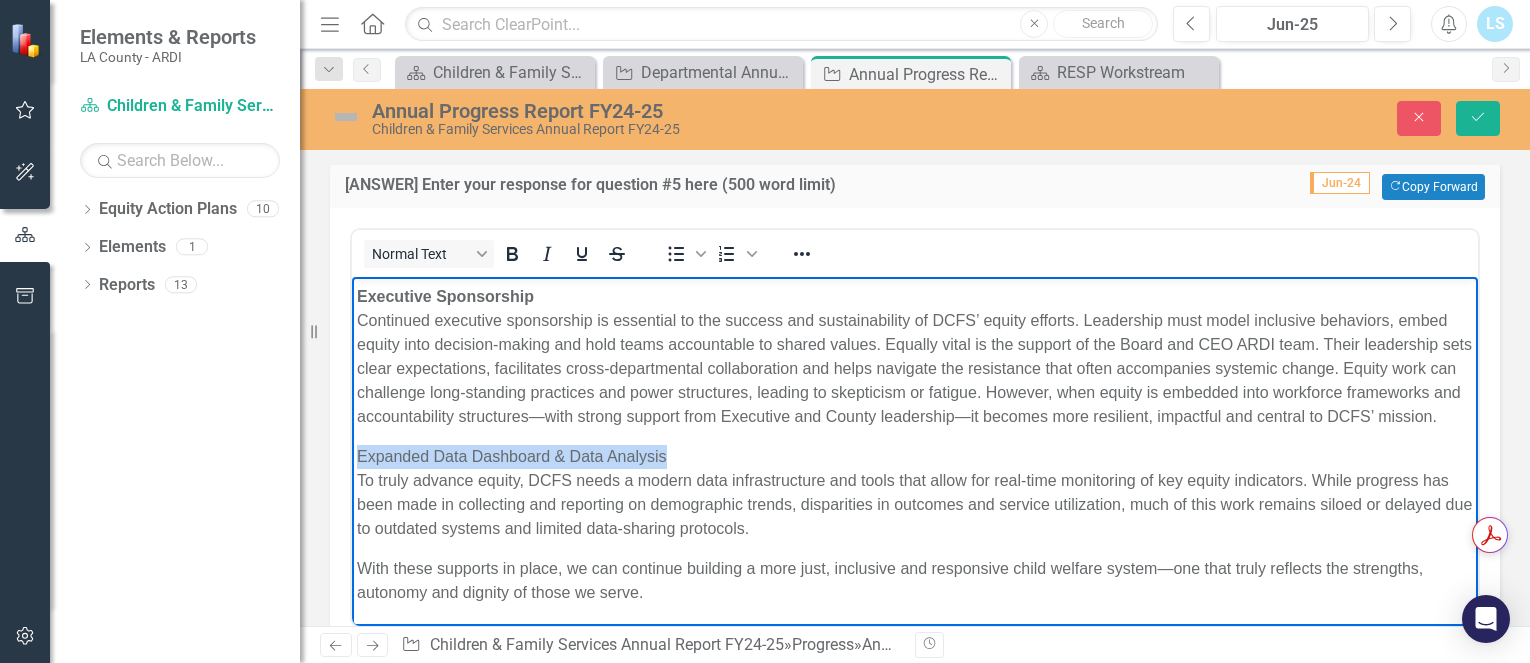 click on "To sustain and deepen its equity-centered transformation, DCFS must be equipped with a set of essential supports and conditions that enable long-term cultural change and systemic improvement. The momentum established through efforts from our EAT, Cultural Humility training, ERDD Roundtables, [DEMOGRAPHIC_DATA] efforts, and Gender Impact Assessments has made visible progress. However, without the structural, financial and operational investments to sustain this work, these efforts risk stalling or becoming symbolic rather than transformative. To do this work right, and for the long haul, we need to emphasize the following supports: •    A dedicated funding stream that protects and prioritizes equity initiatives; •    Executive sponsorship that reinforces expectations and accountability; and •    Modern data tools that offer transparency and insight. Dedicated Funding Executive Sponsorship Expanded Data Dashboard & Data Analysis" at bounding box center (915, 277) 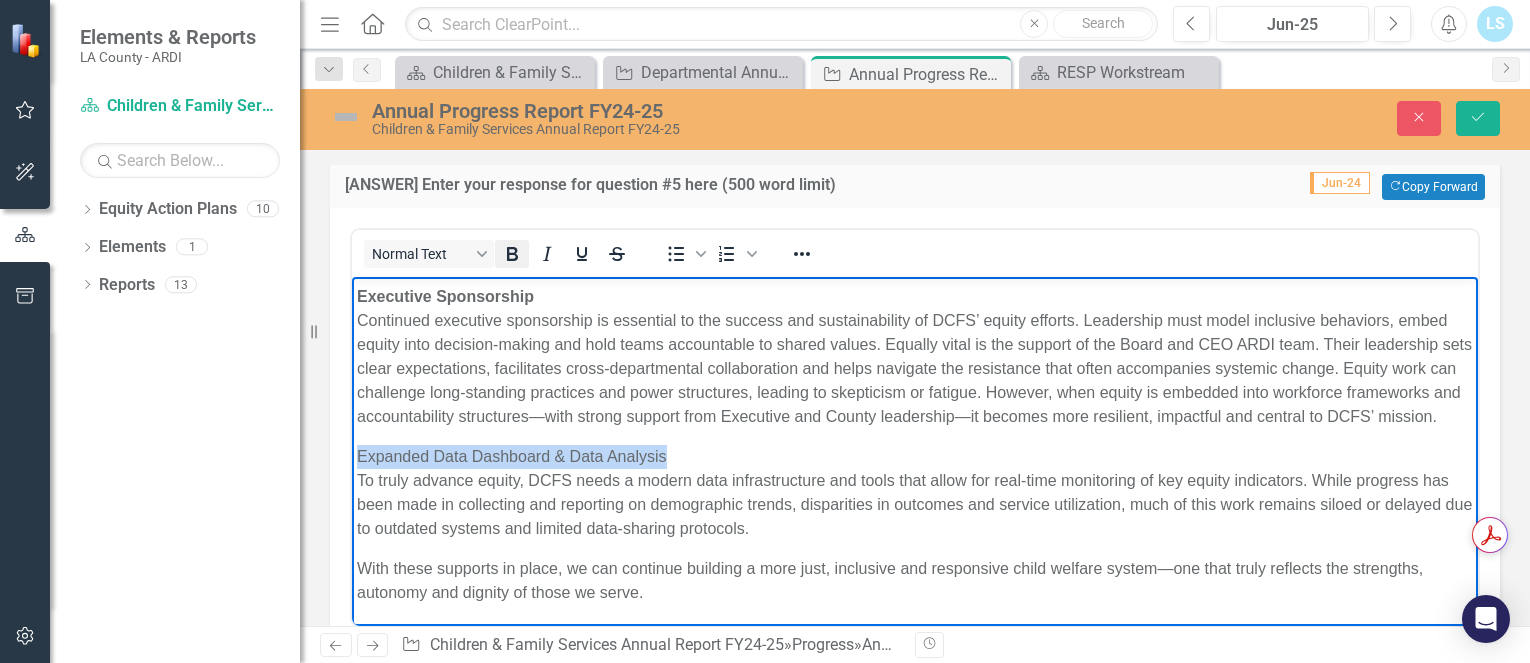 drag, startPoint x: 516, startPoint y: 252, endPoint x: 276, endPoint y: 44, distance: 317.59094 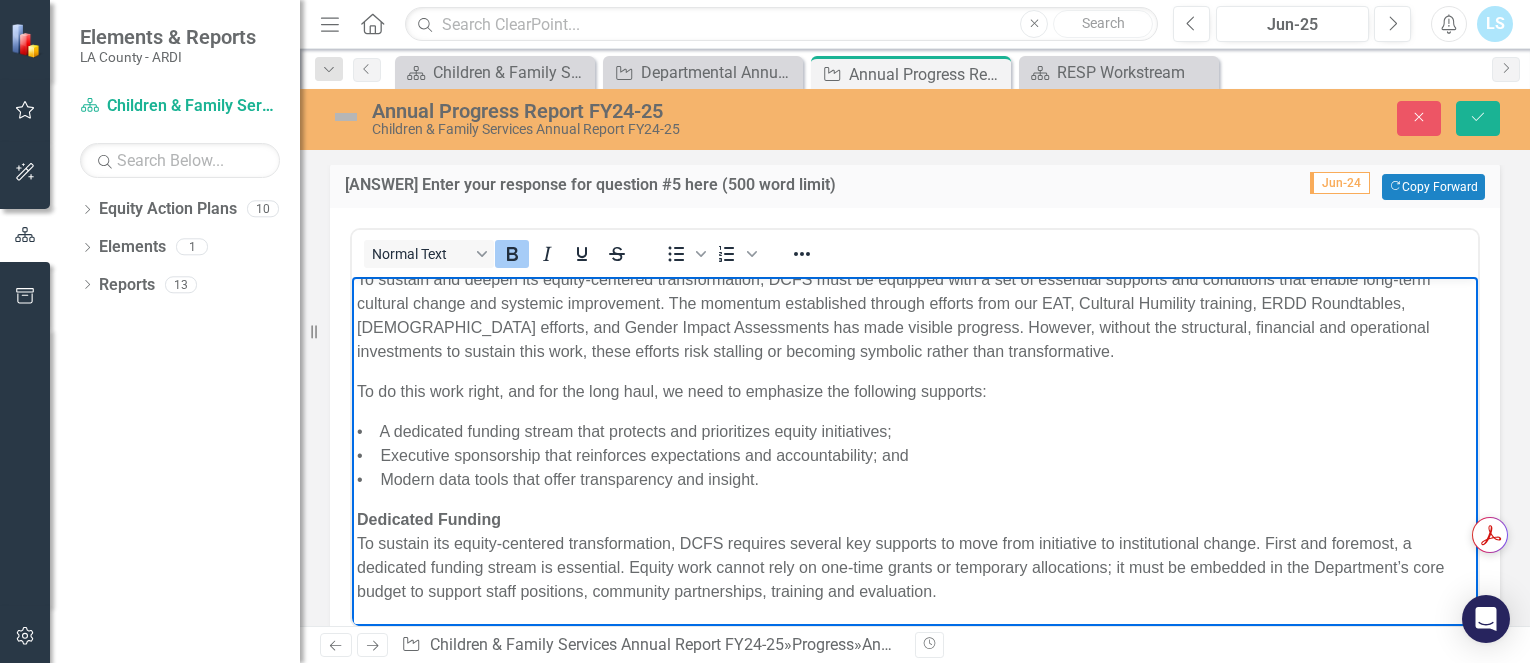 scroll, scrollTop: 0, scrollLeft: 0, axis: both 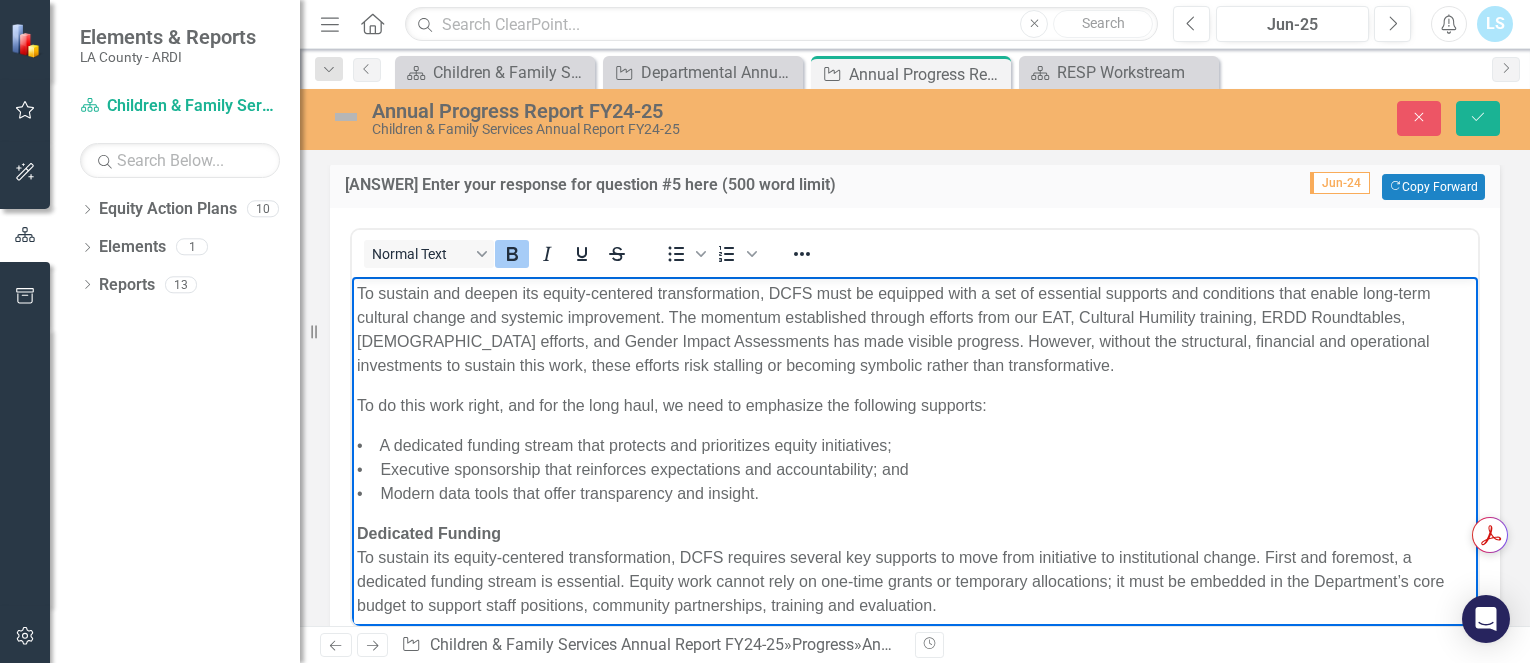 drag, startPoint x: 1459, startPoint y: 482, endPoint x: 1791, endPoint y: 494, distance: 332.2168 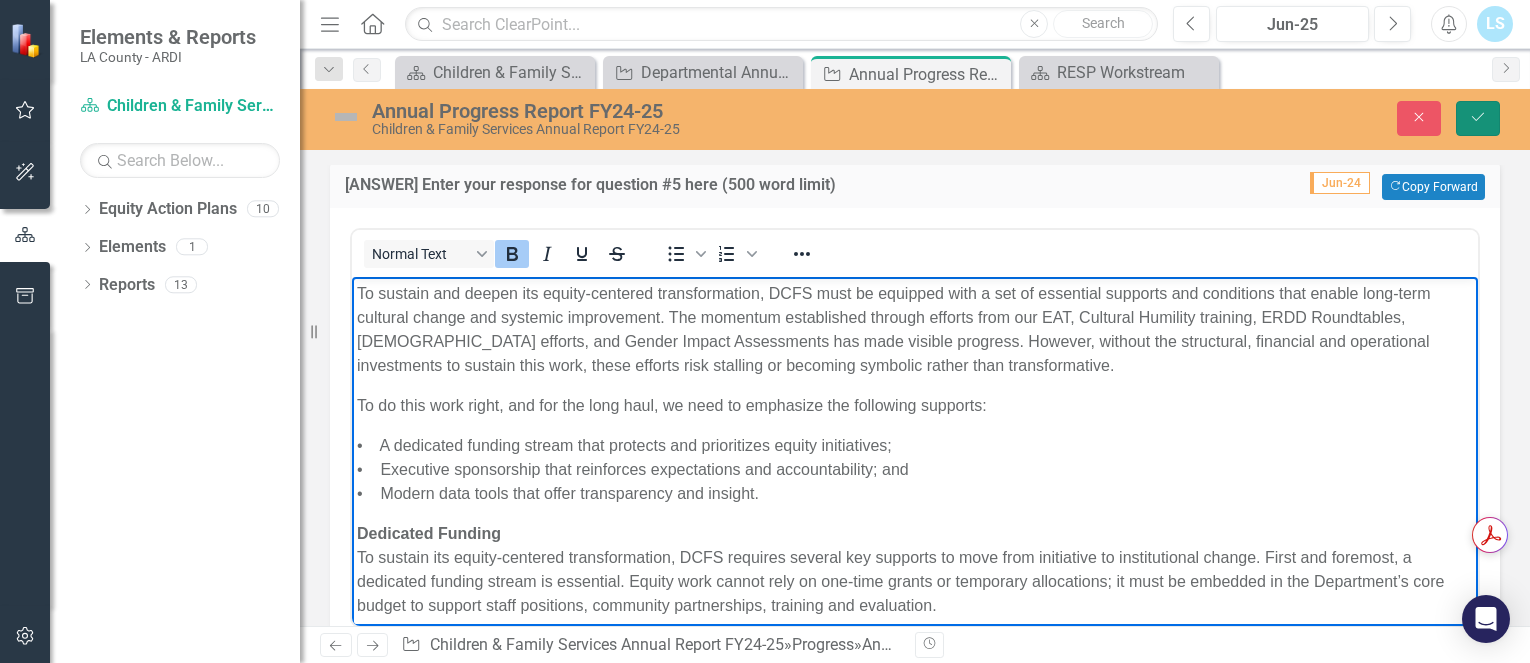 click 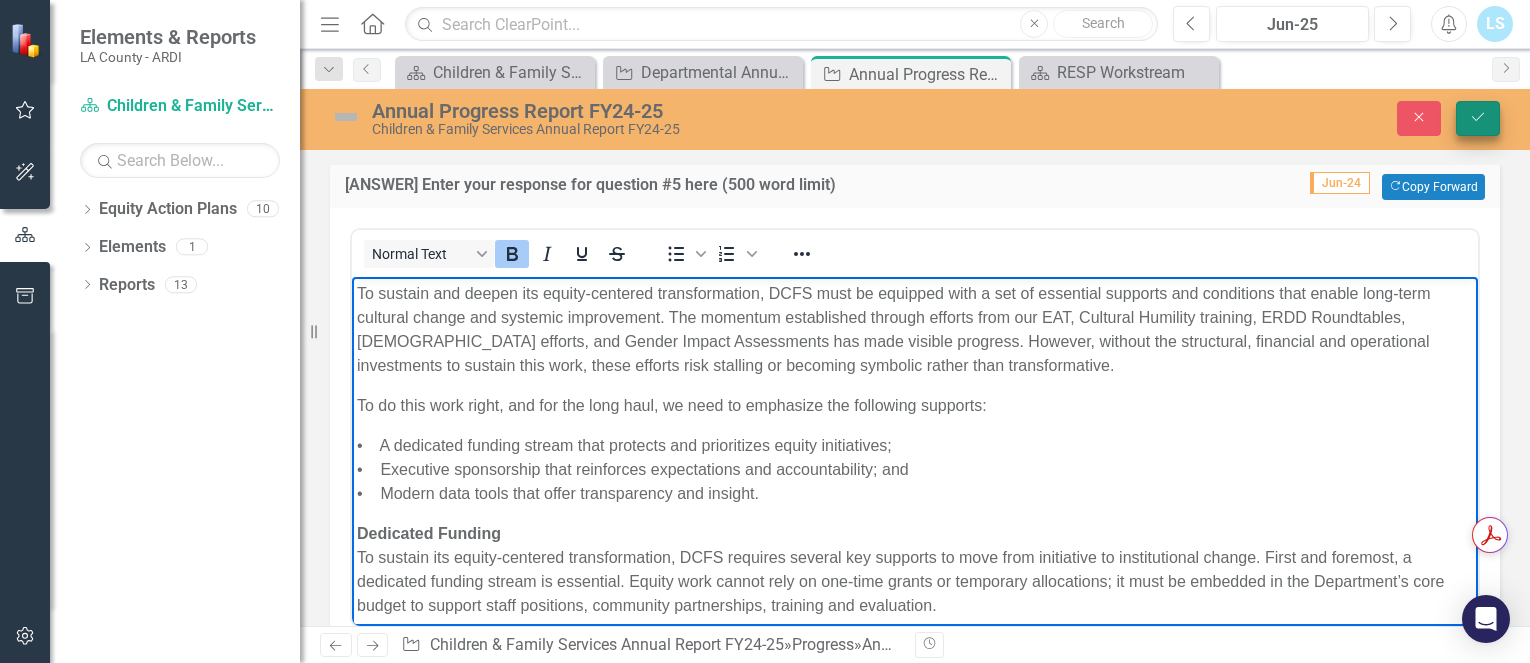 scroll, scrollTop: 9552, scrollLeft: 0, axis: vertical 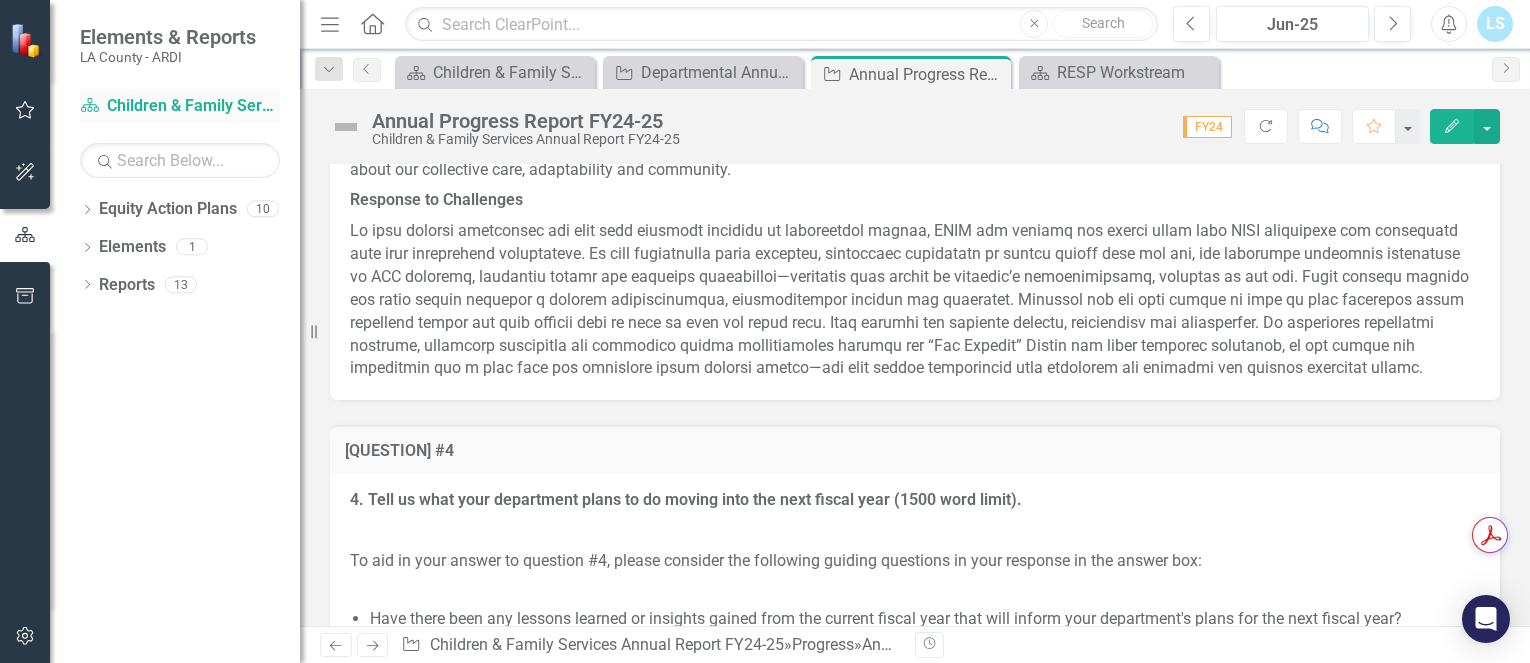 click on "Equity Action Plan Children & Family Services Annual Report FY24-25" at bounding box center (180, 106) 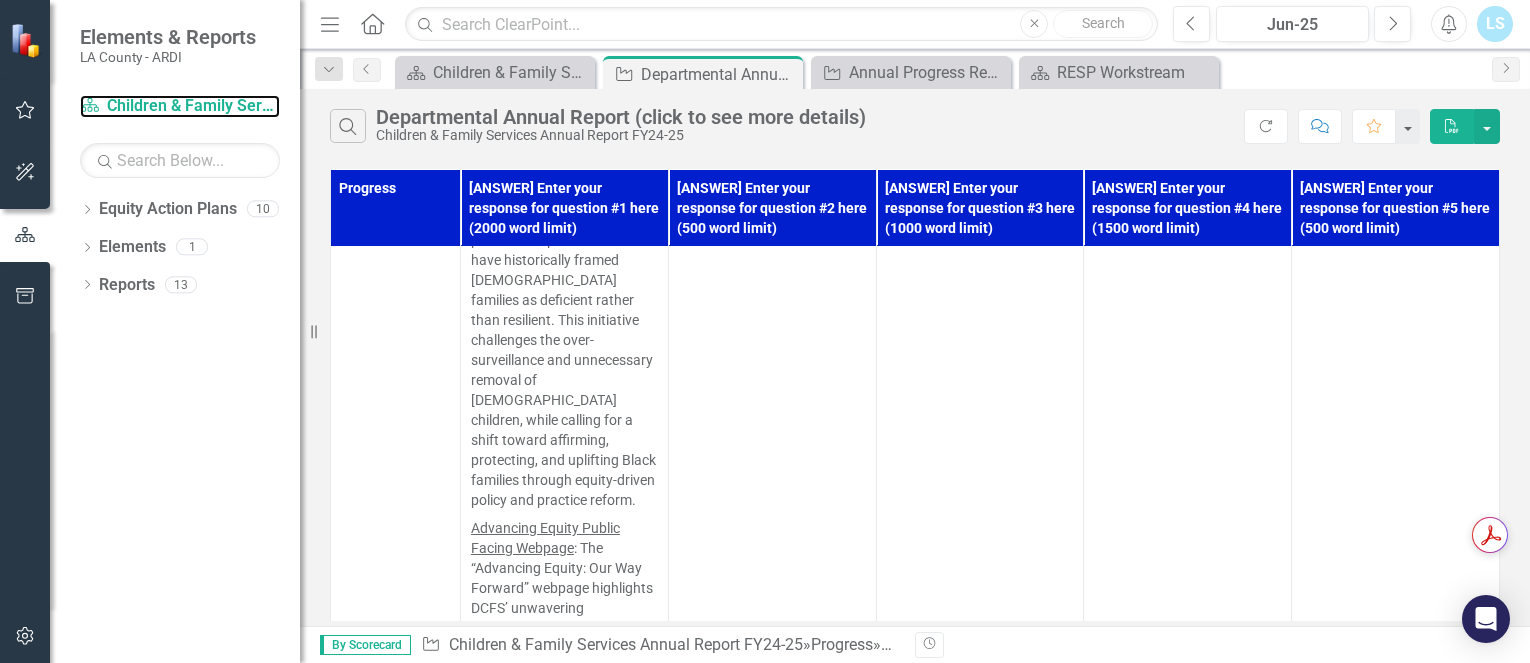 scroll, scrollTop: 9445, scrollLeft: 0, axis: vertical 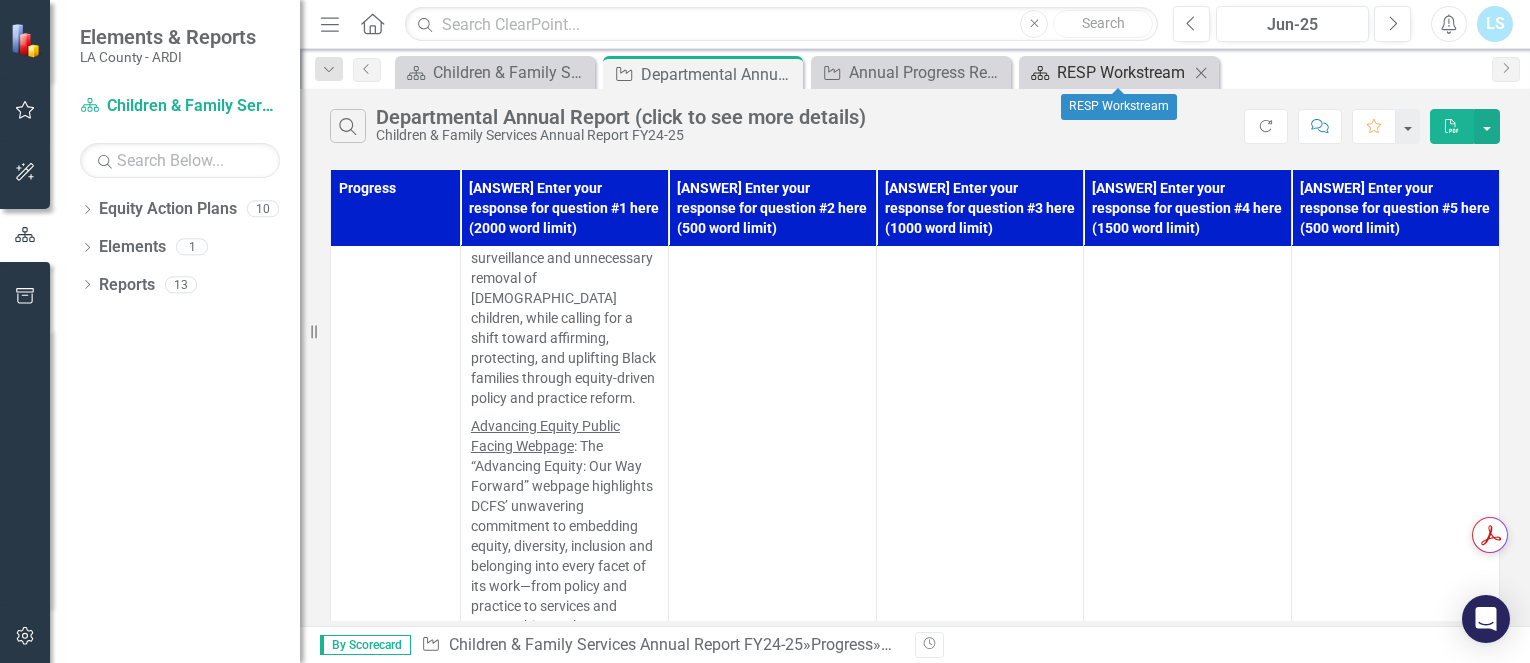 click on "RESP Workstream" at bounding box center [1123, 72] 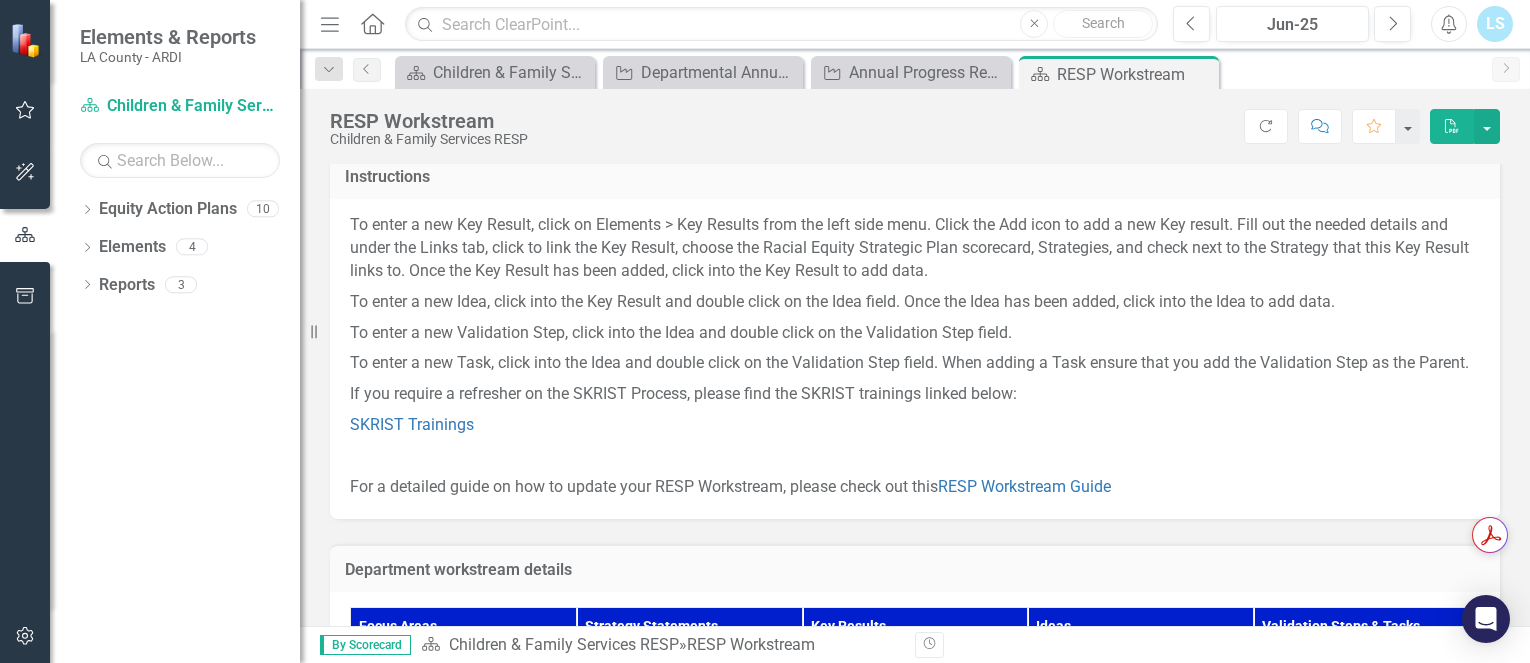 scroll, scrollTop: 157, scrollLeft: 0, axis: vertical 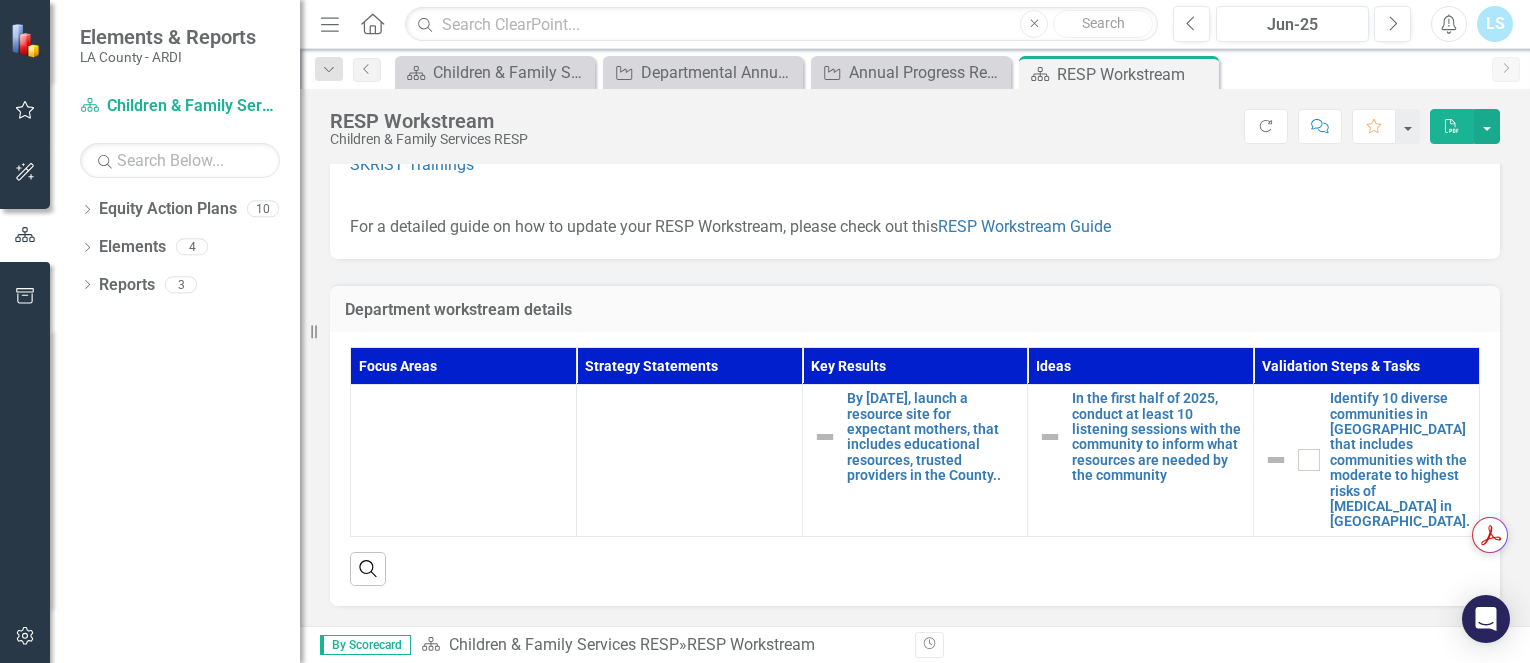 click at bounding box center [464, 461] 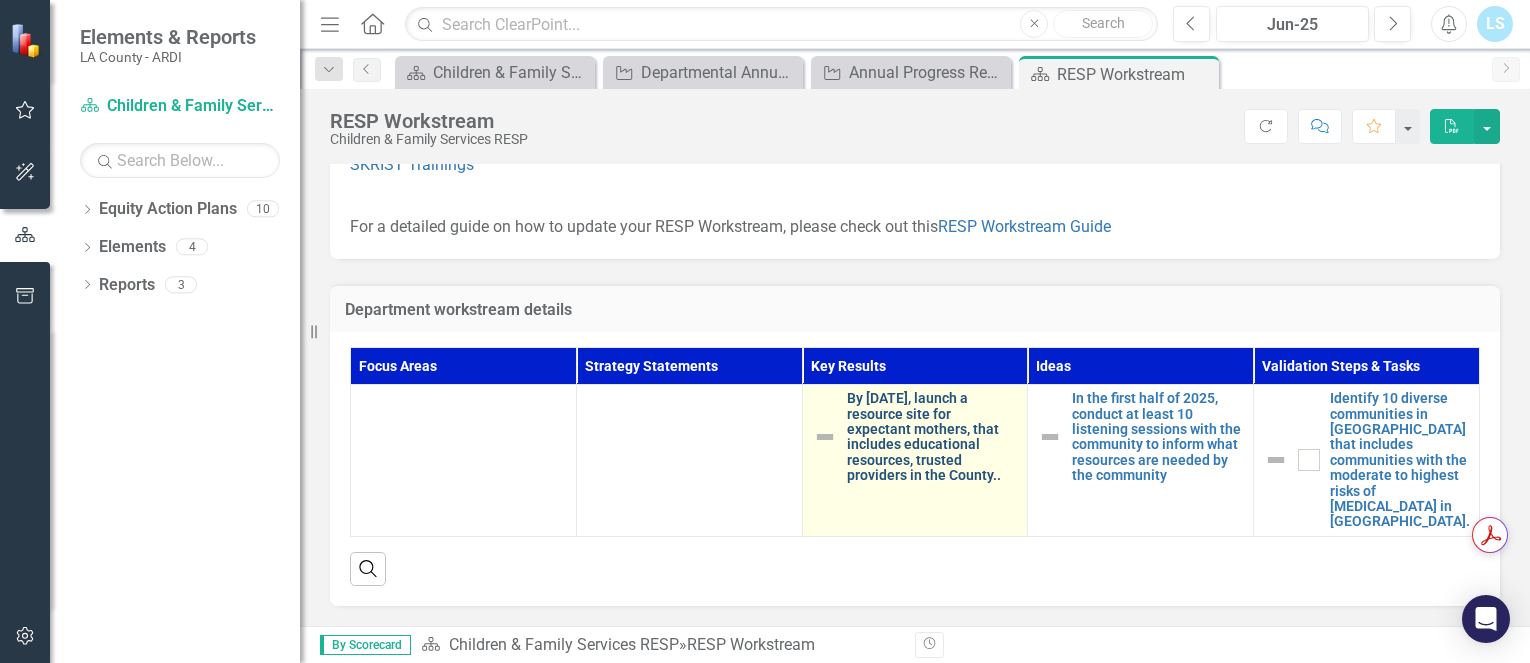 click on "By [DATE], launch a resource site for expectant mothers, that includes educational resources, trusted providers in the County.." at bounding box center (932, 437) 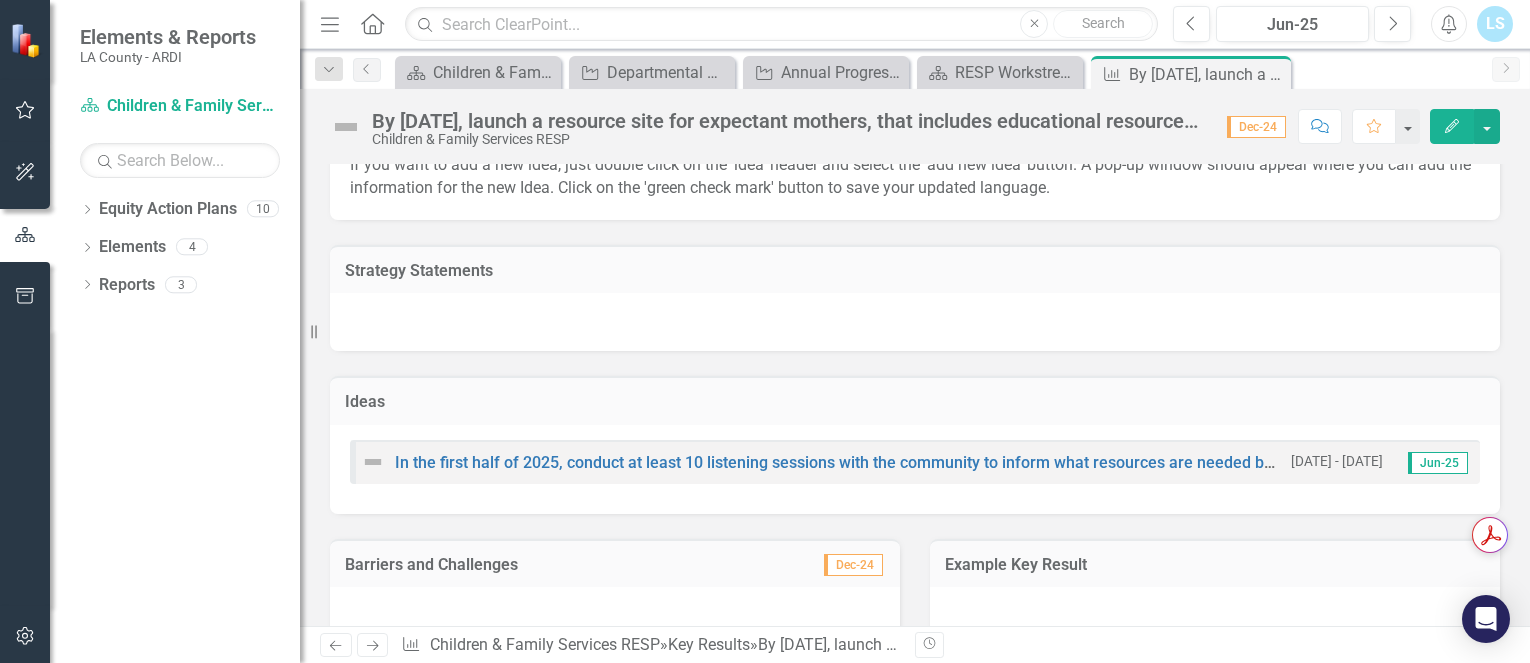 scroll, scrollTop: 79, scrollLeft: 0, axis: vertical 